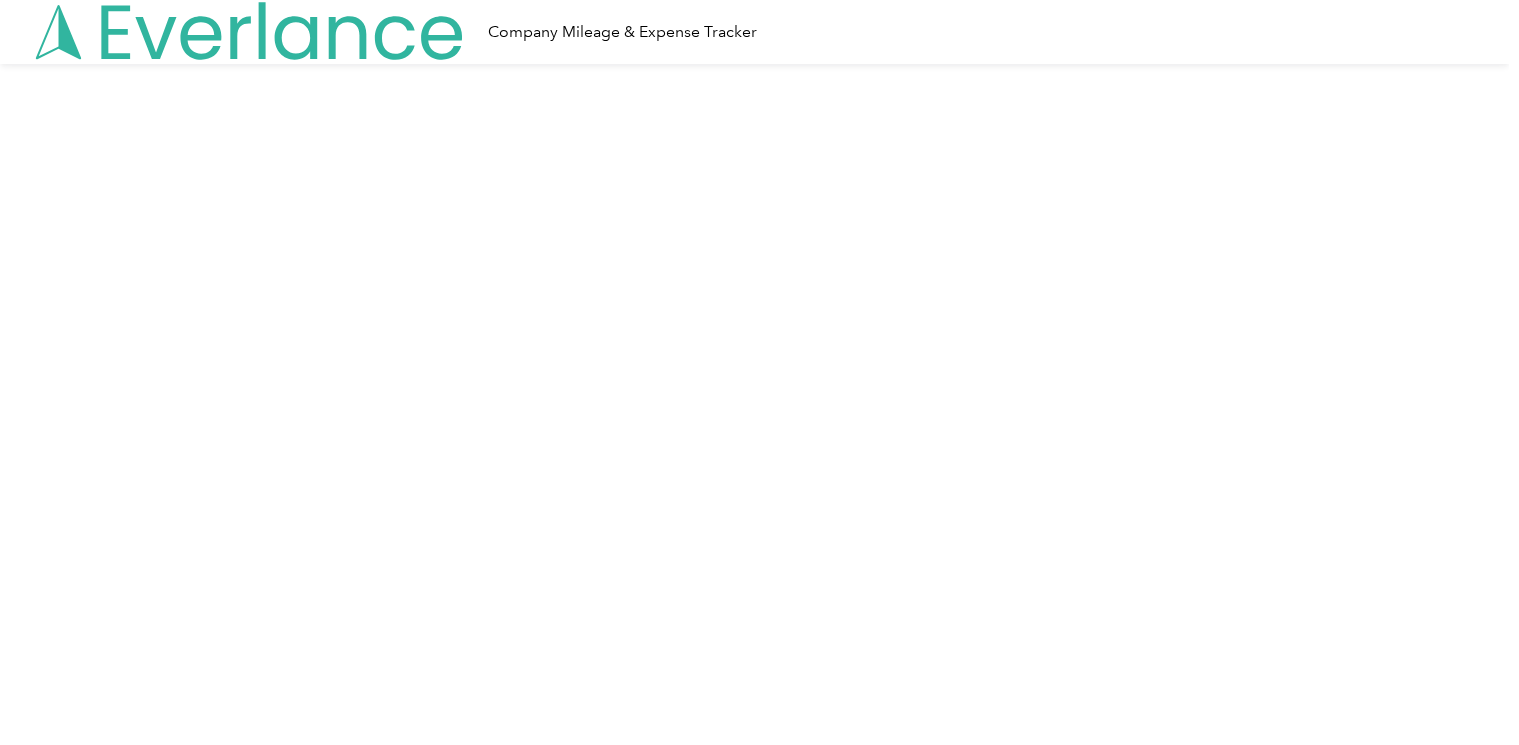 scroll, scrollTop: 0, scrollLeft: 0, axis: both 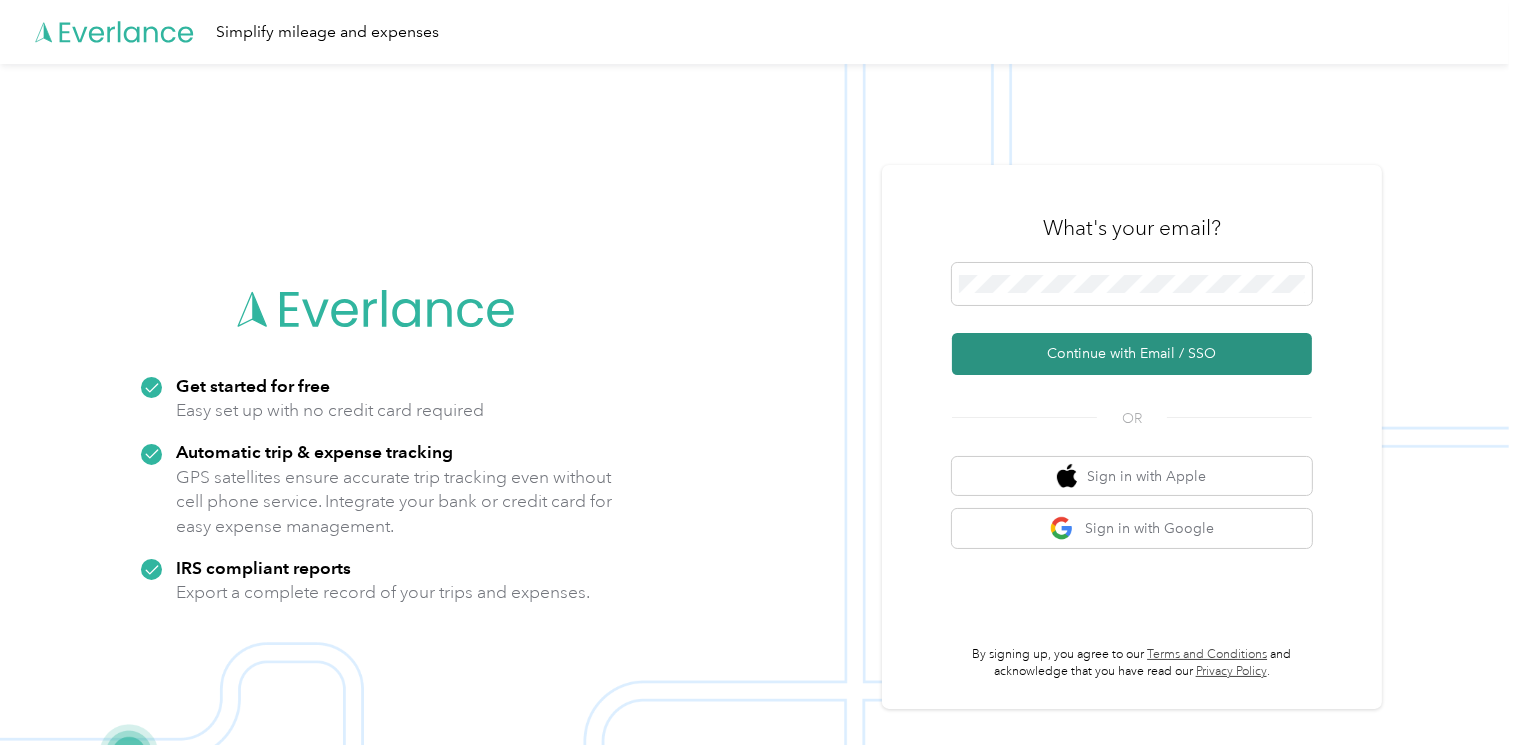 click on "Continue with Email / SSO" at bounding box center (1132, 354) 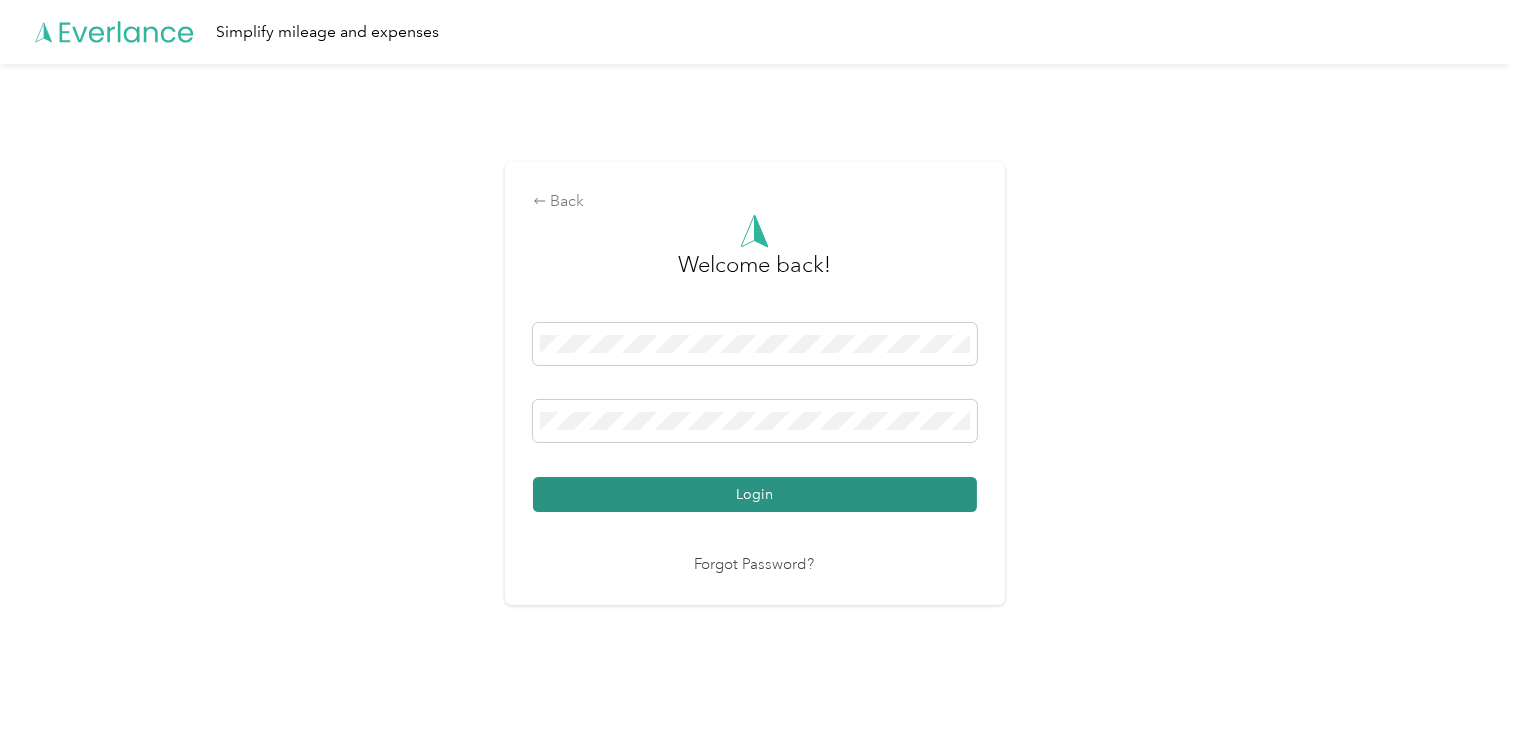 click on "Login" at bounding box center (755, 494) 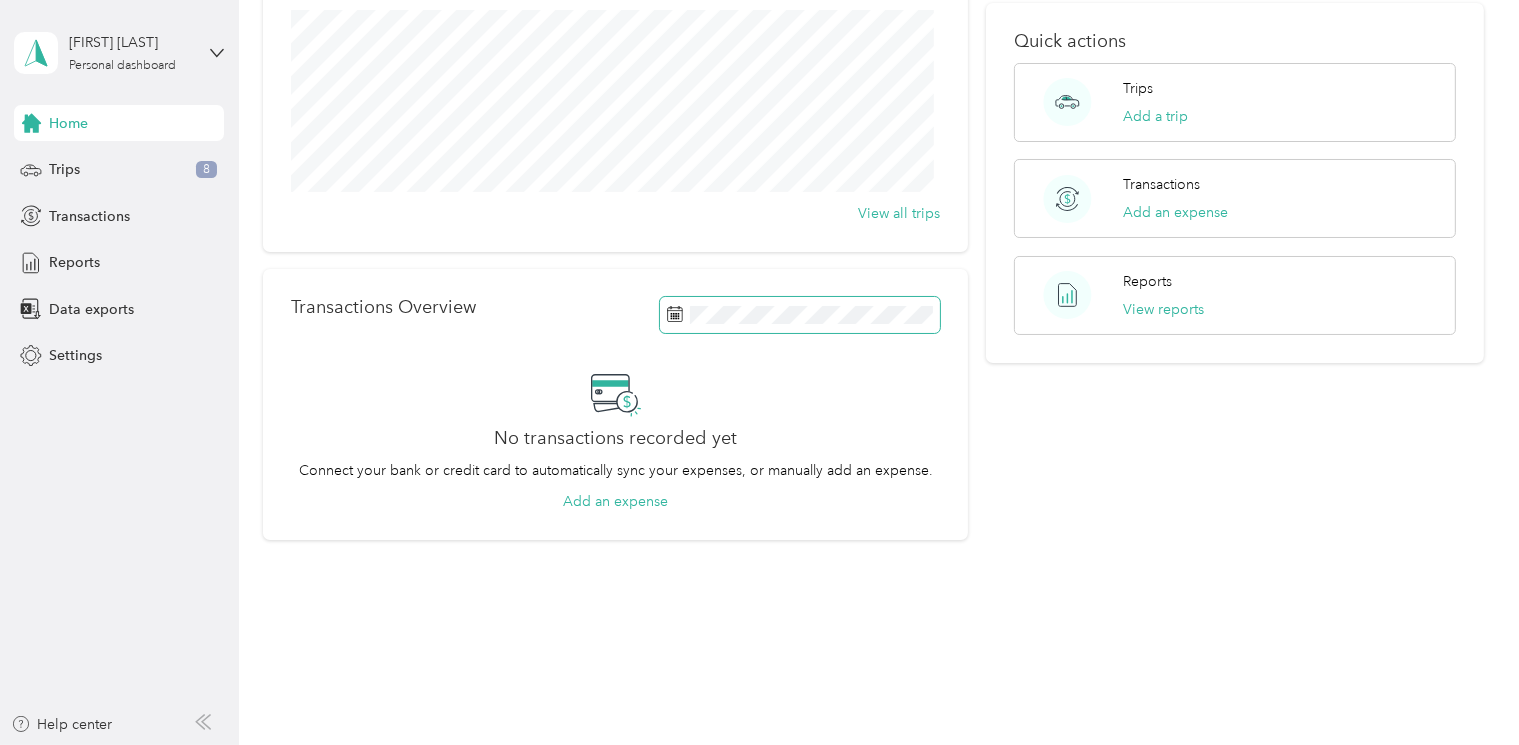 scroll, scrollTop: 250, scrollLeft: 0, axis: vertical 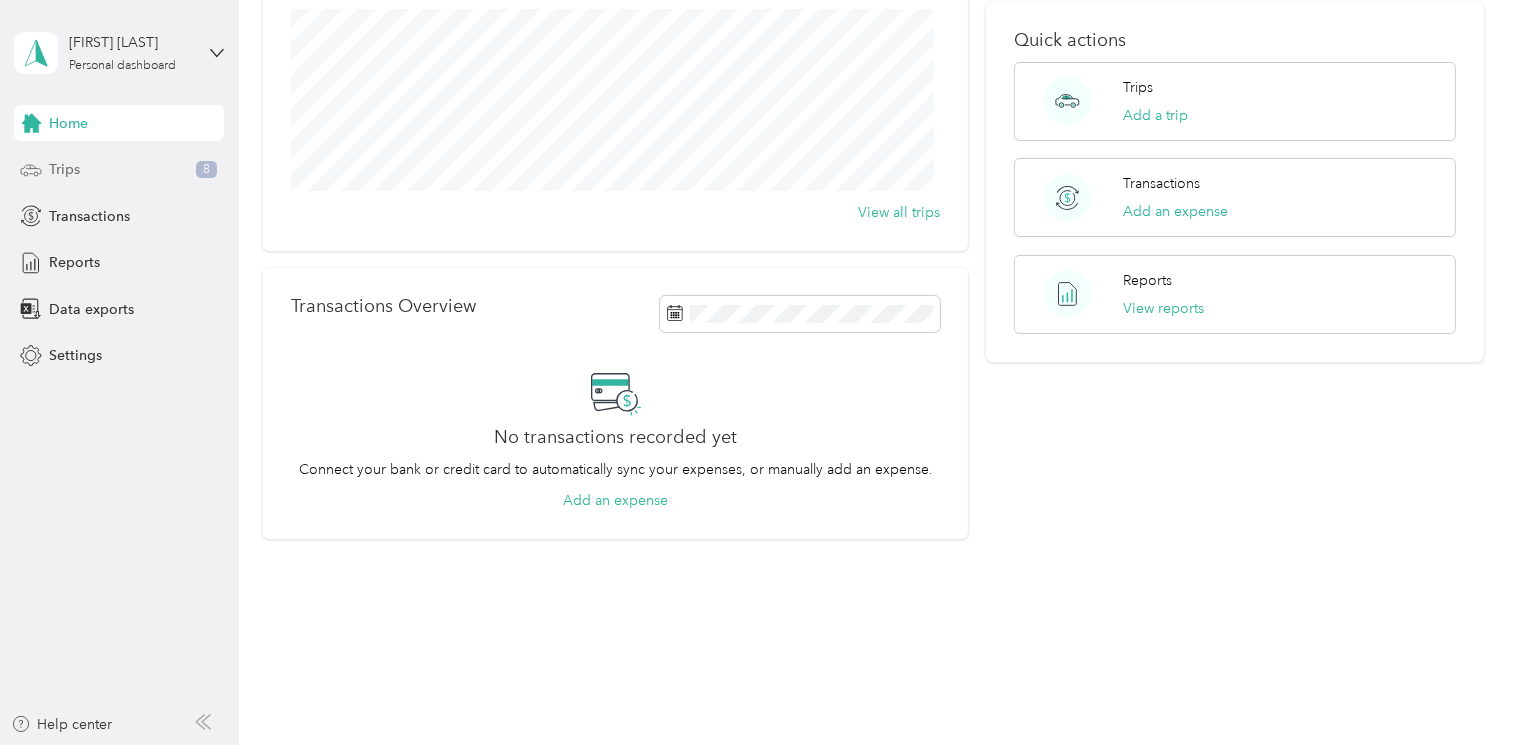 click 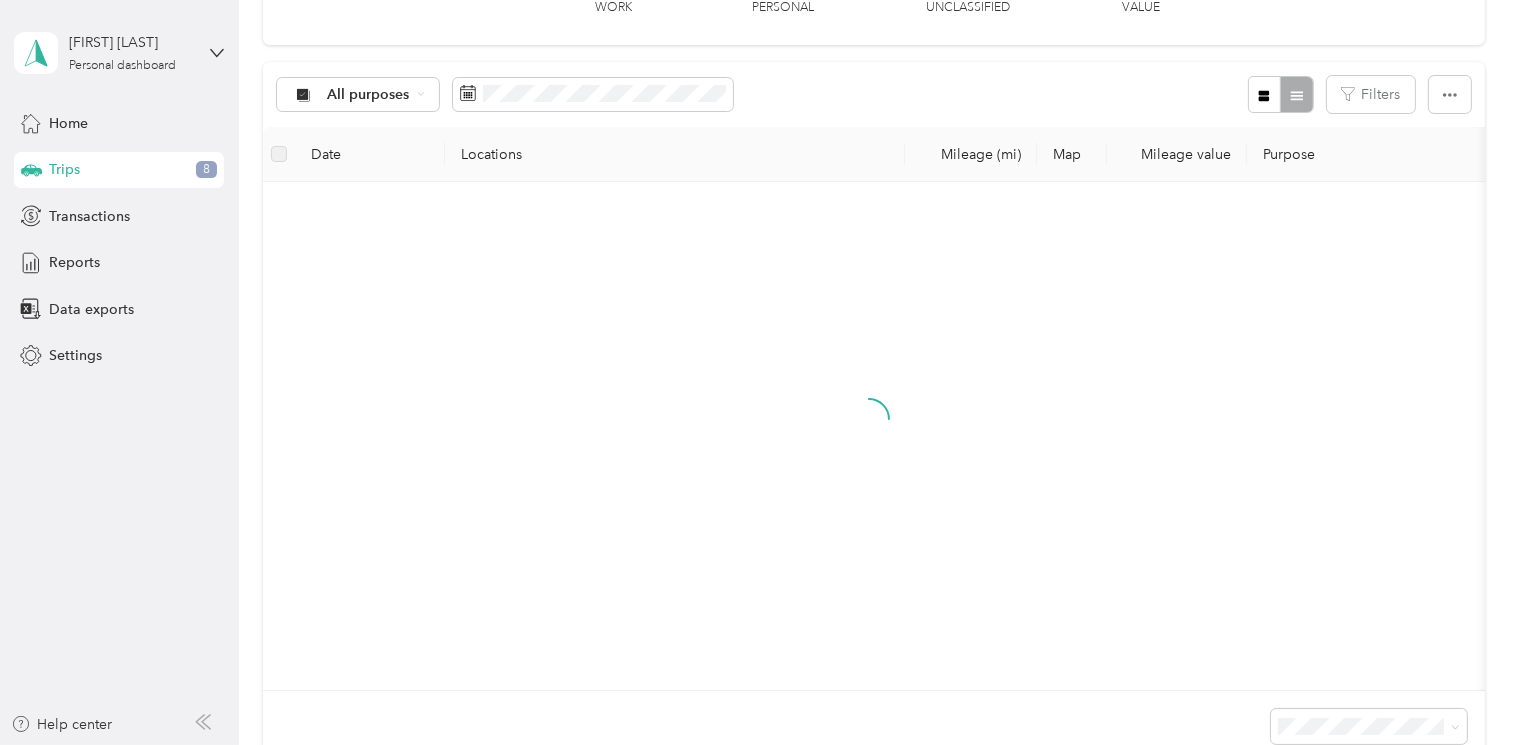 scroll, scrollTop: 250, scrollLeft: 0, axis: vertical 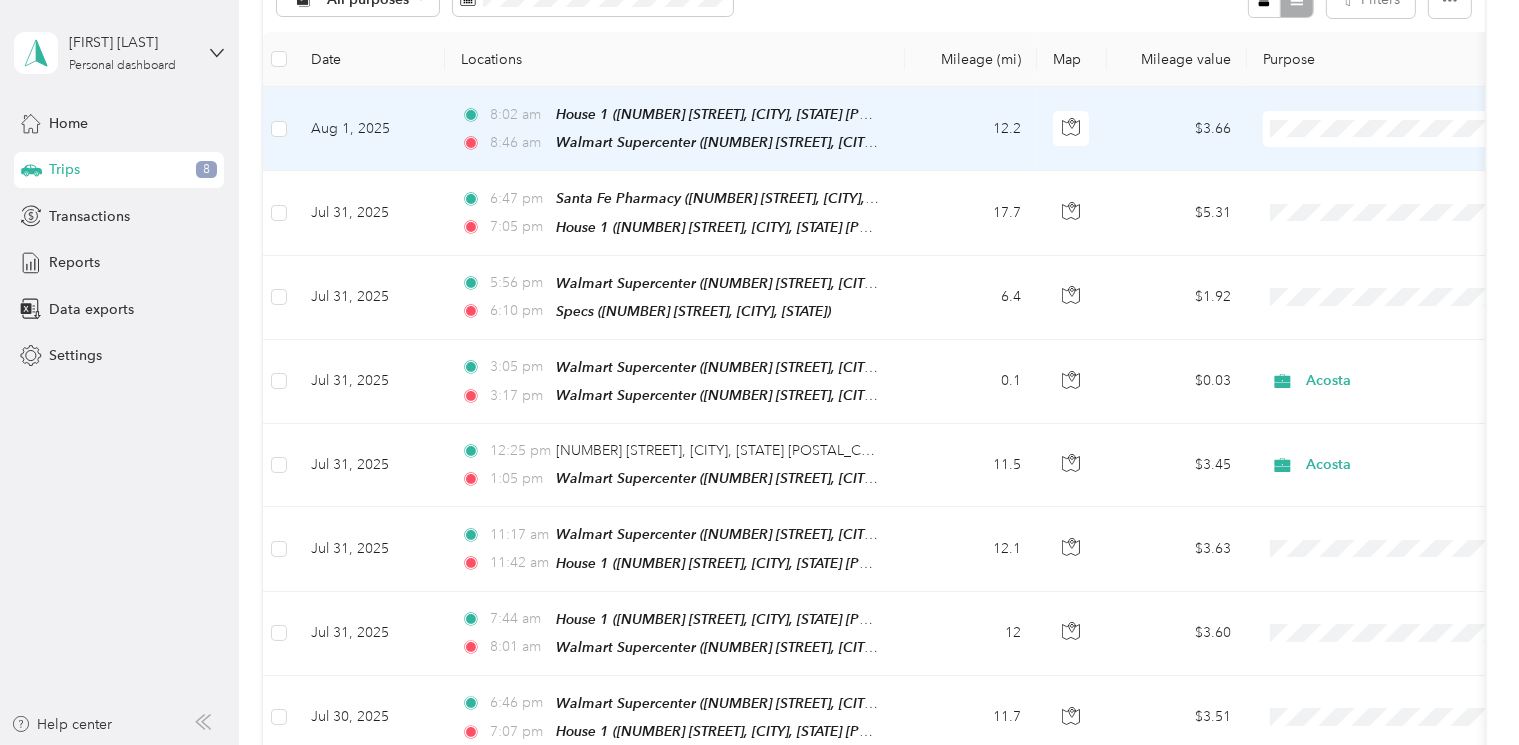click on "Personal" at bounding box center (1405, 198) 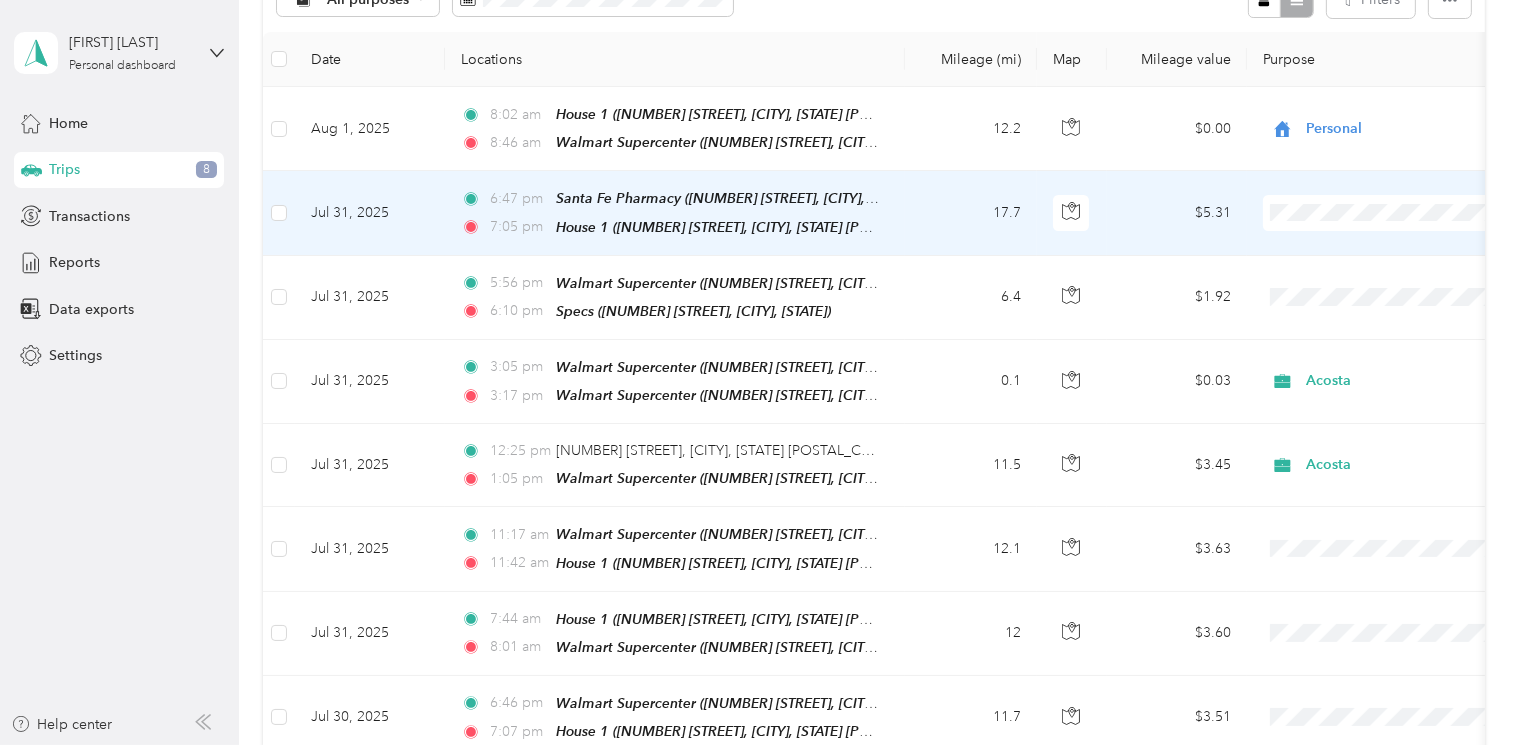 click on "Acosta" at bounding box center [1388, 245] 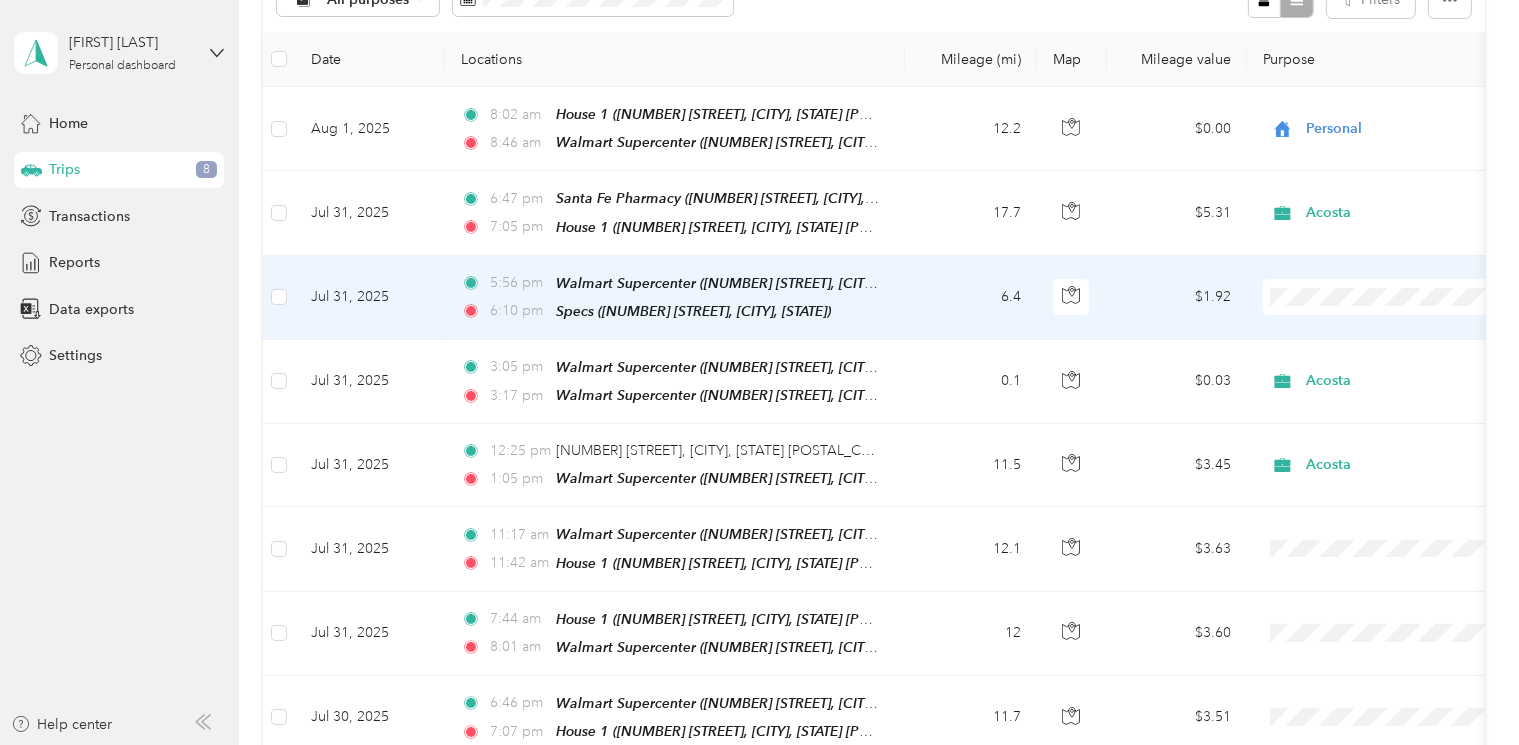 click on "Personal" at bounding box center [1388, 362] 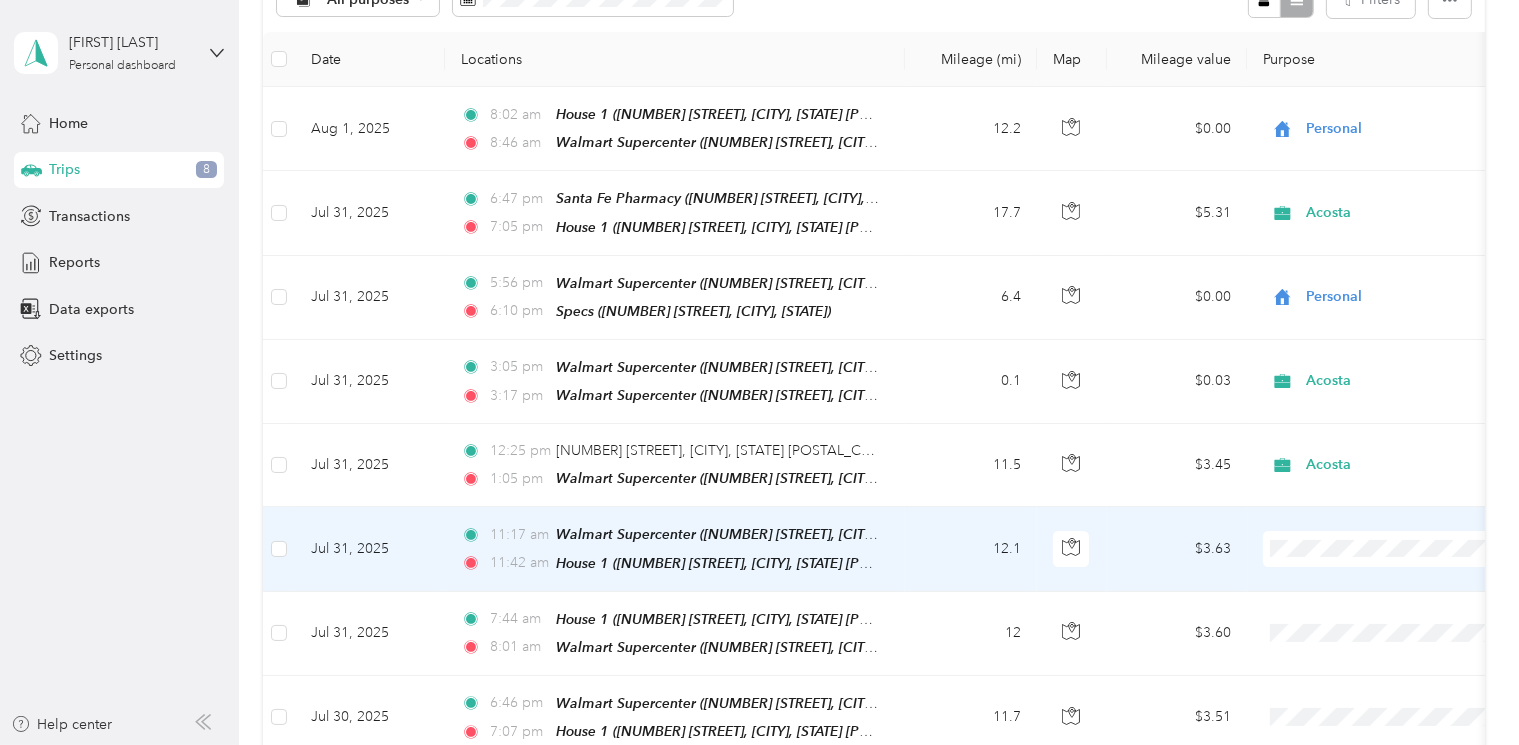 click on "Acosta" at bounding box center [1405, 573] 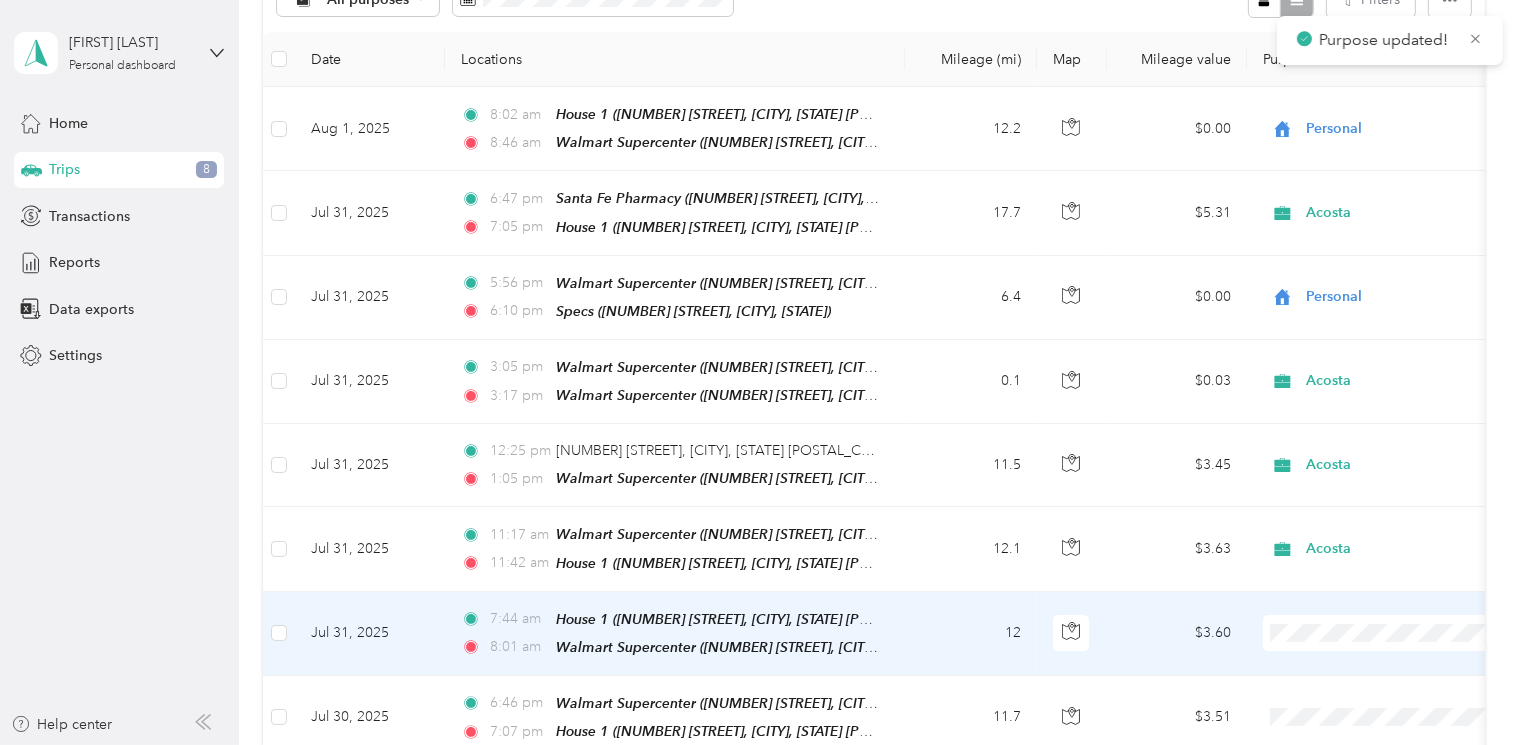 click at bounding box center (1387, 633) 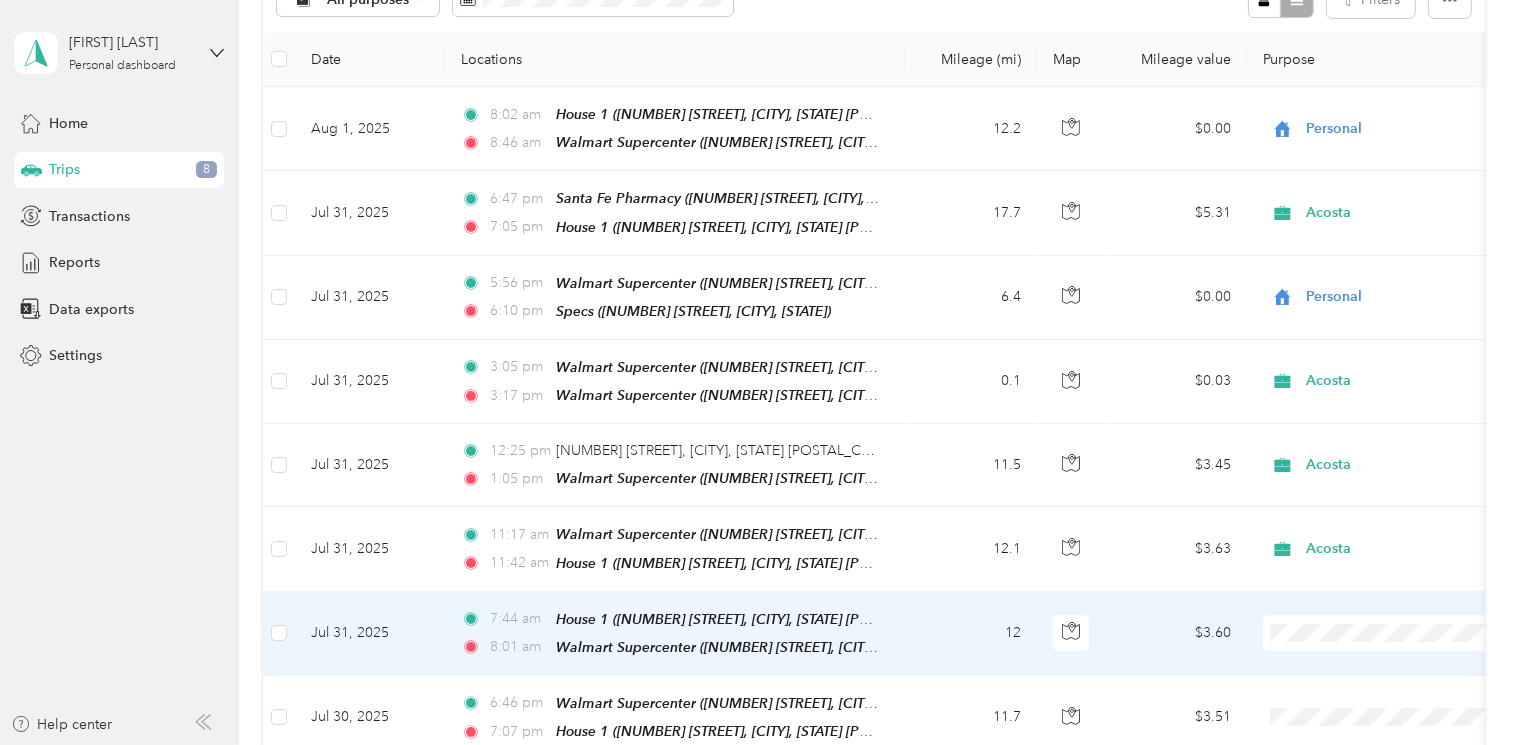 click on "Personal" at bounding box center (1405, 690) 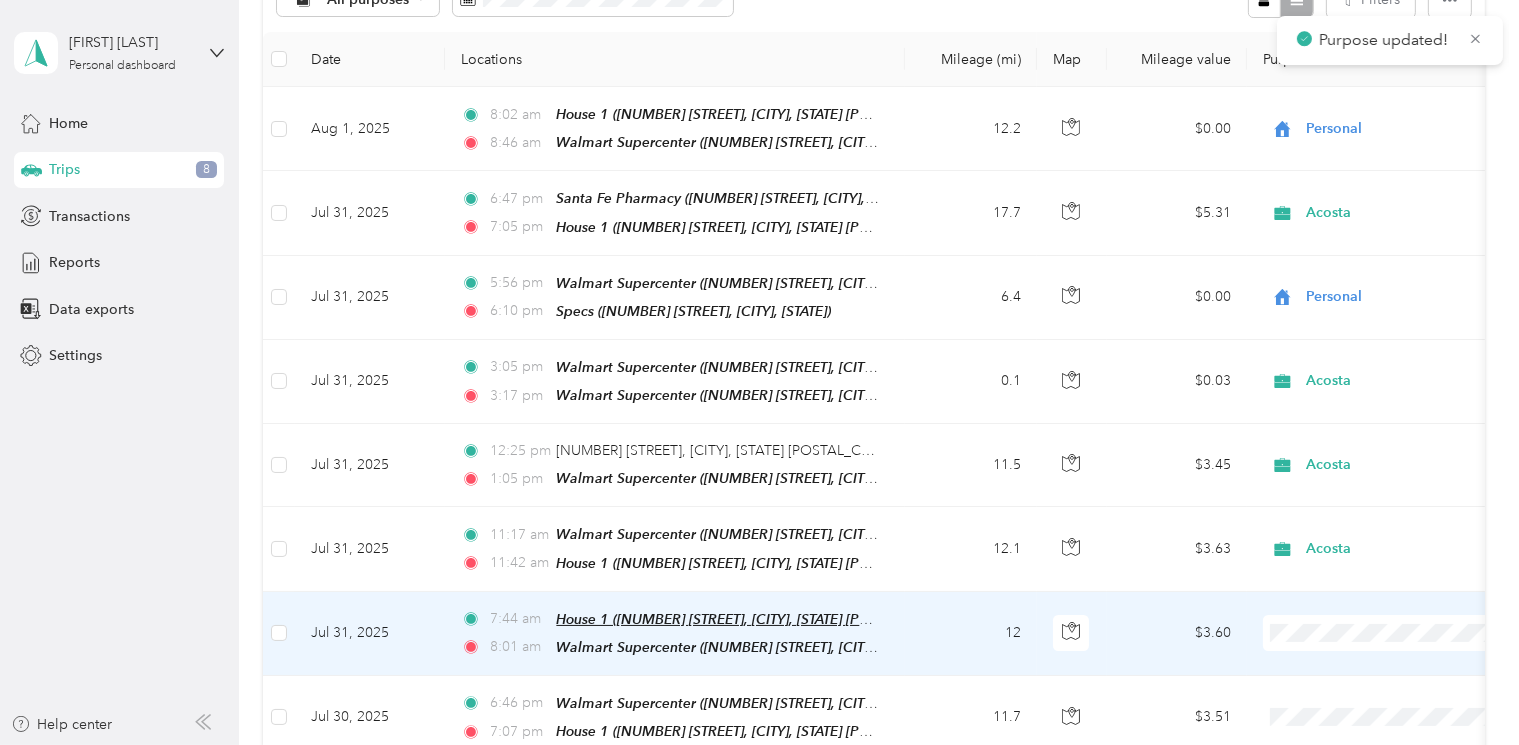 scroll, scrollTop: 375, scrollLeft: 0, axis: vertical 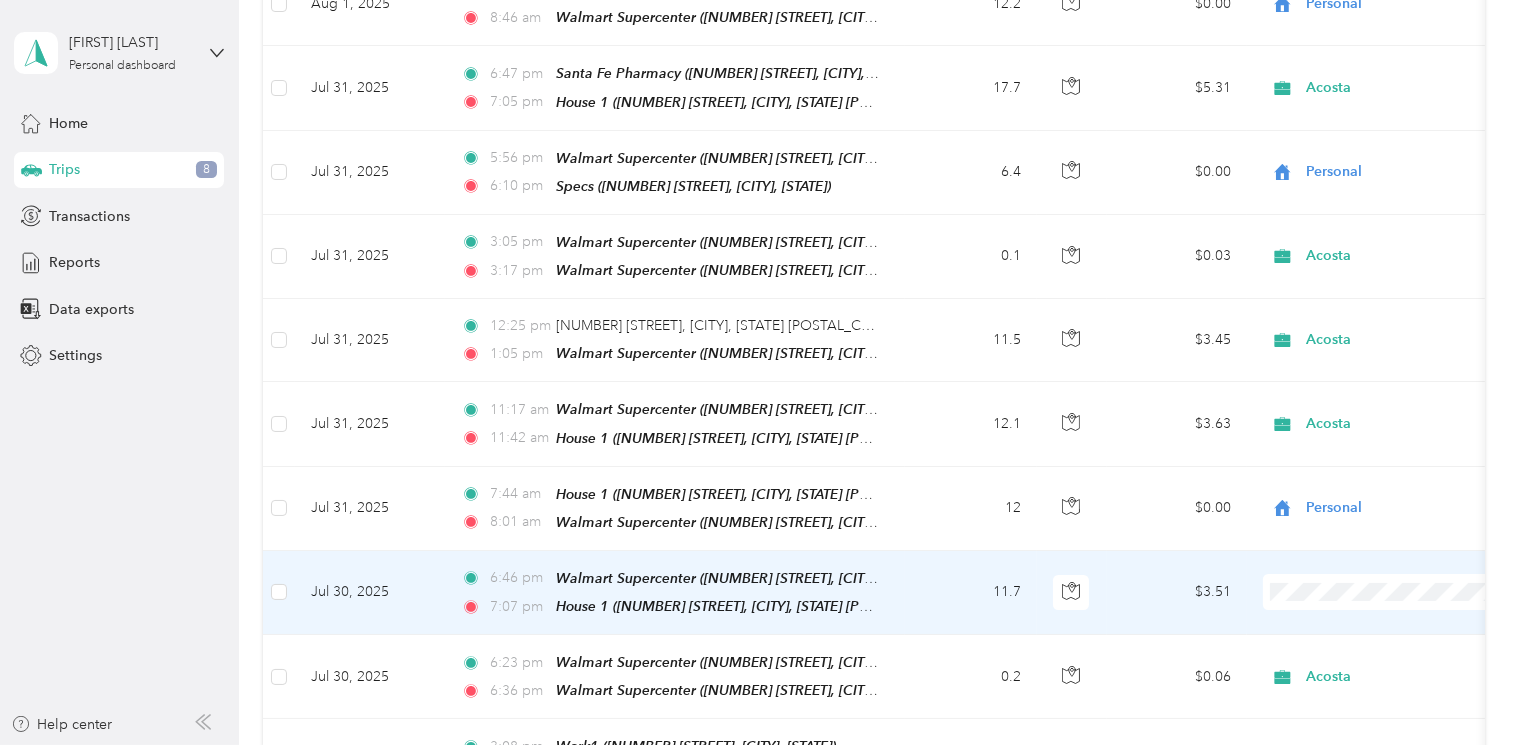click on "Personal" at bounding box center (1388, 647) 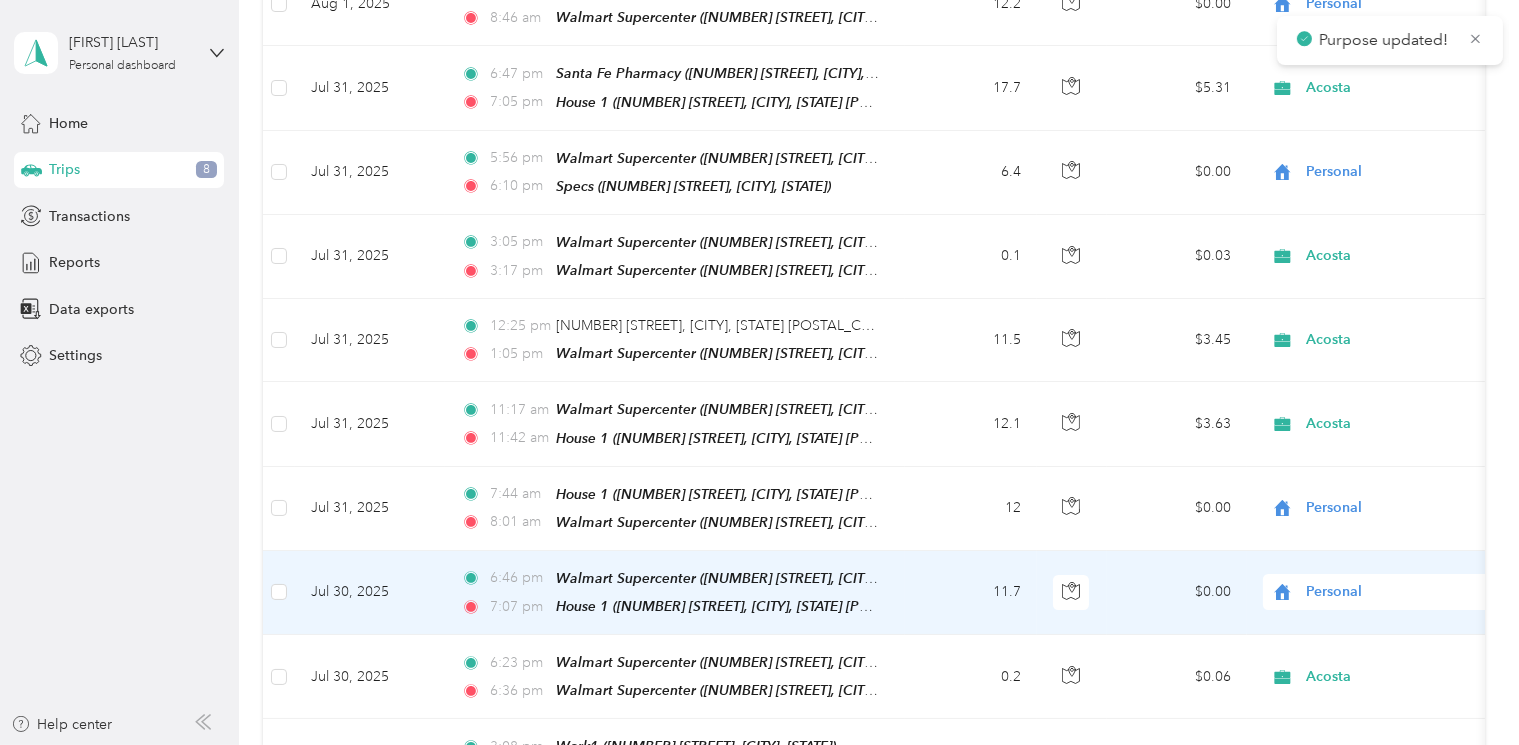 drag, startPoint x: 1333, startPoint y: 586, endPoint x: 1332, endPoint y: 576, distance: 10.049875 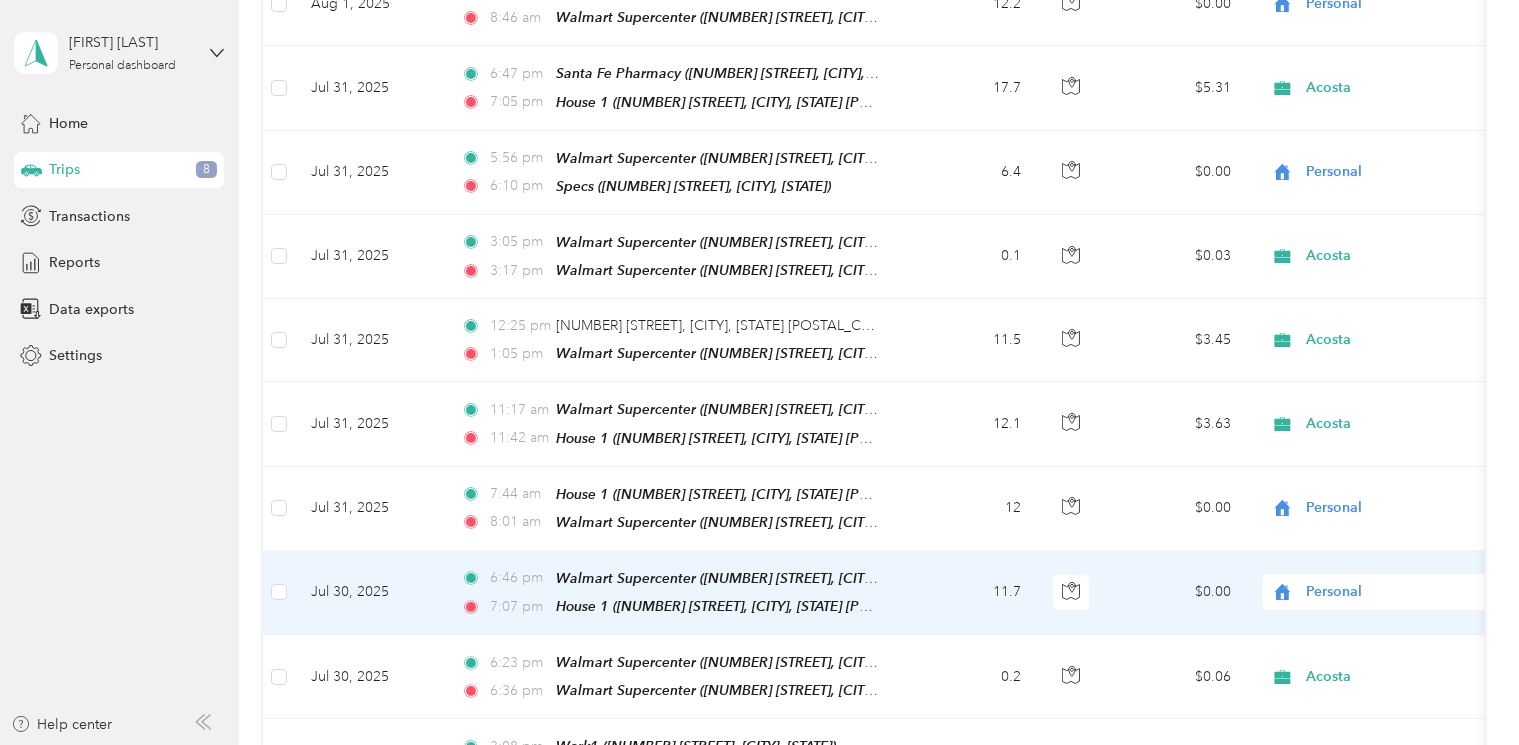 click on "Acosta" at bounding box center (1388, 612) 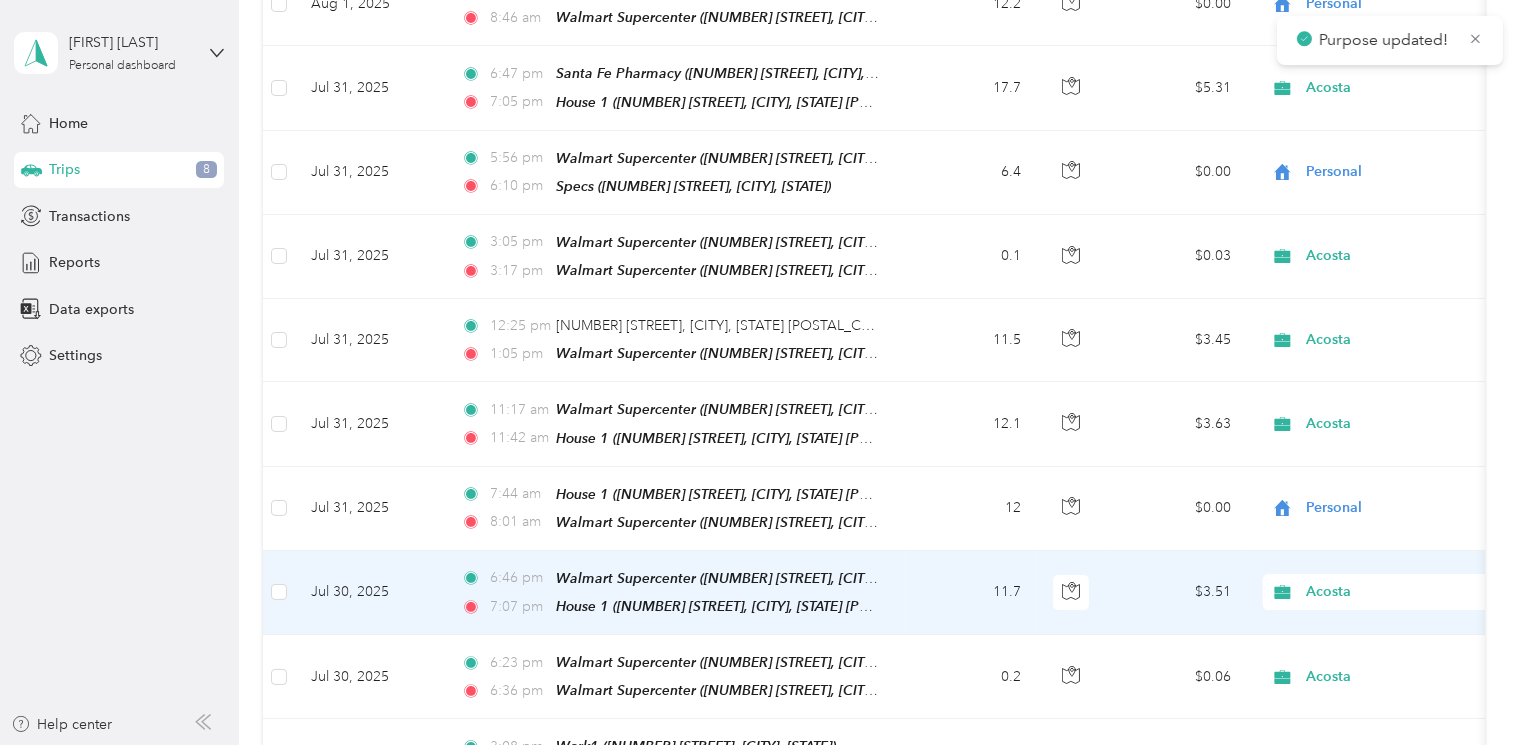 click on "Acosta" at bounding box center [1397, 592] 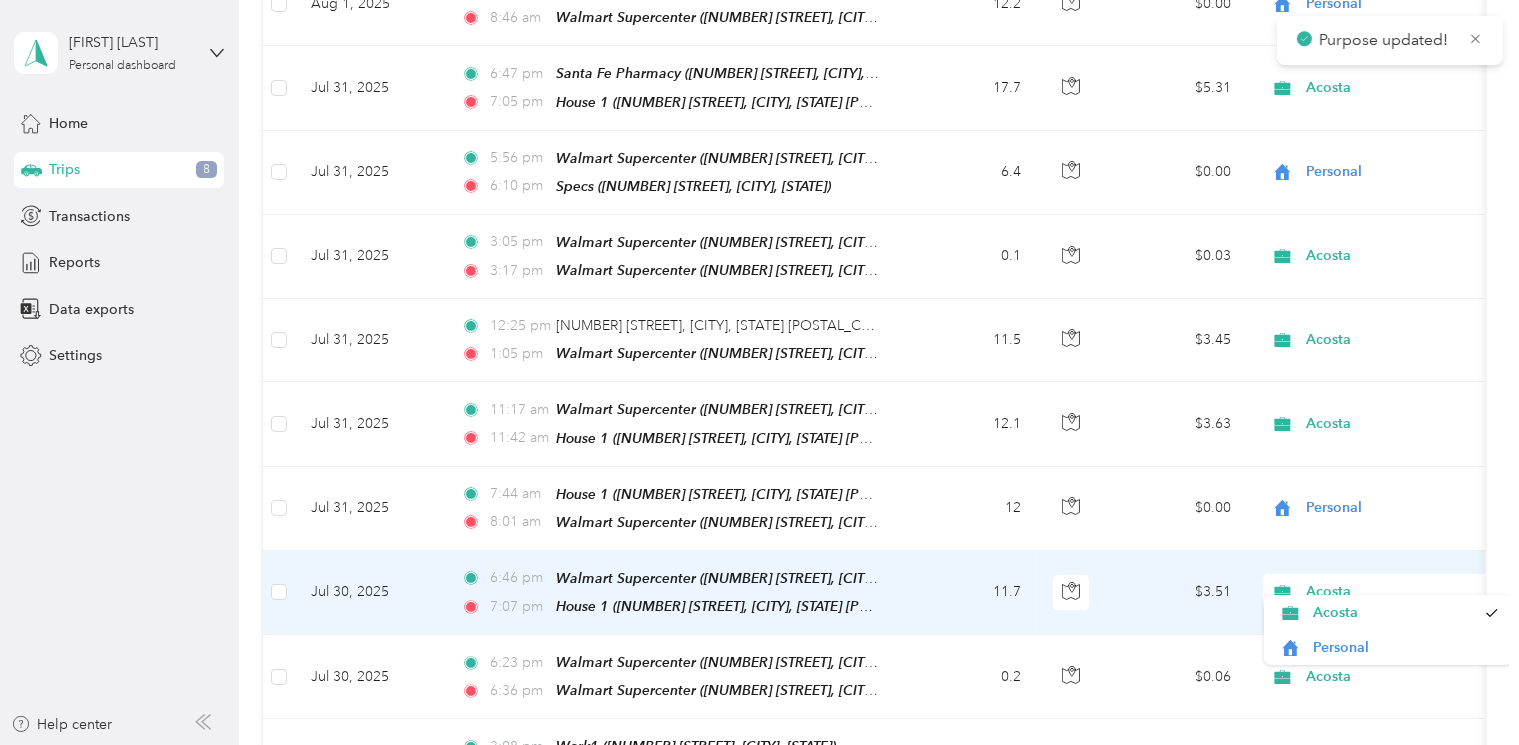 click on "$3.51" at bounding box center (1177, 593) 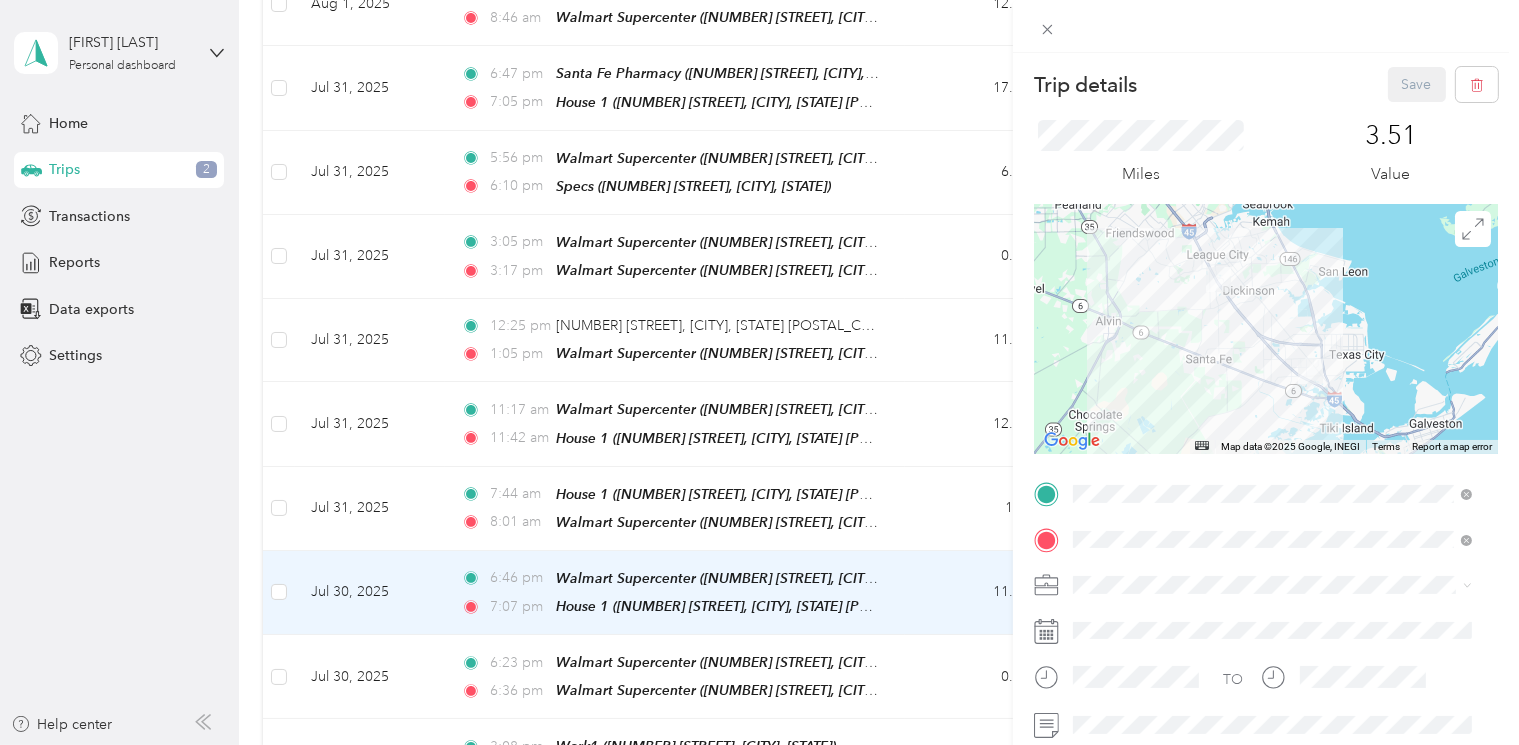 drag, startPoint x: 178, startPoint y: 7, endPoint x: 191, endPoint y: 20, distance: 18.384777 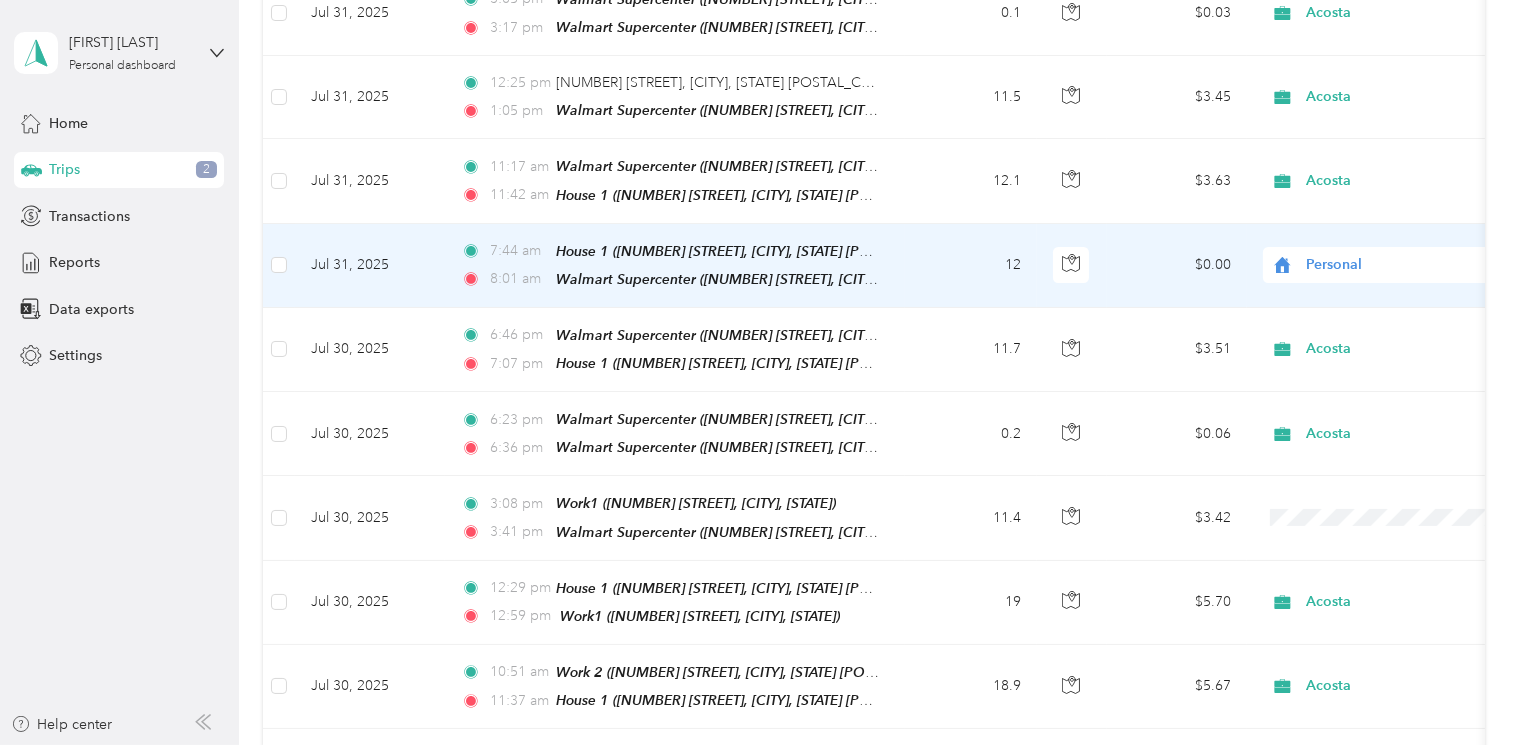 scroll, scrollTop: 625, scrollLeft: 0, axis: vertical 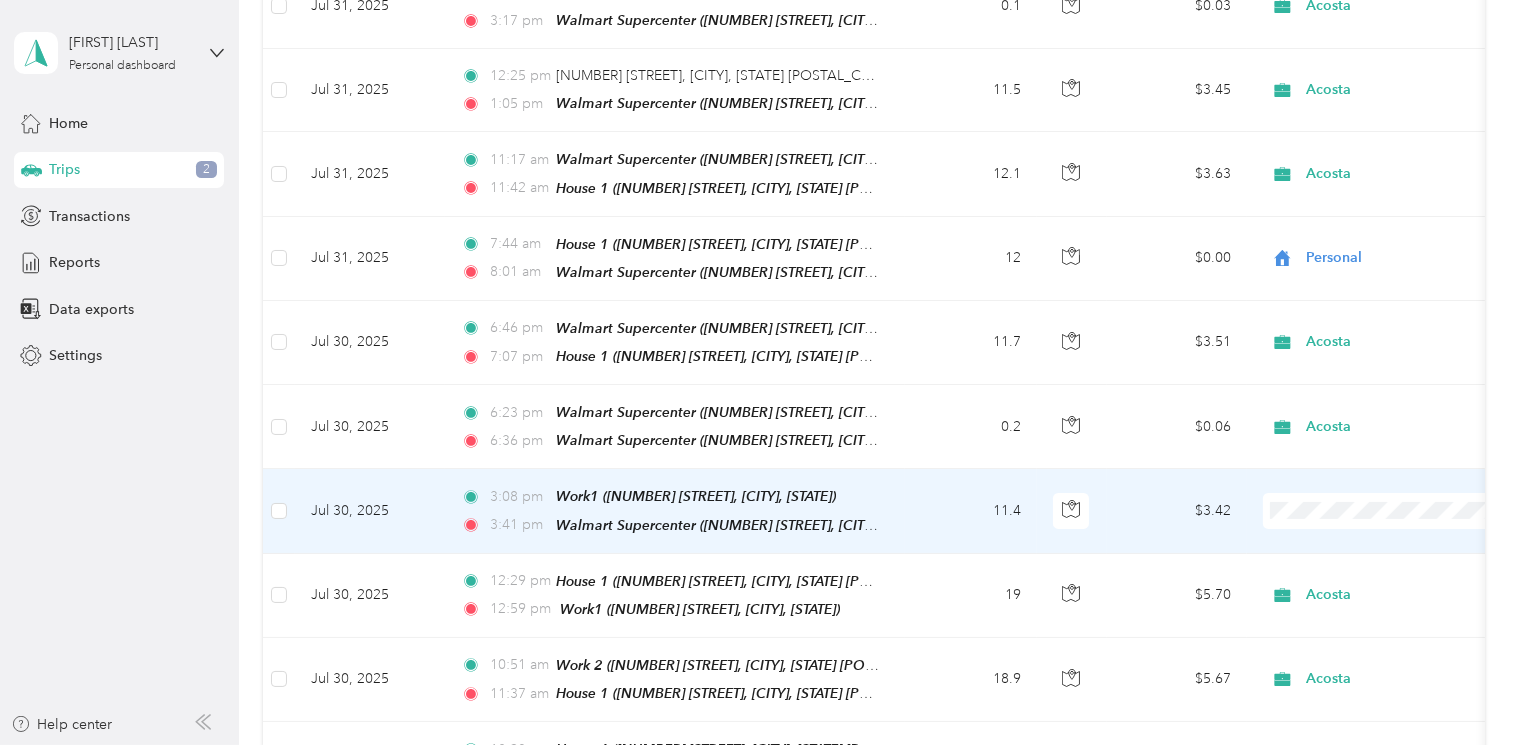 click on "Acosta Personal" at bounding box center (1388, 545) 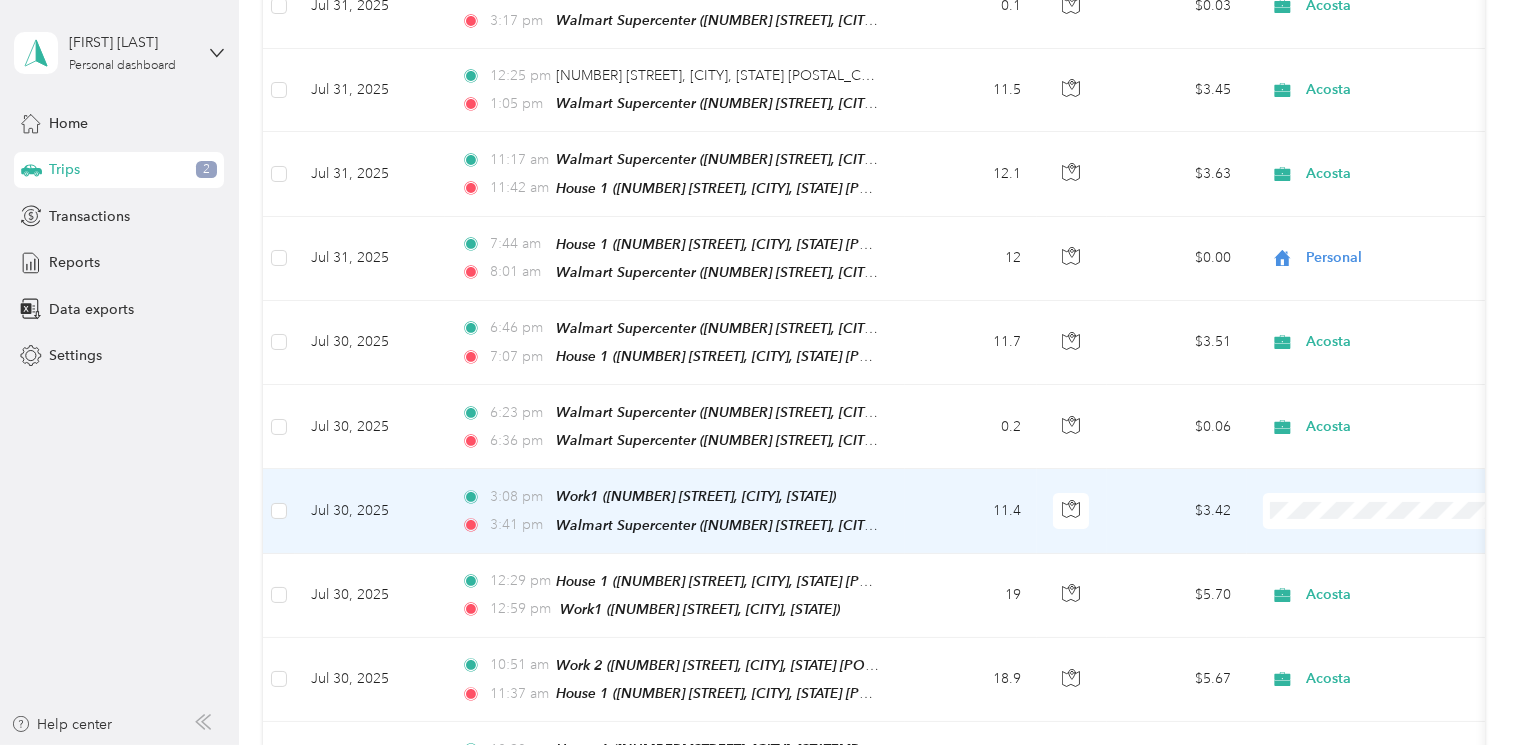 click on "Acosta" at bounding box center [1388, 527] 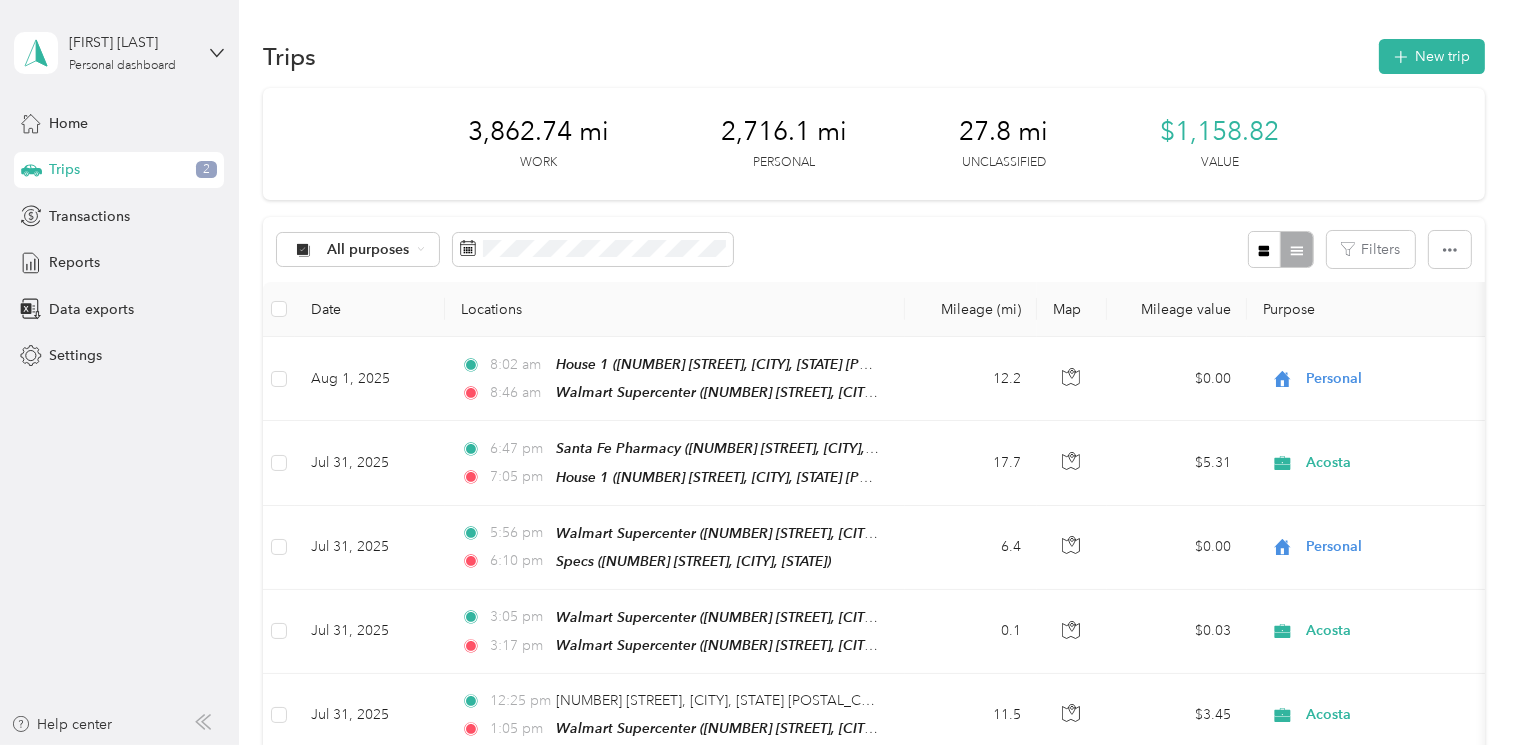 scroll, scrollTop: 0, scrollLeft: 0, axis: both 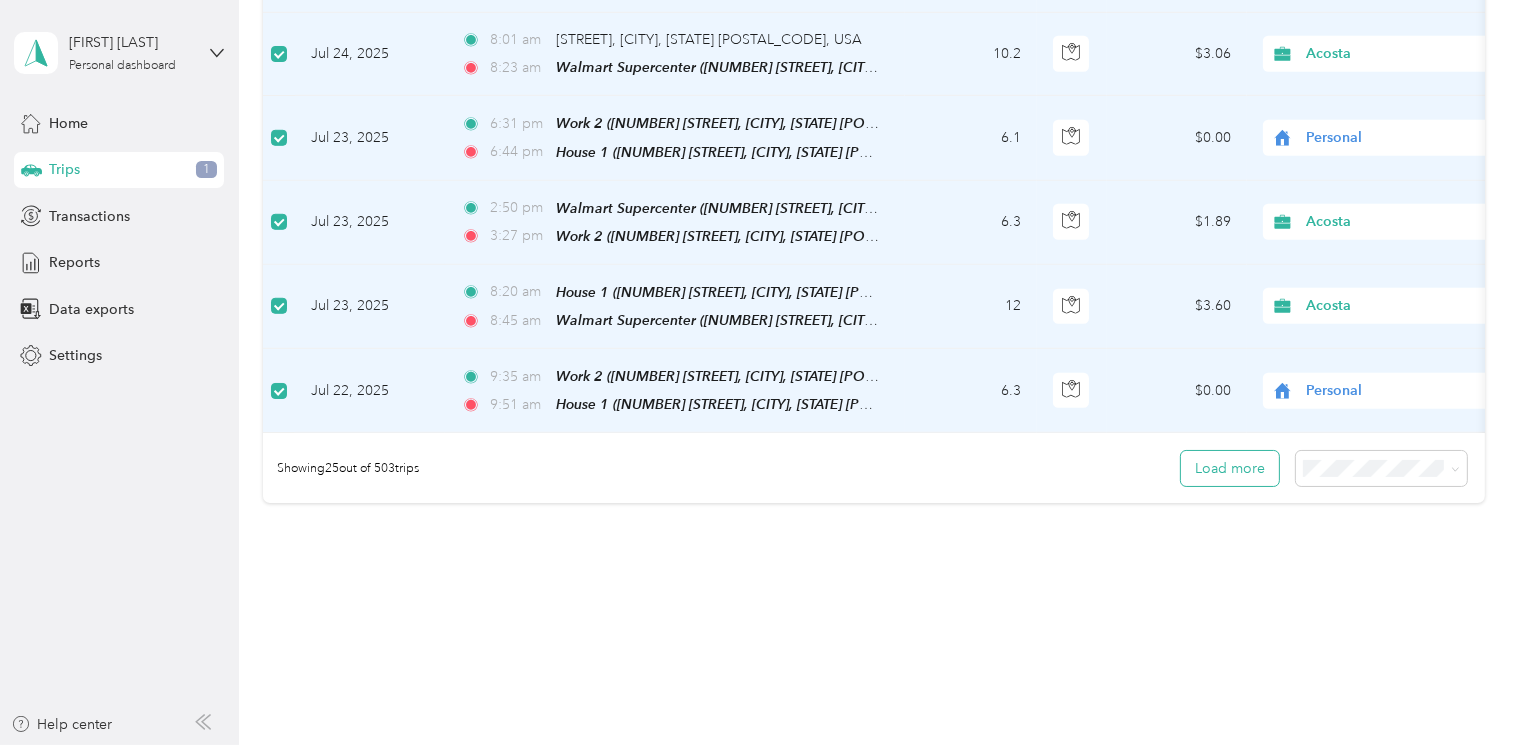 click on "Load more" at bounding box center (1230, 468) 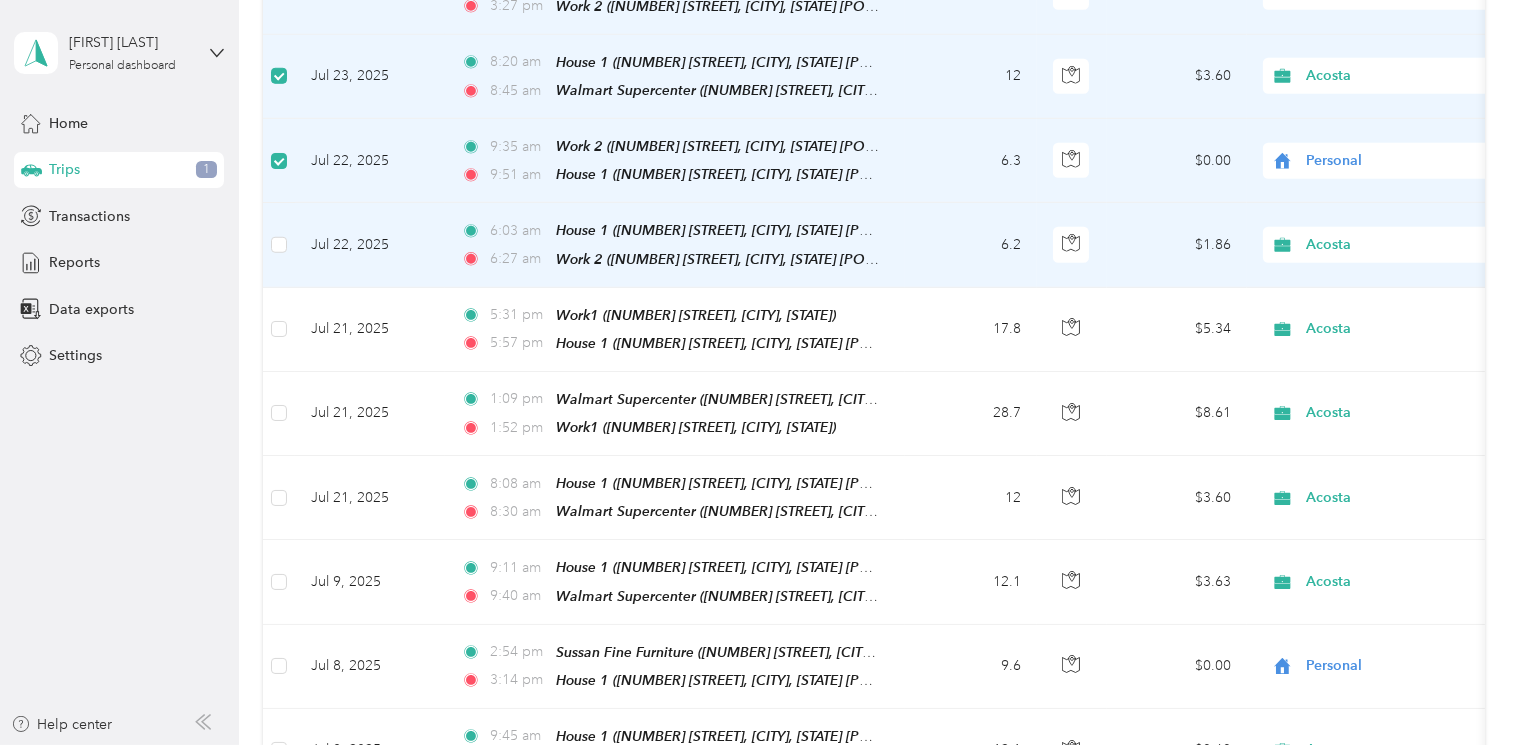 scroll, scrollTop: 2256, scrollLeft: 0, axis: vertical 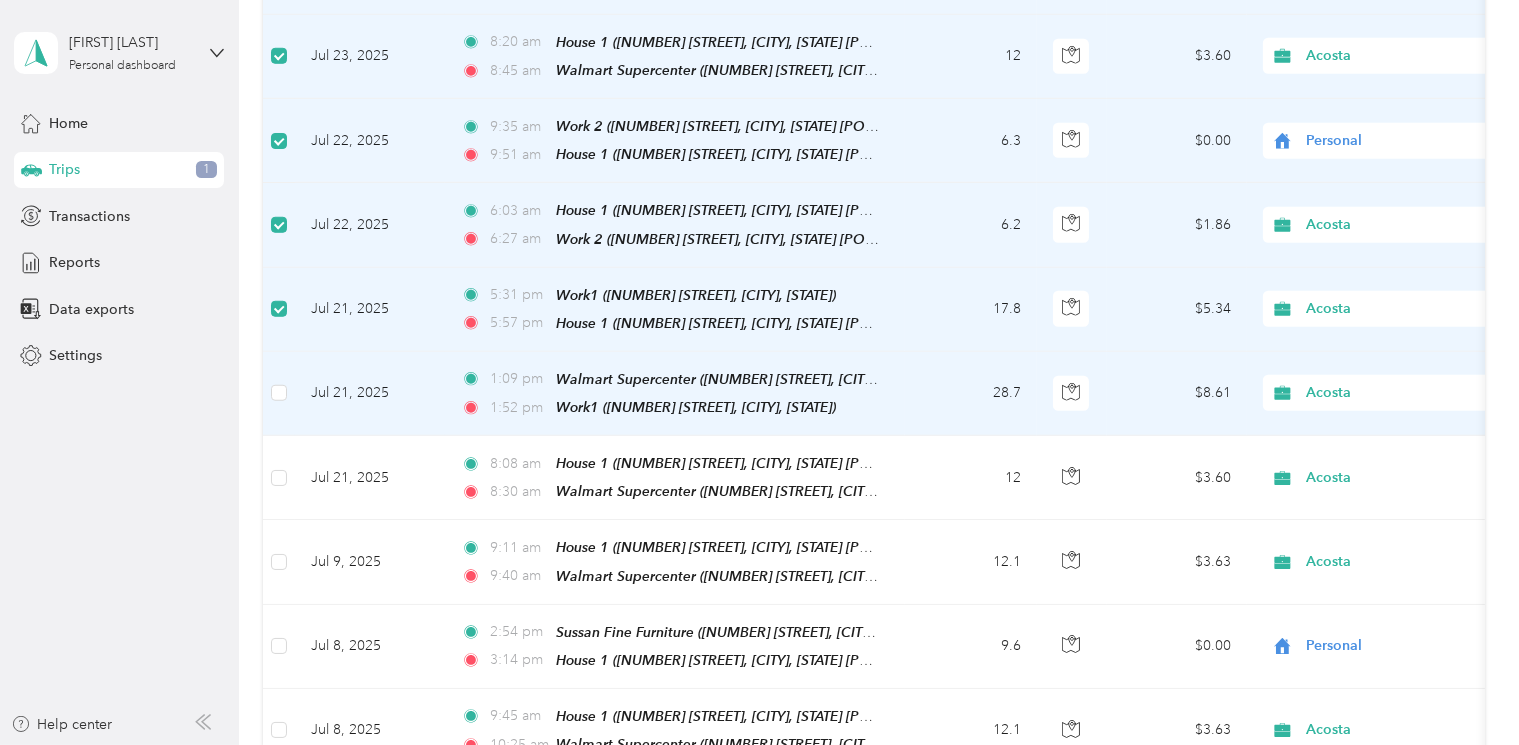 click at bounding box center (279, 394) 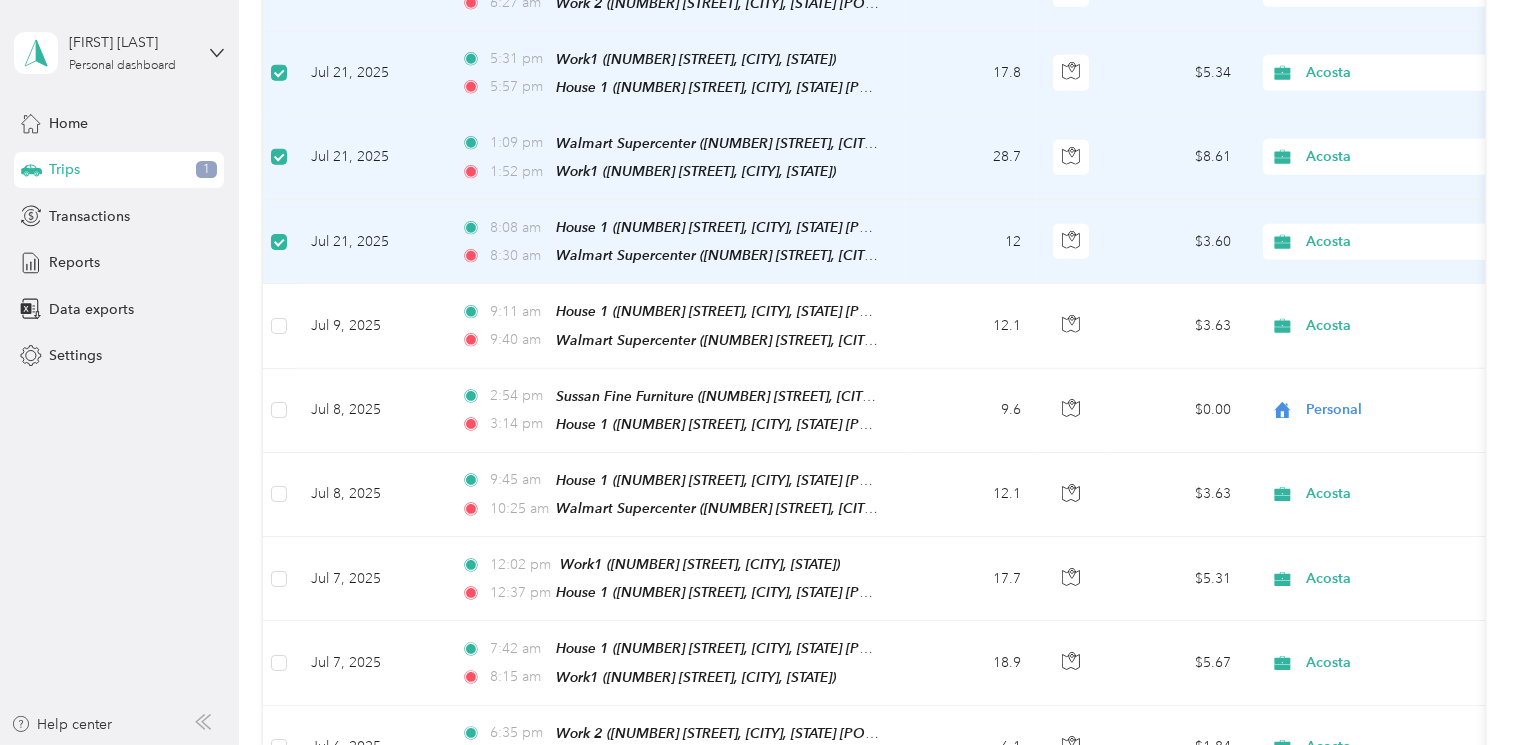 scroll, scrollTop: 2506, scrollLeft: 0, axis: vertical 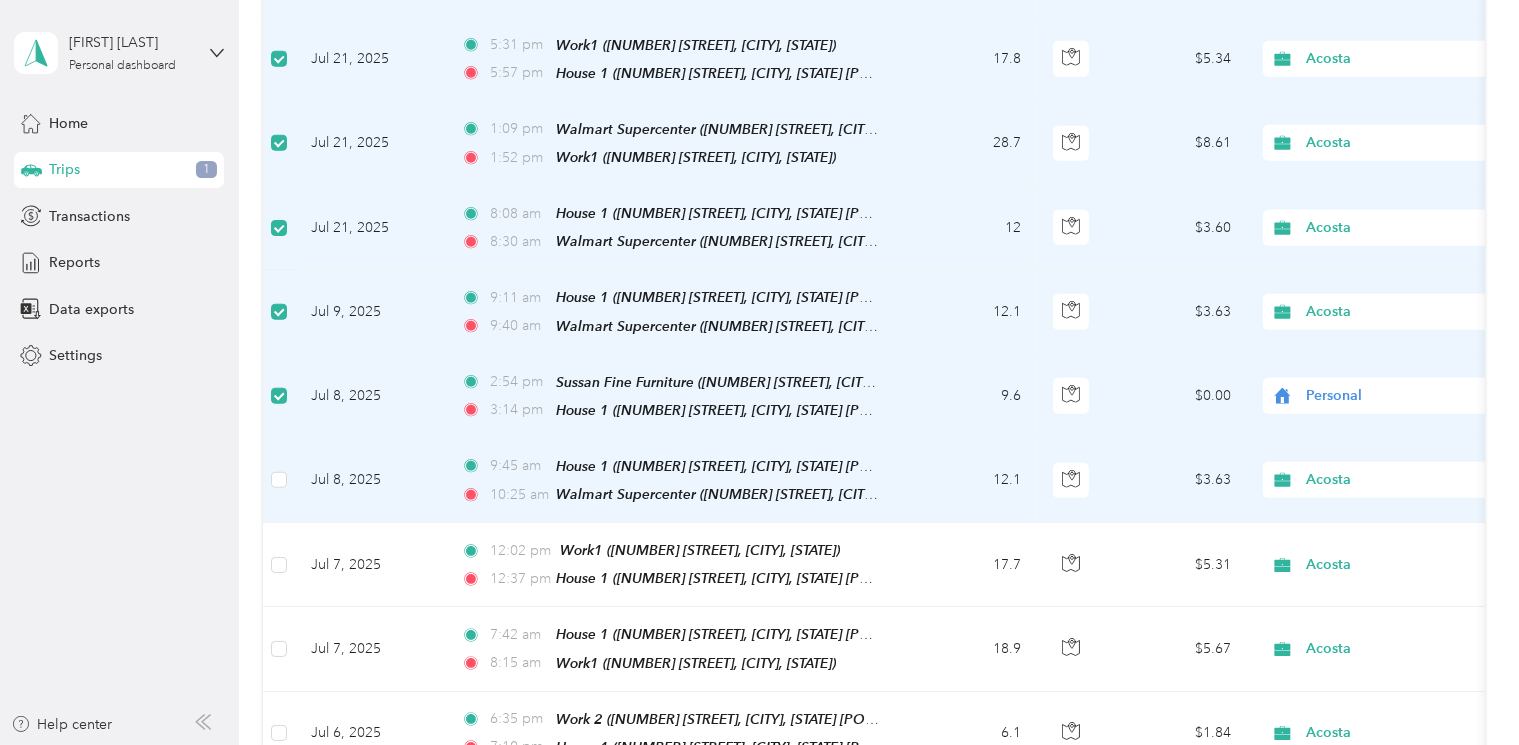 click at bounding box center [279, 481] 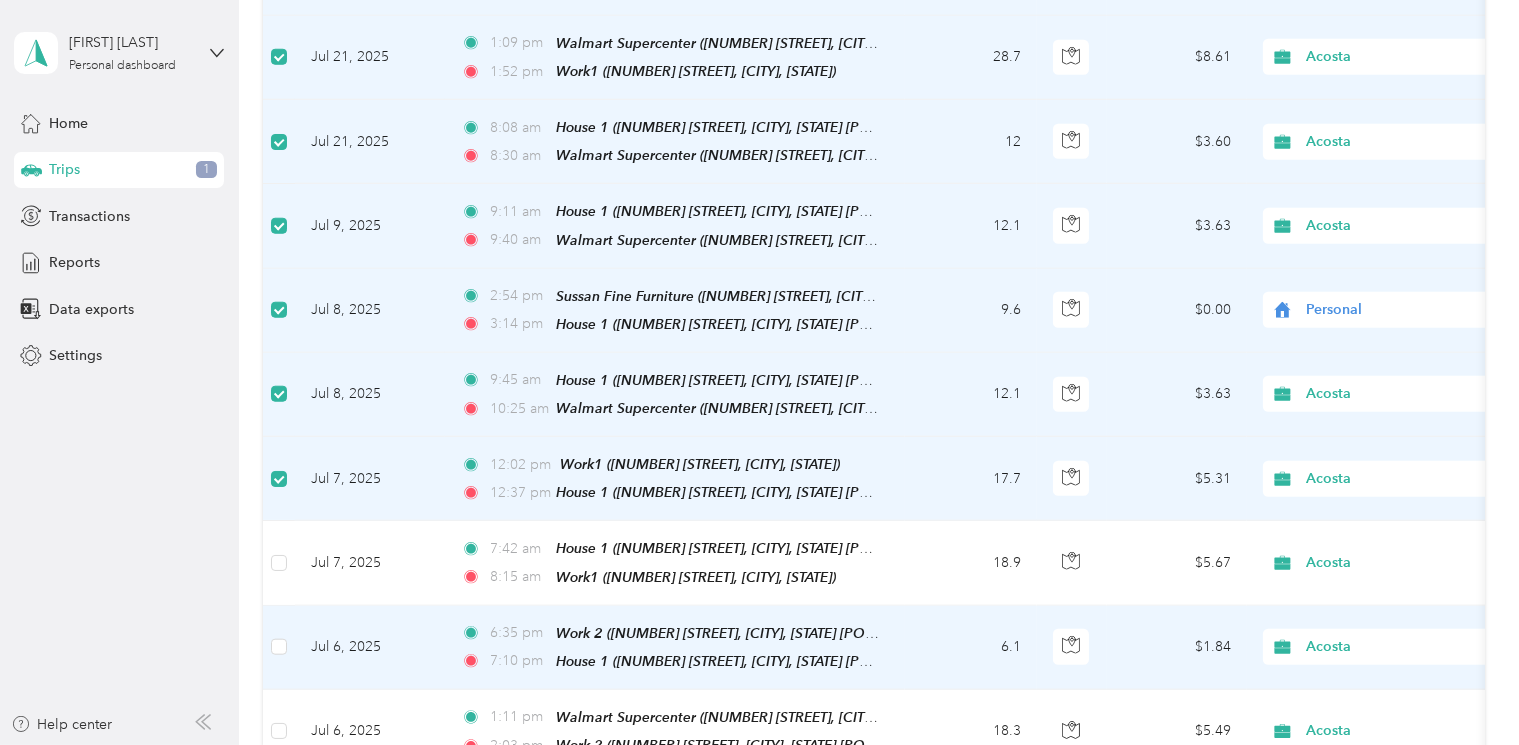 scroll, scrollTop: 2631, scrollLeft: 0, axis: vertical 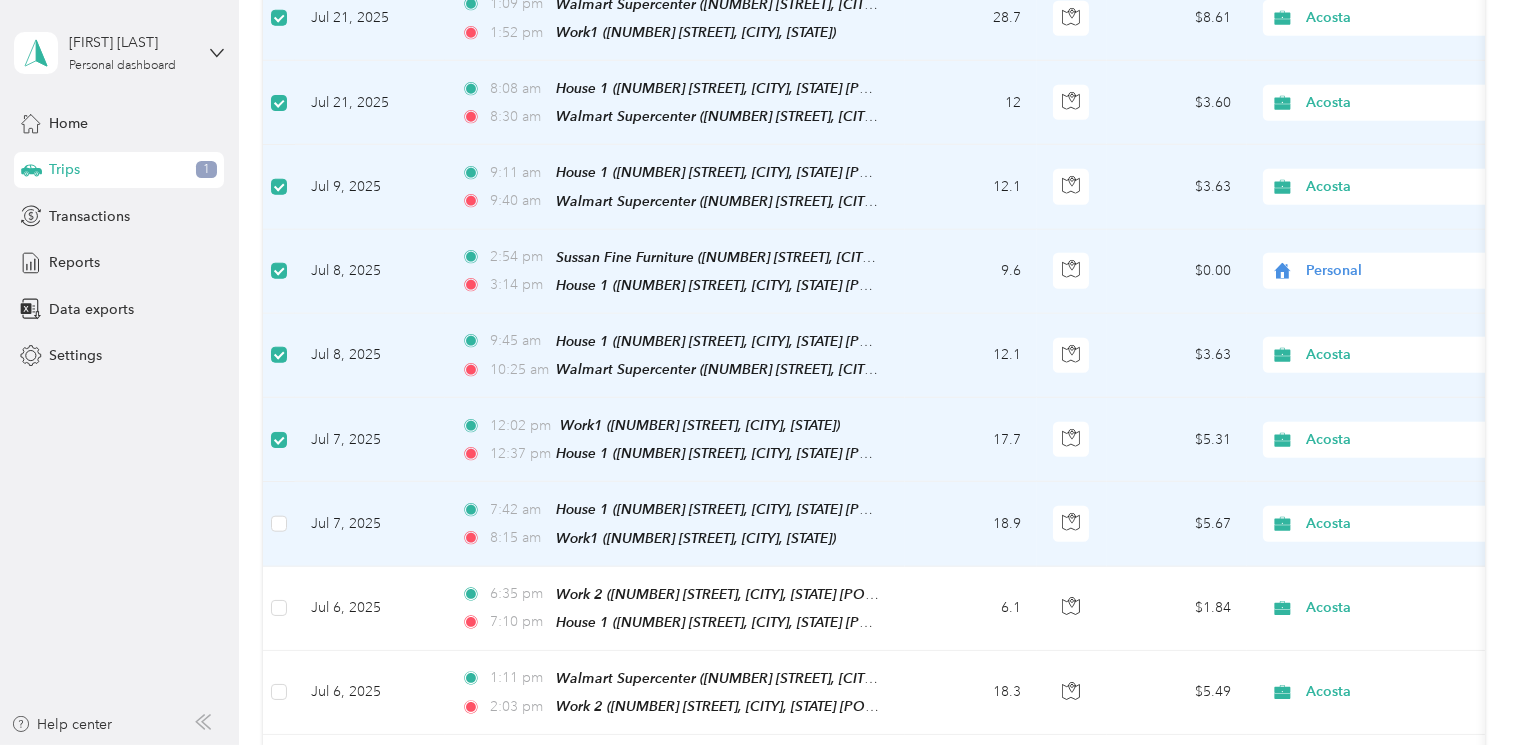 click at bounding box center [279, 524] 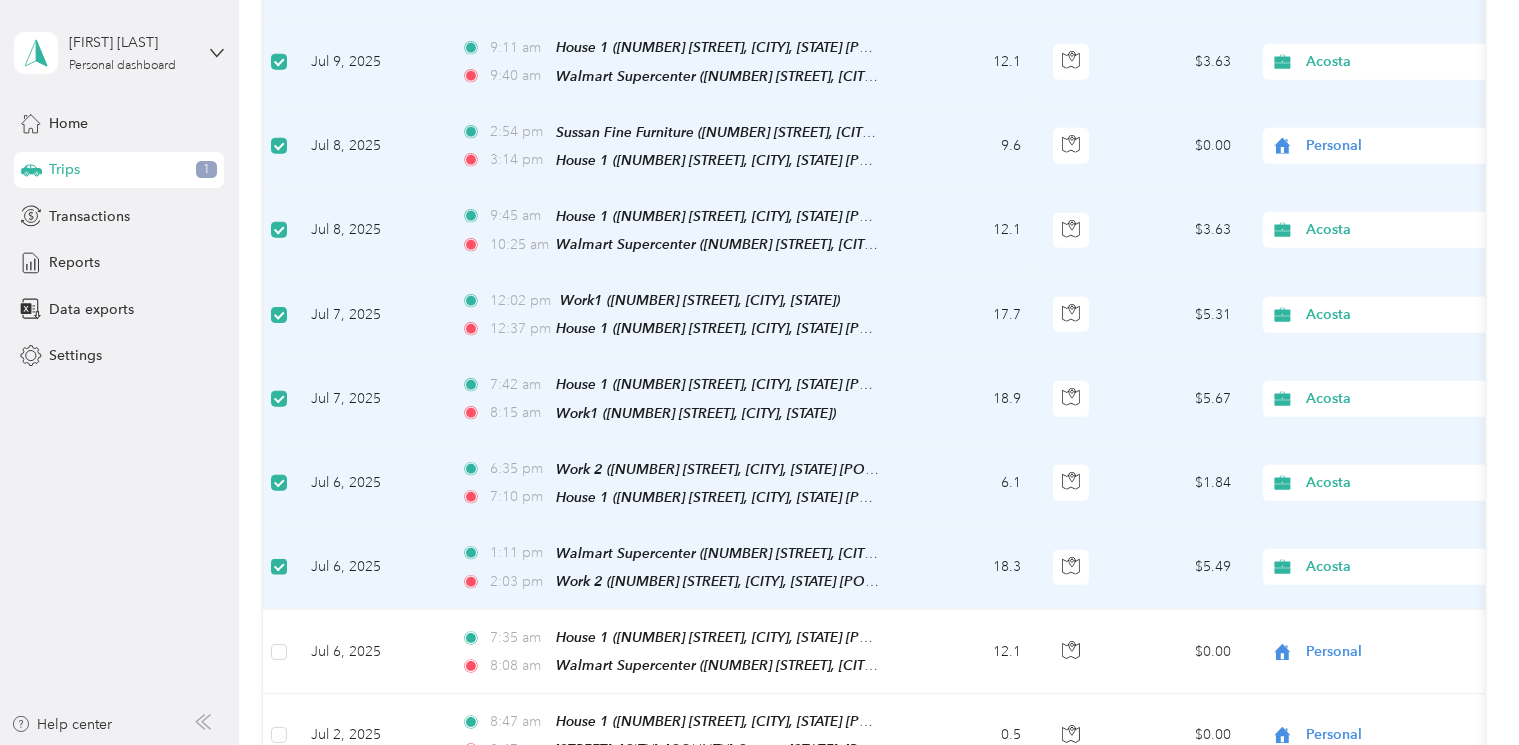 scroll, scrollTop: 2881, scrollLeft: 0, axis: vertical 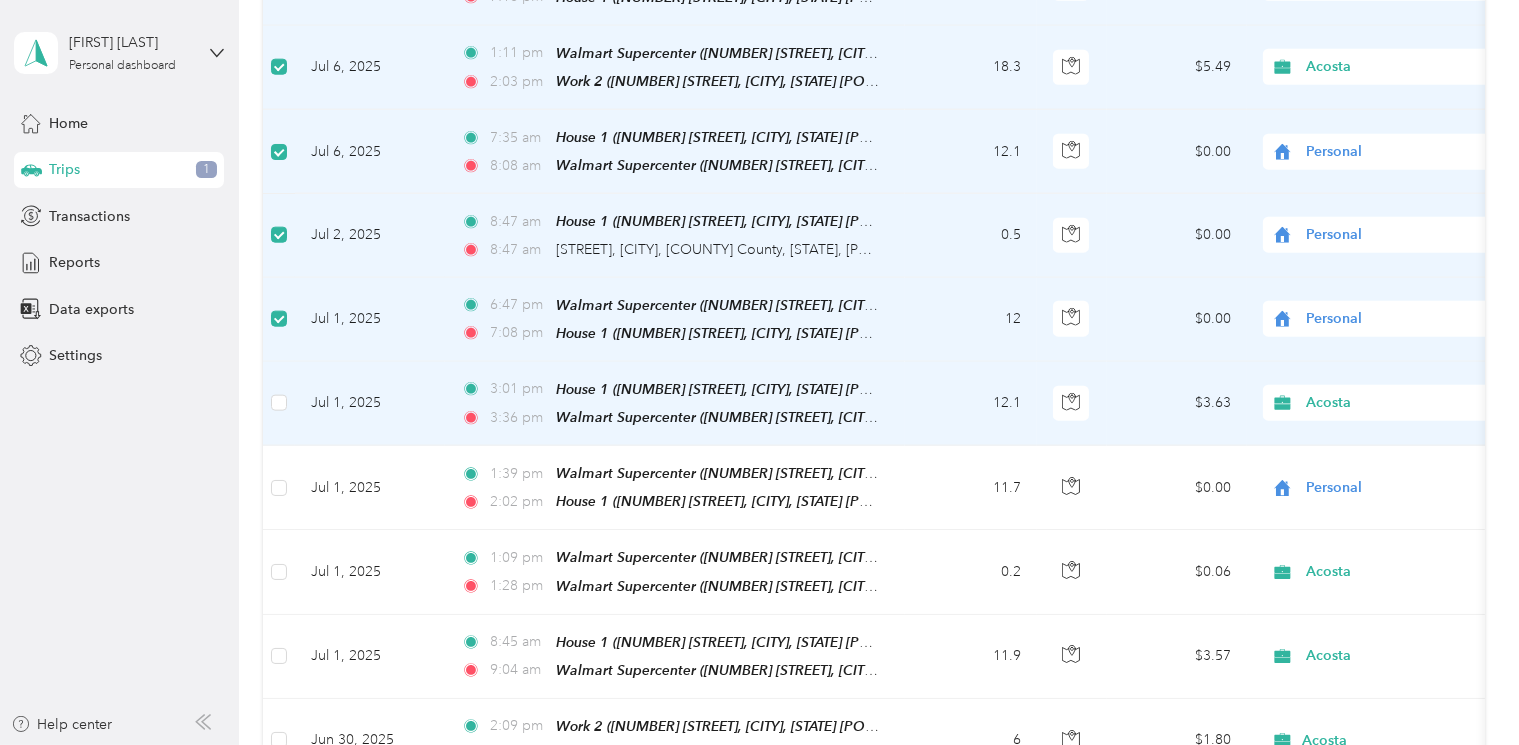 click at bounding box center (279, 404) 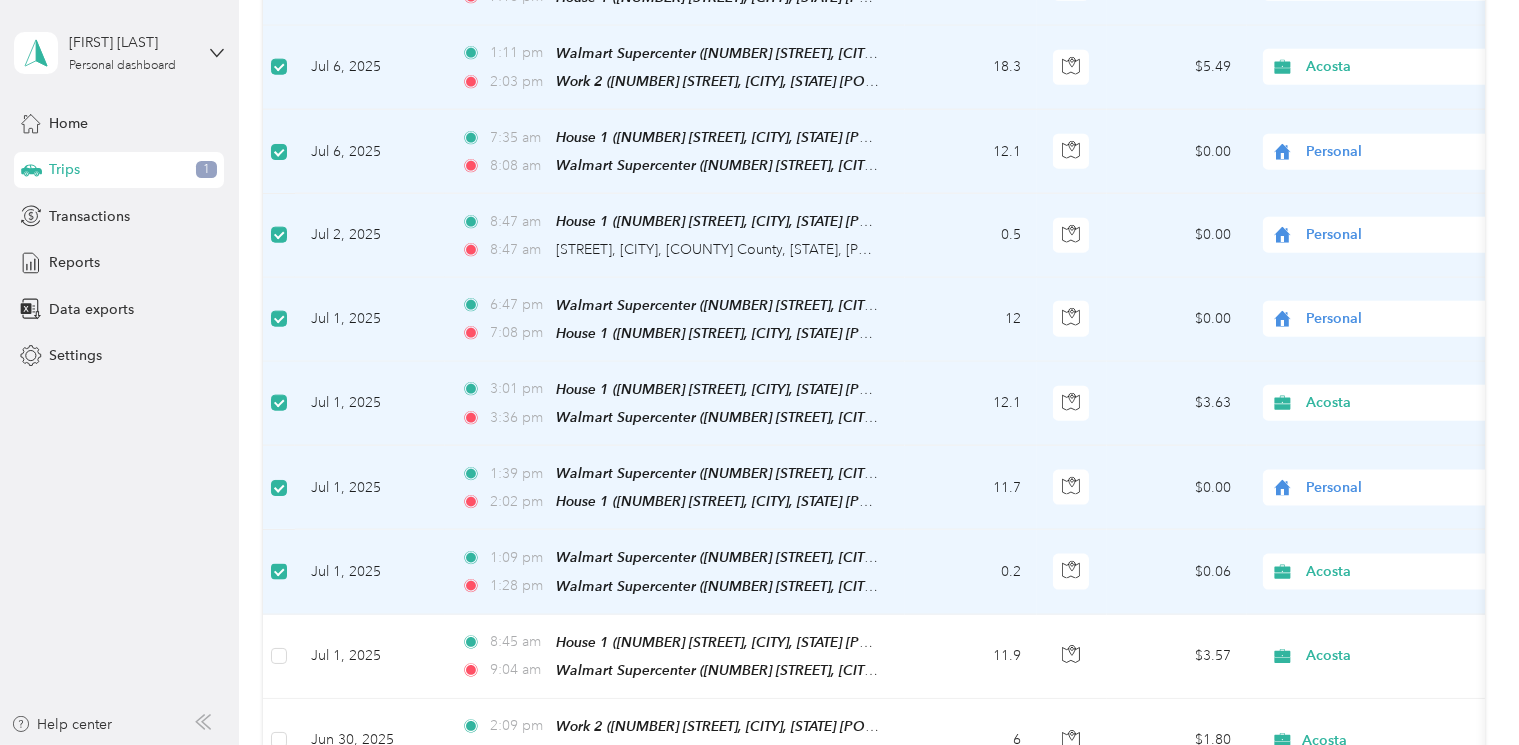 scroll, scrollTop: 3506, scrollLeft: 0, axis: vertical 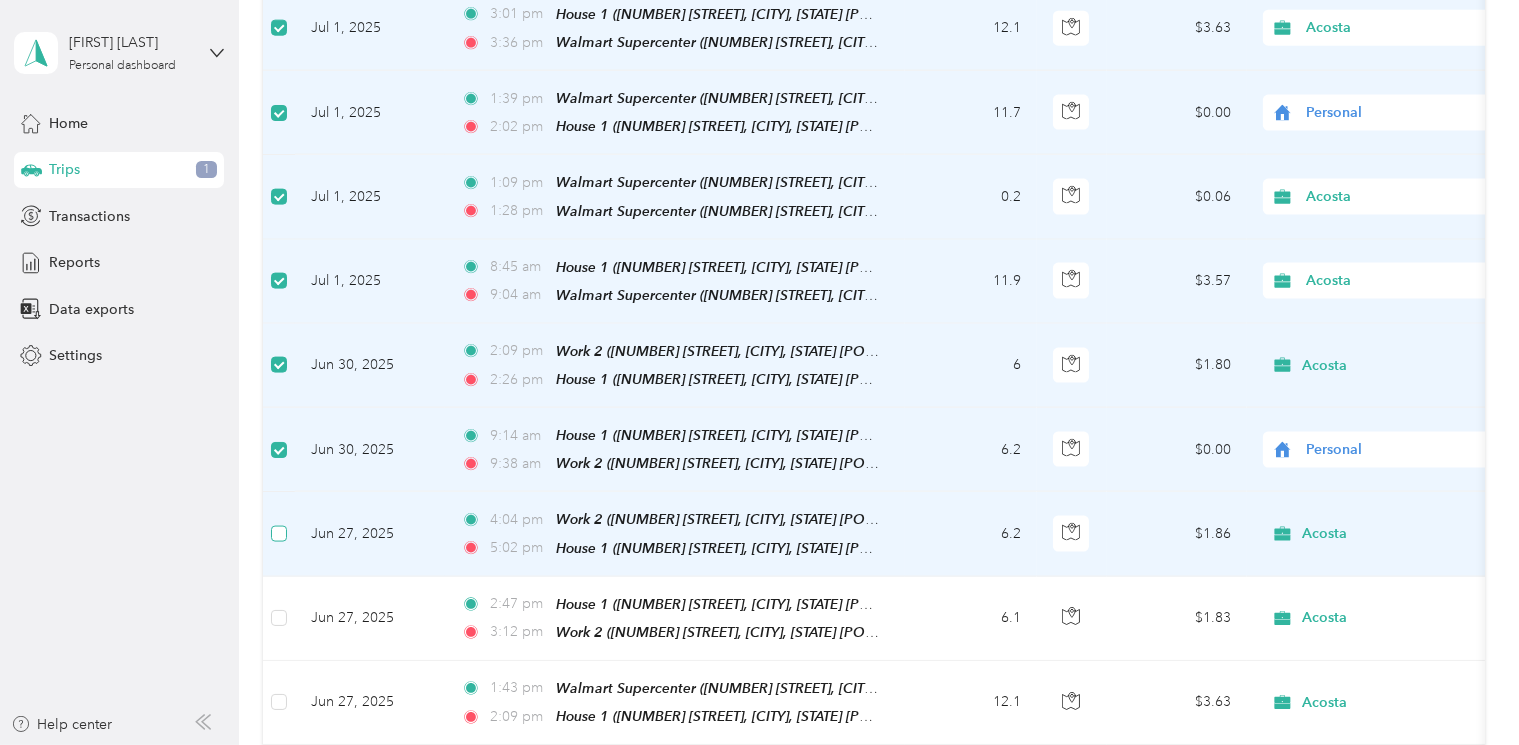 click at bounding box center [279, 534] 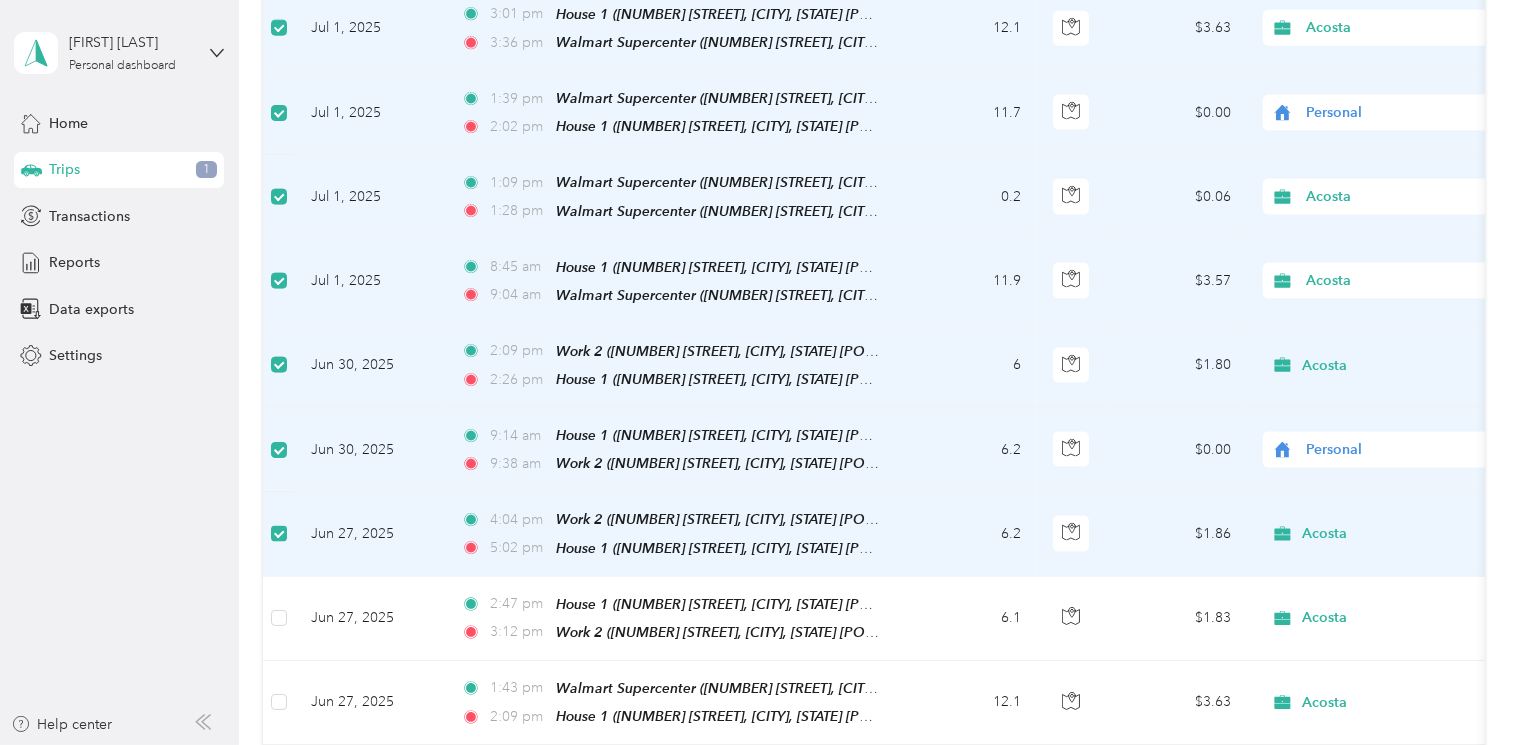 scroll, scrollTop: 3756, scrollLeft: 0, axis: vertical 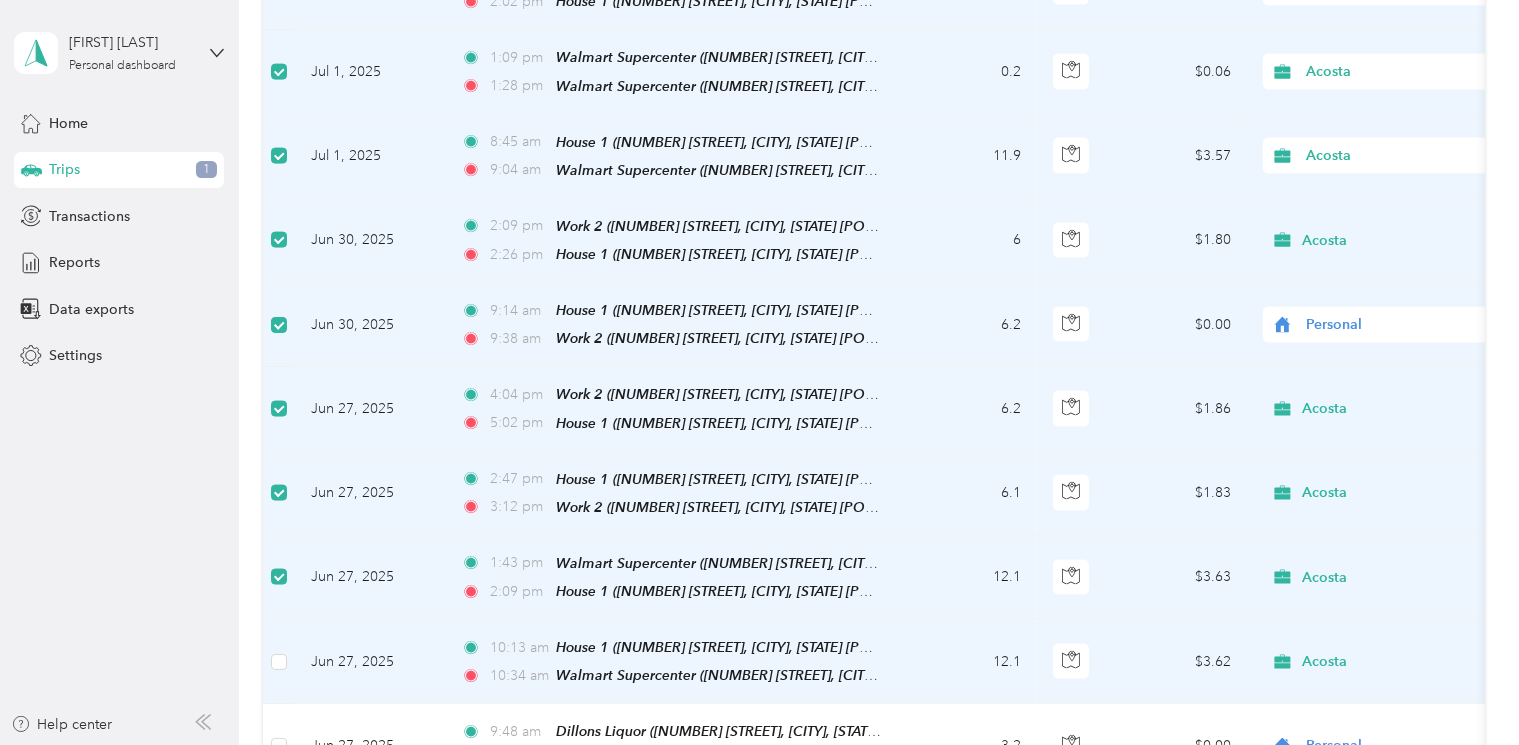 click at bounding box center [279, 662] 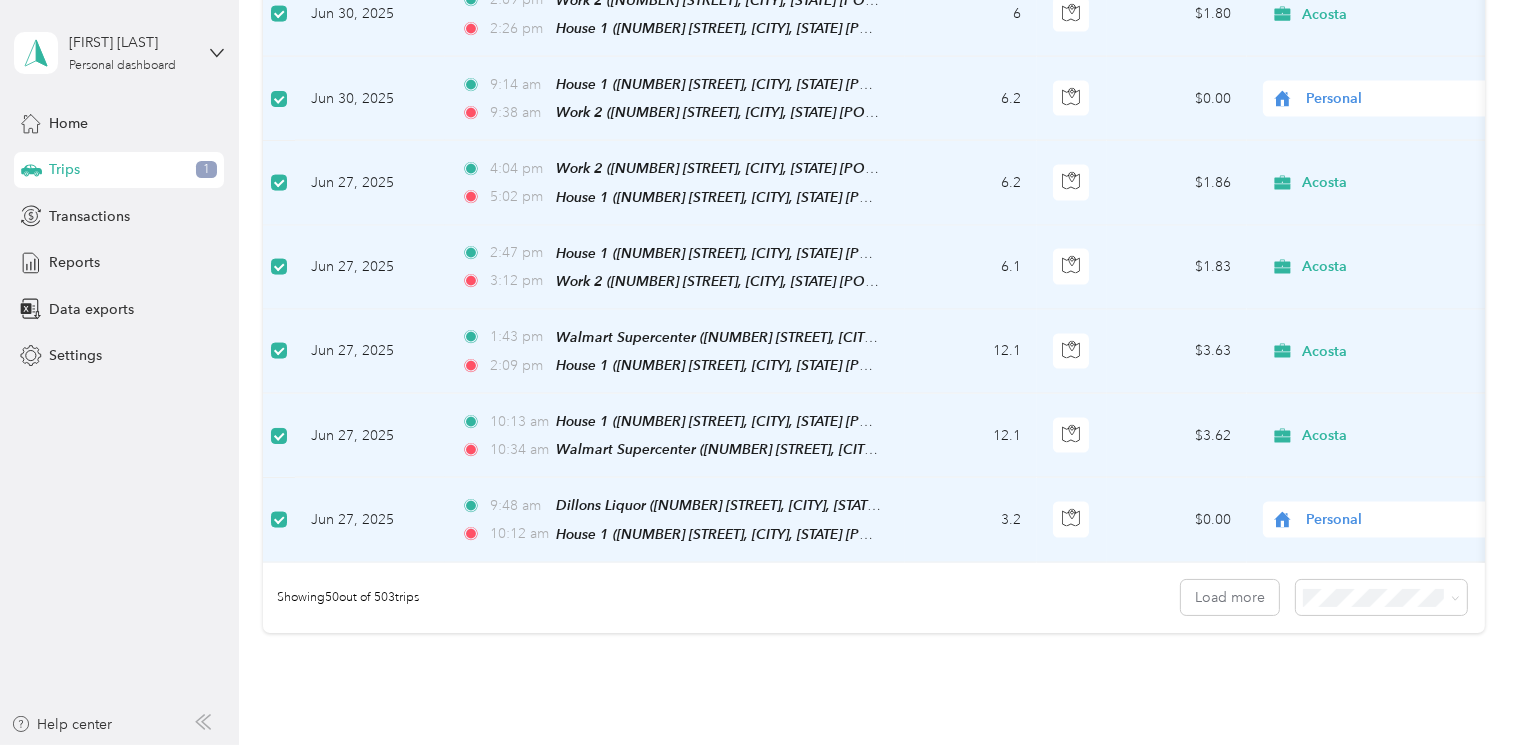 scroll, scrollTop: 4006, scrollLeft: 0, axis: vertical 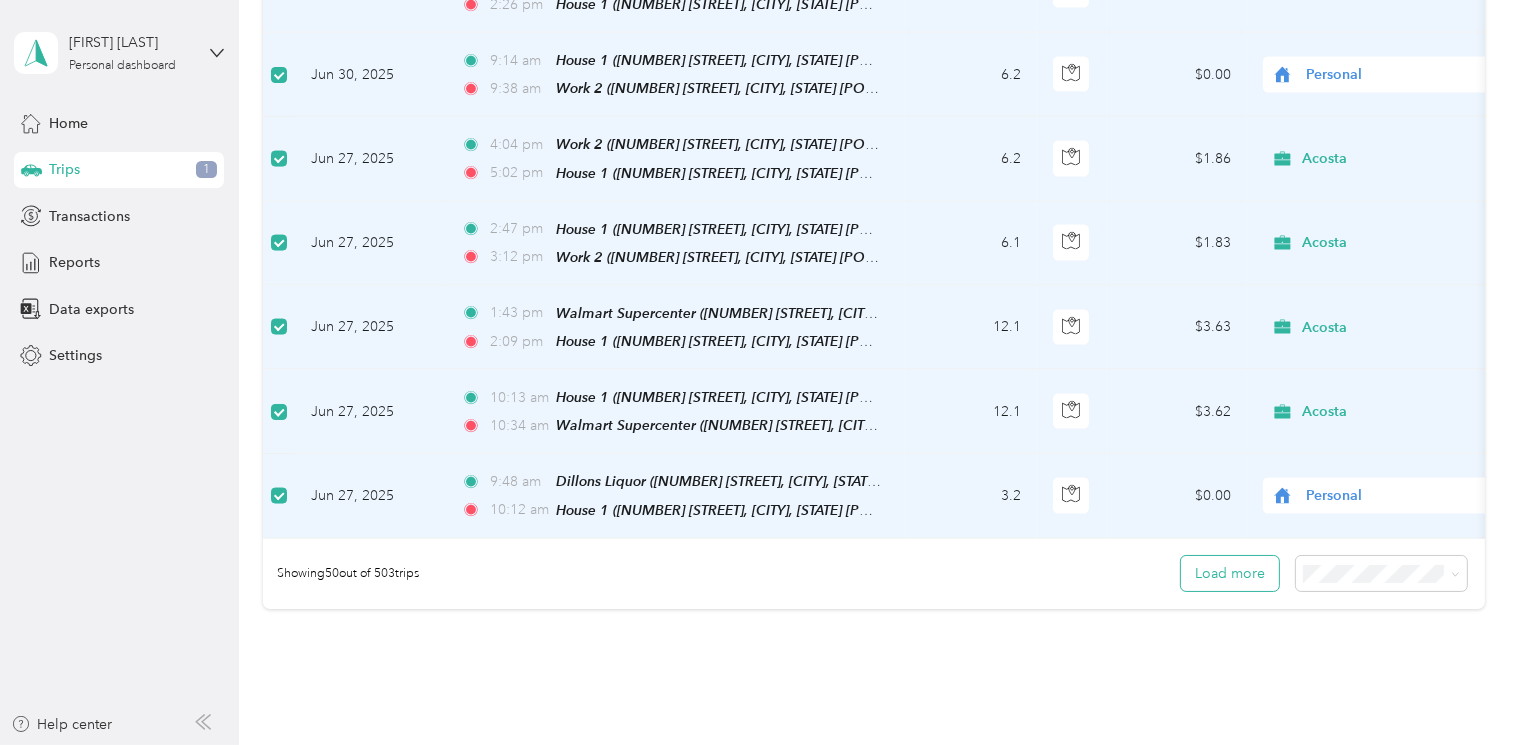 click on "Load more" at bounding box center (1230, 573) 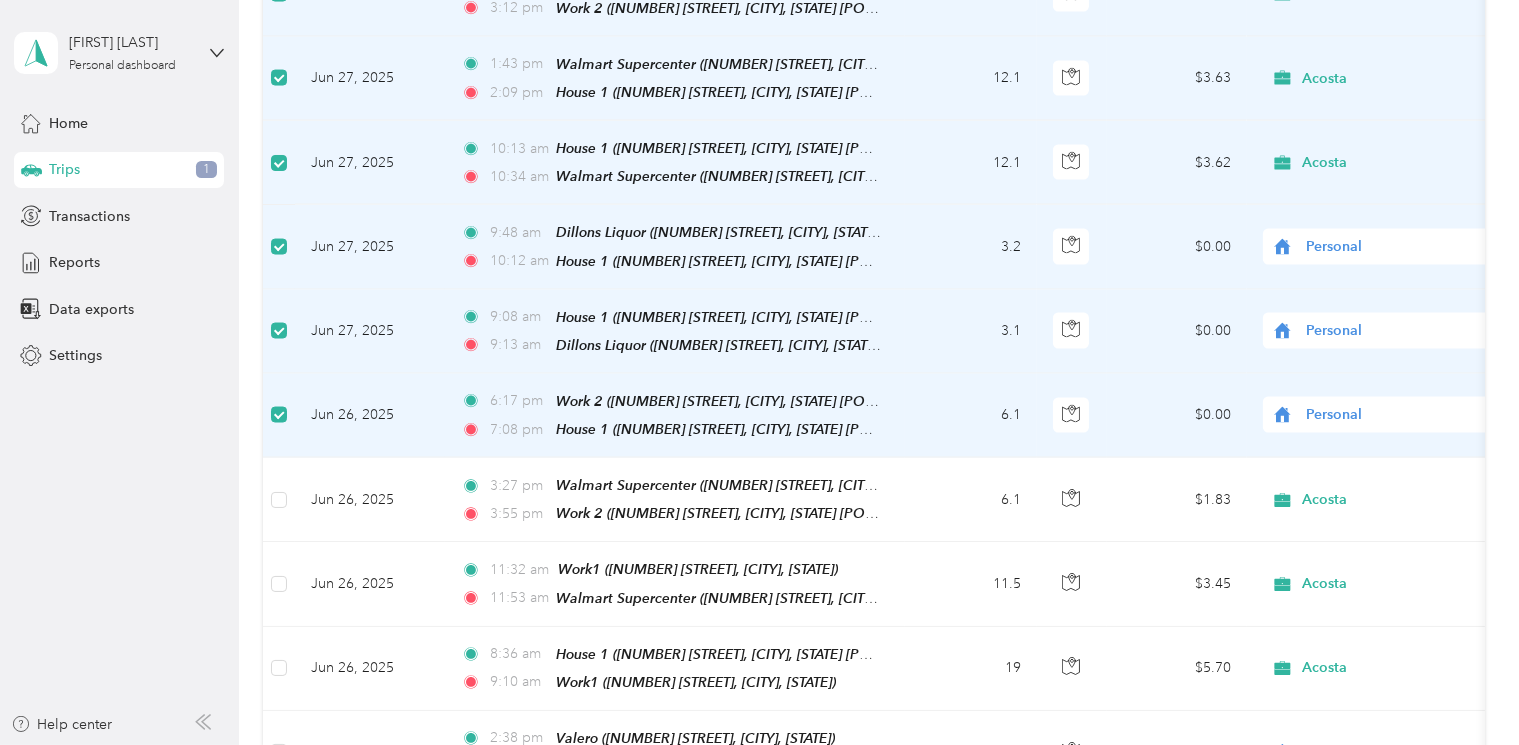 scroll, scrollTop: 4256, scrollLeft: 0, axis: vertical 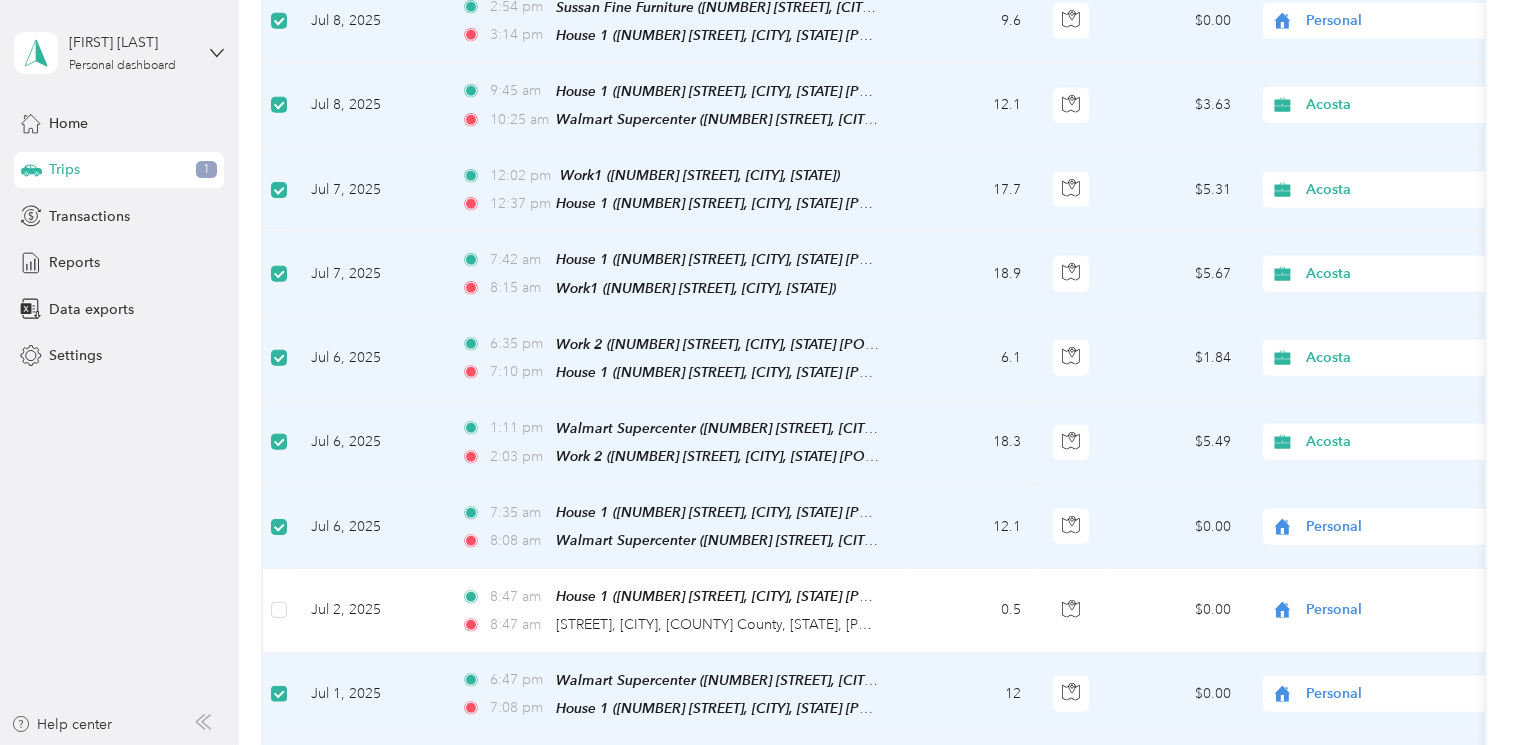 click at bounding box center (279, 694) 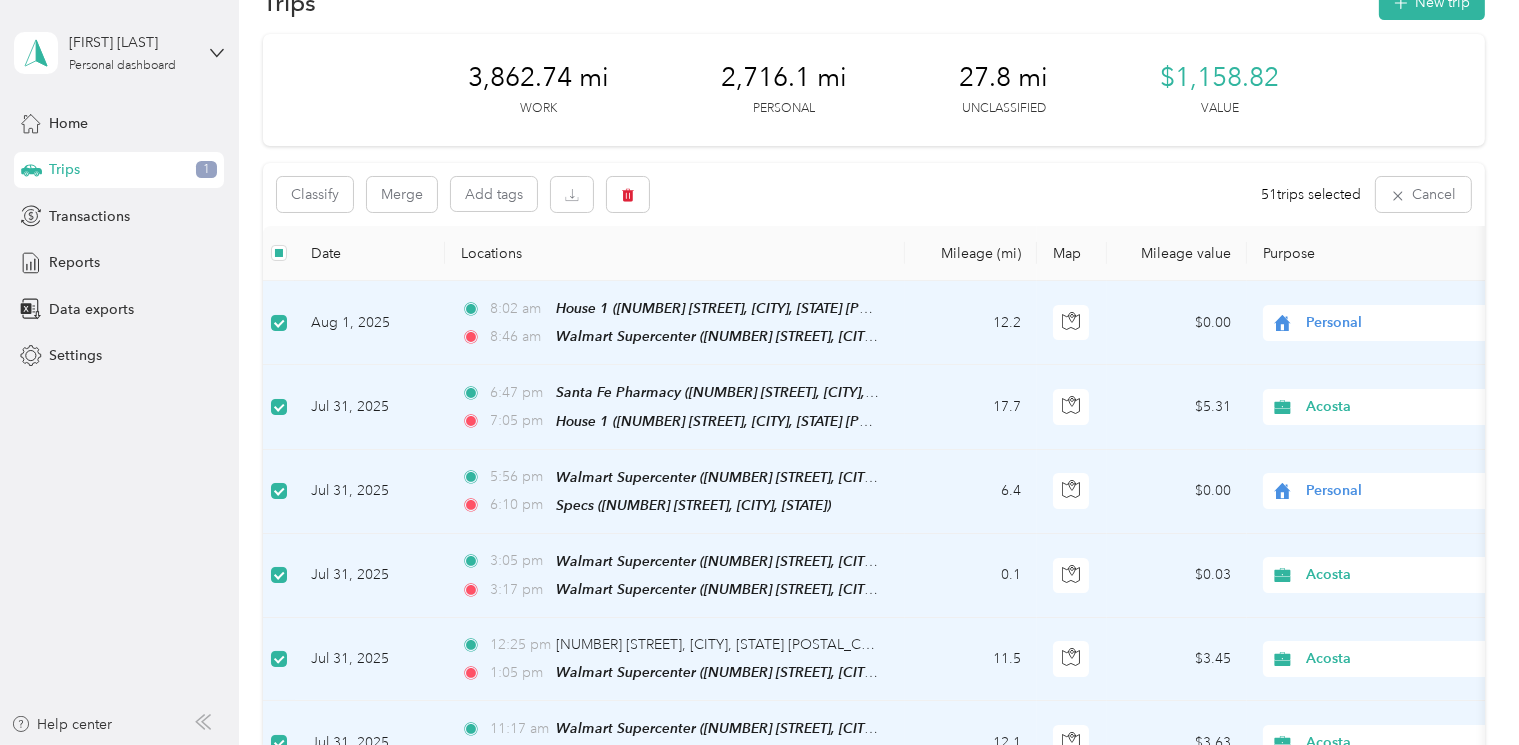 scroll, scrollTop: 0, scrollLeft: 0, axis: both 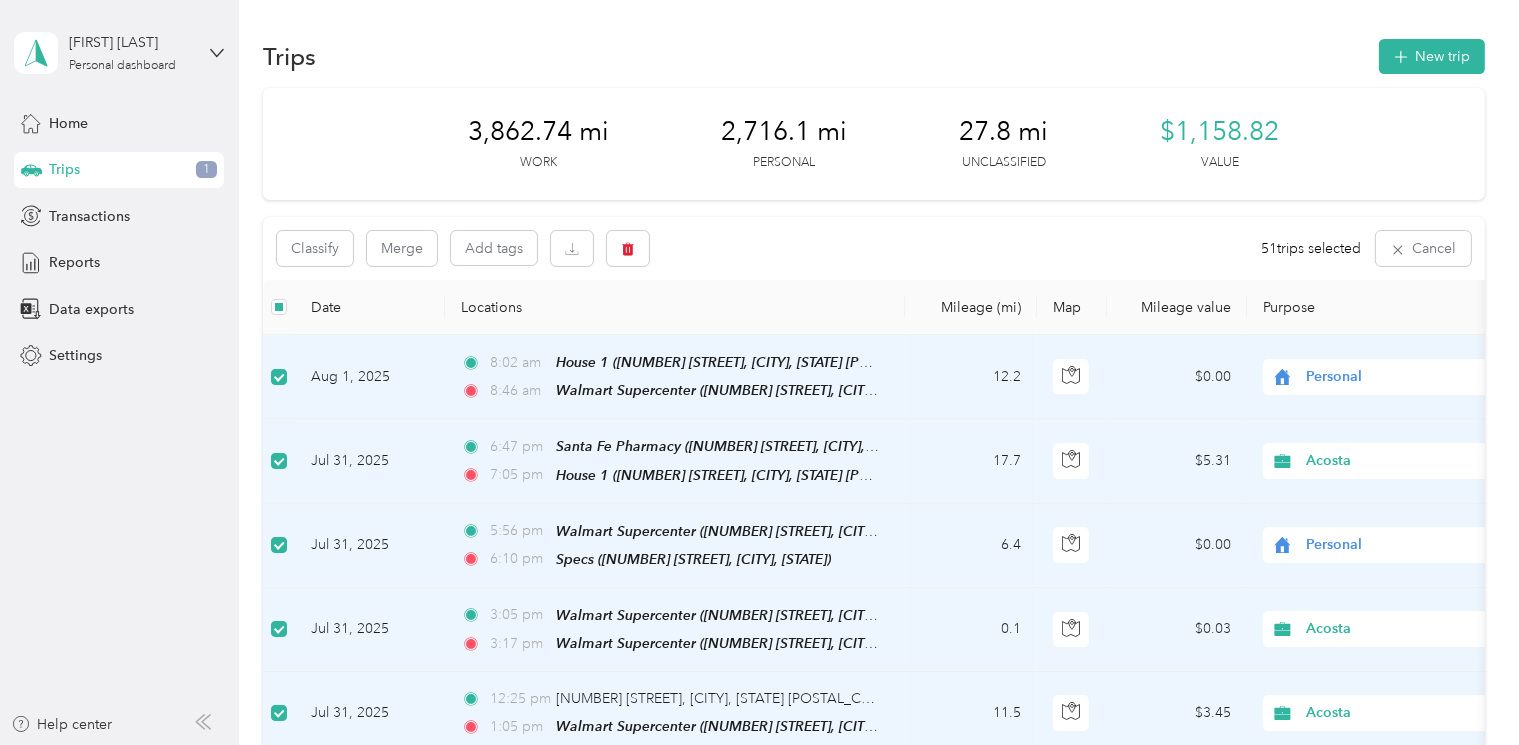 click at bounding box center (279, 307) 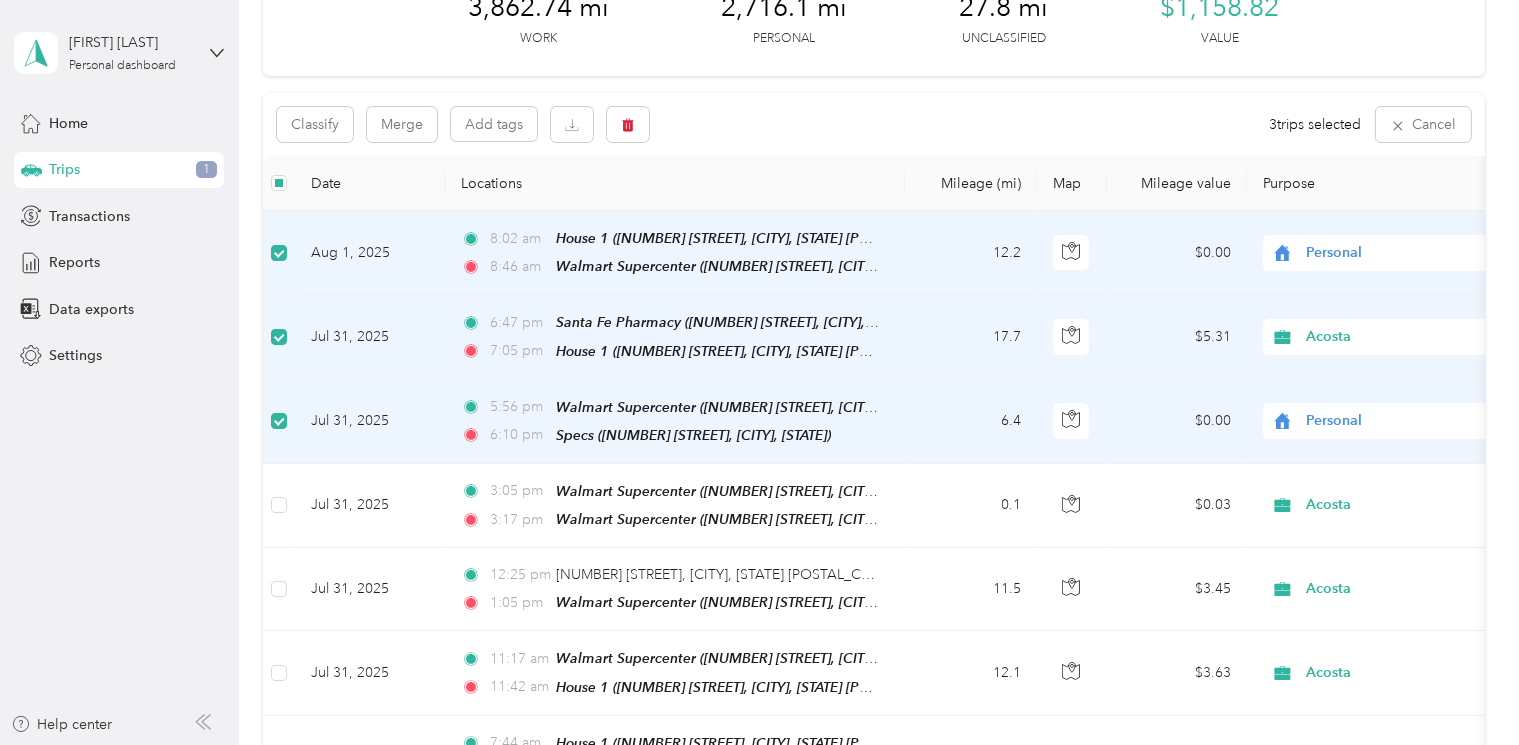 scroll, scrollTop: 375, scrollLeft: 0, axis: vertical 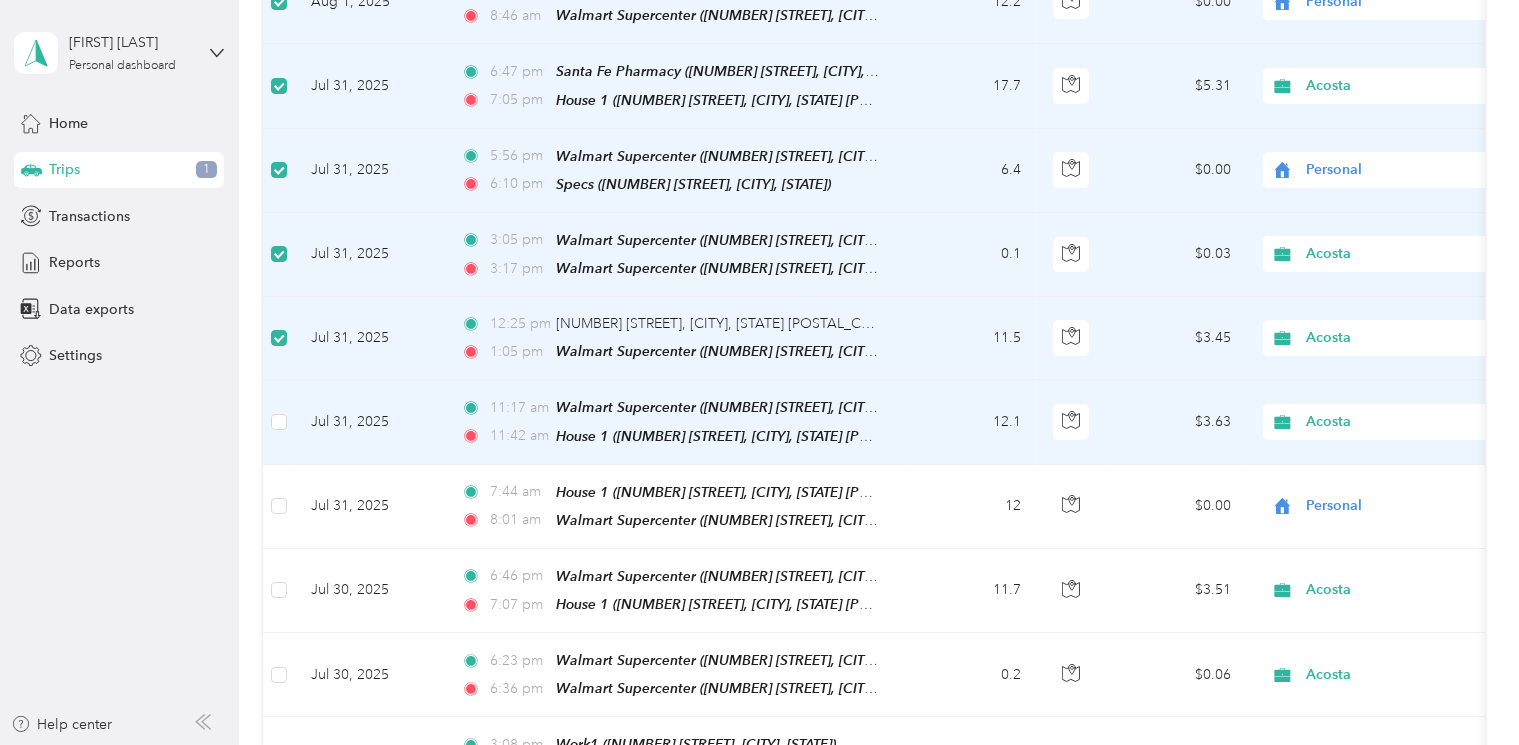 click at bounding box center (279, 422) 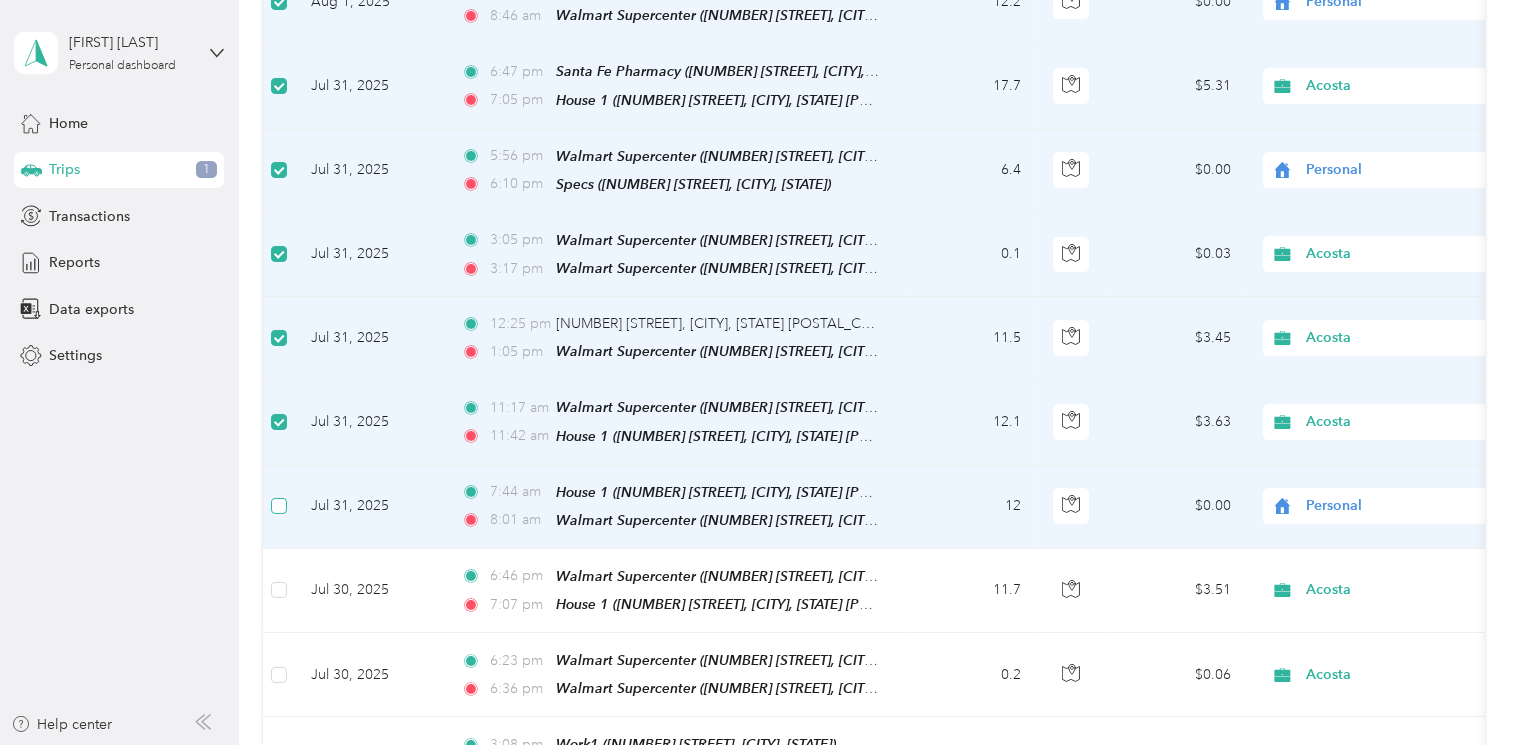 click at bounding box center [279, 507] 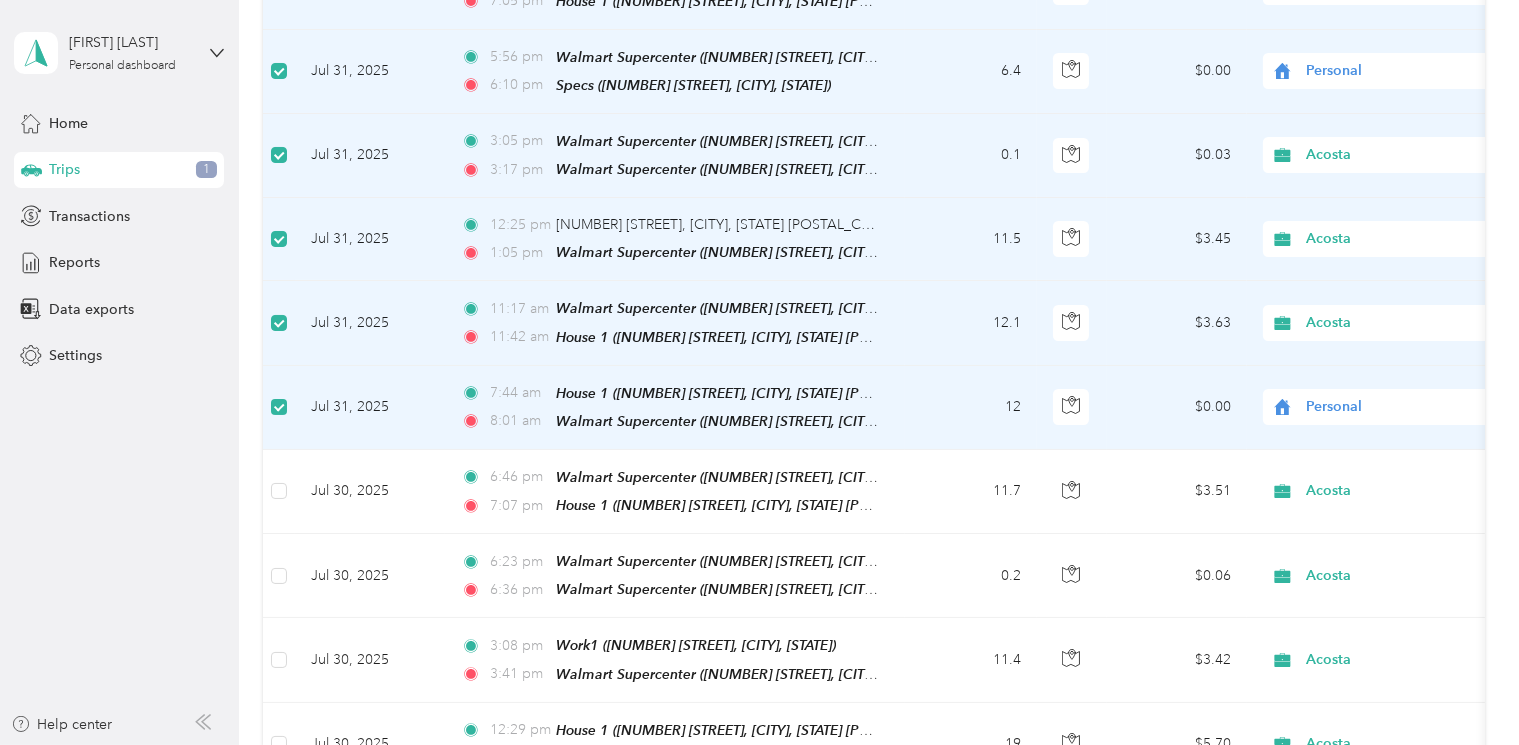 scroll, scrollTop: 625, scrollLeft: 0, axis: vertical 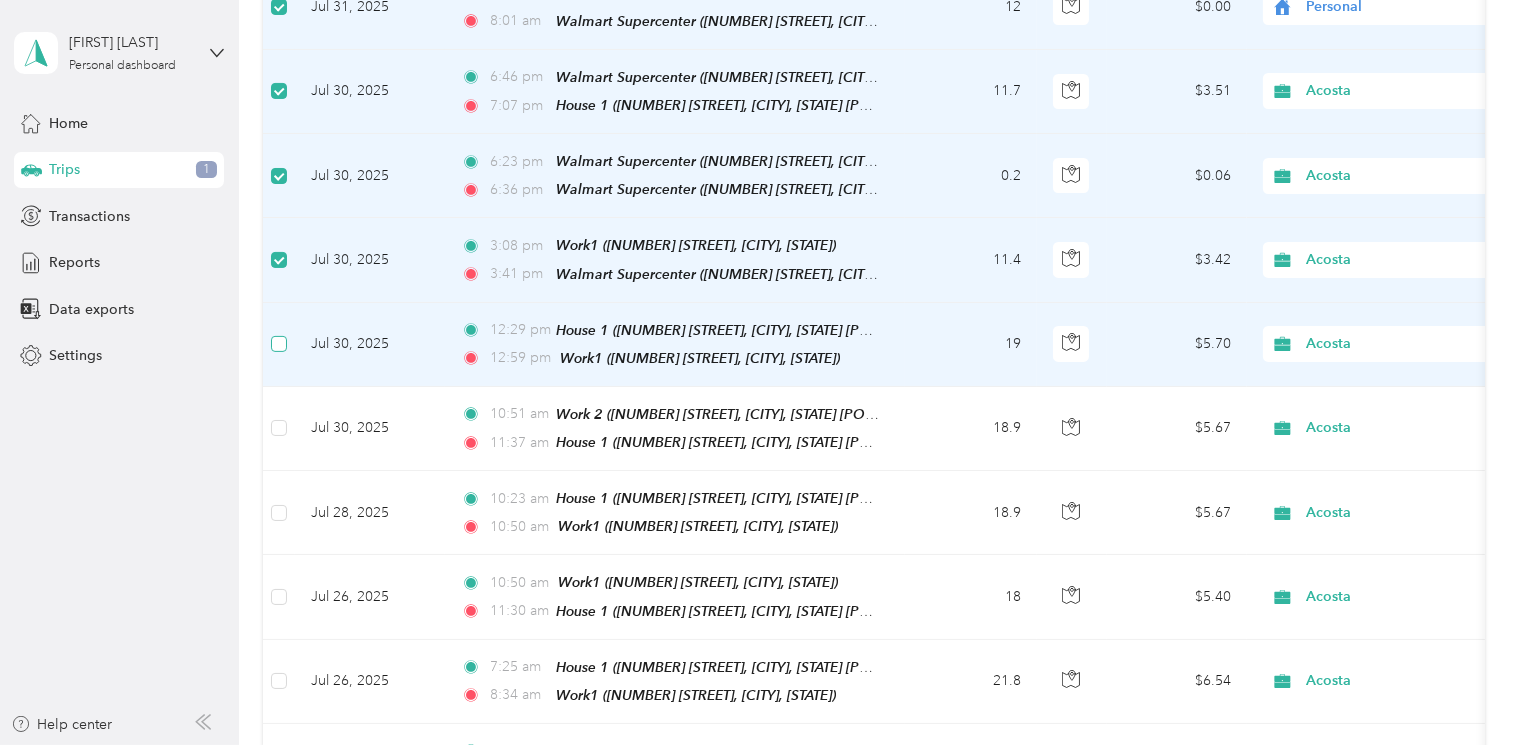 click at bounding box center (279, 344) 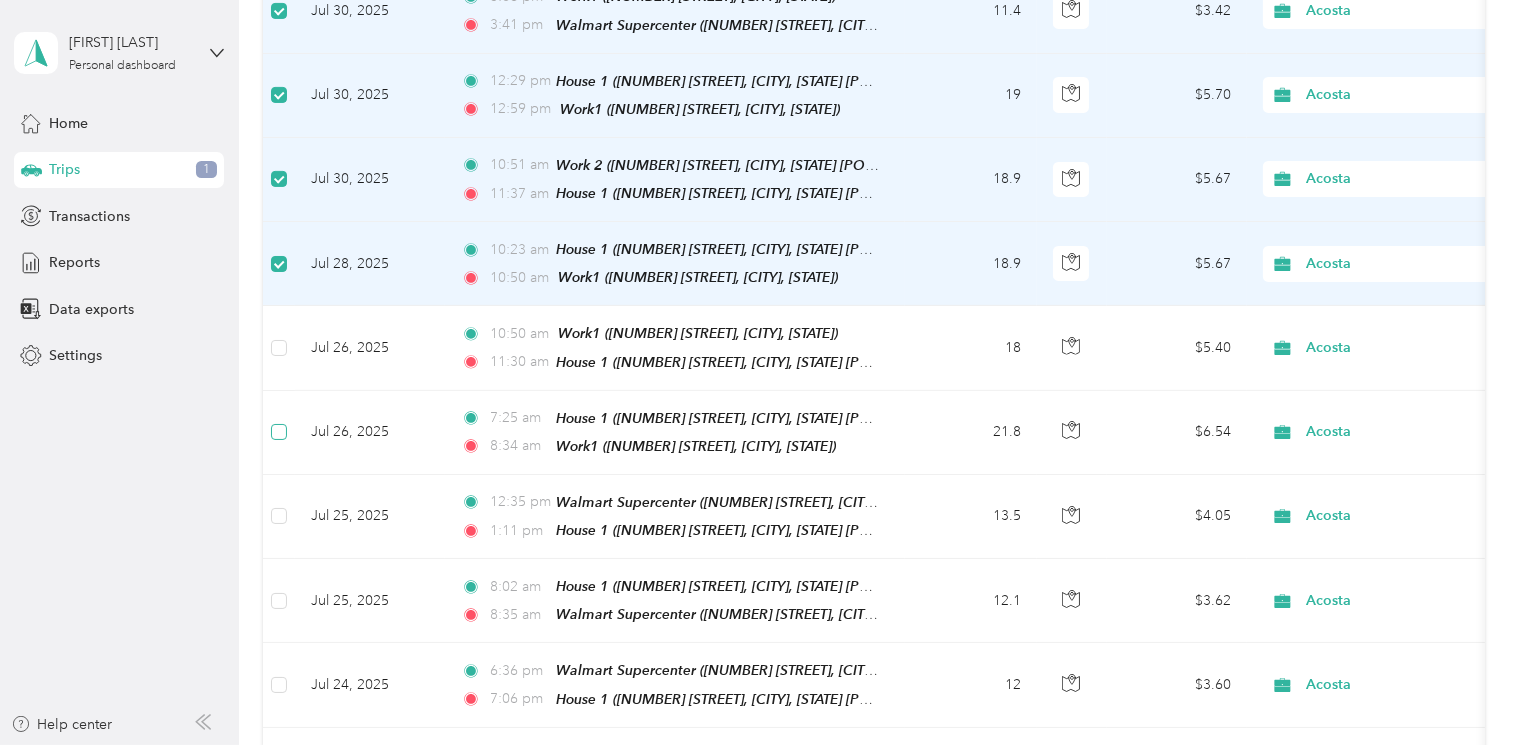 scroll, scrollTop: 1125, scrollLeft: 0, axis: vertical 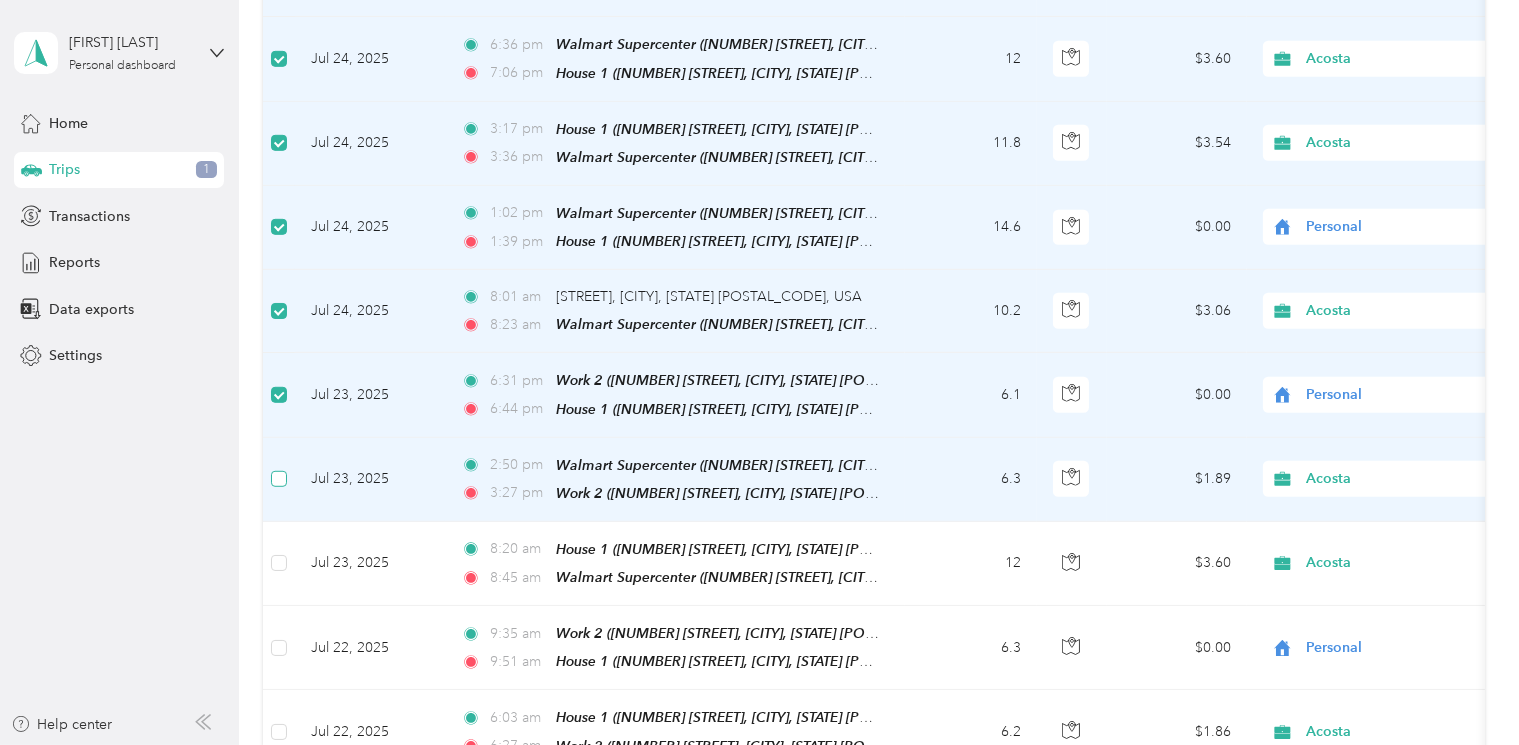 click at bounding box center [279, 479] 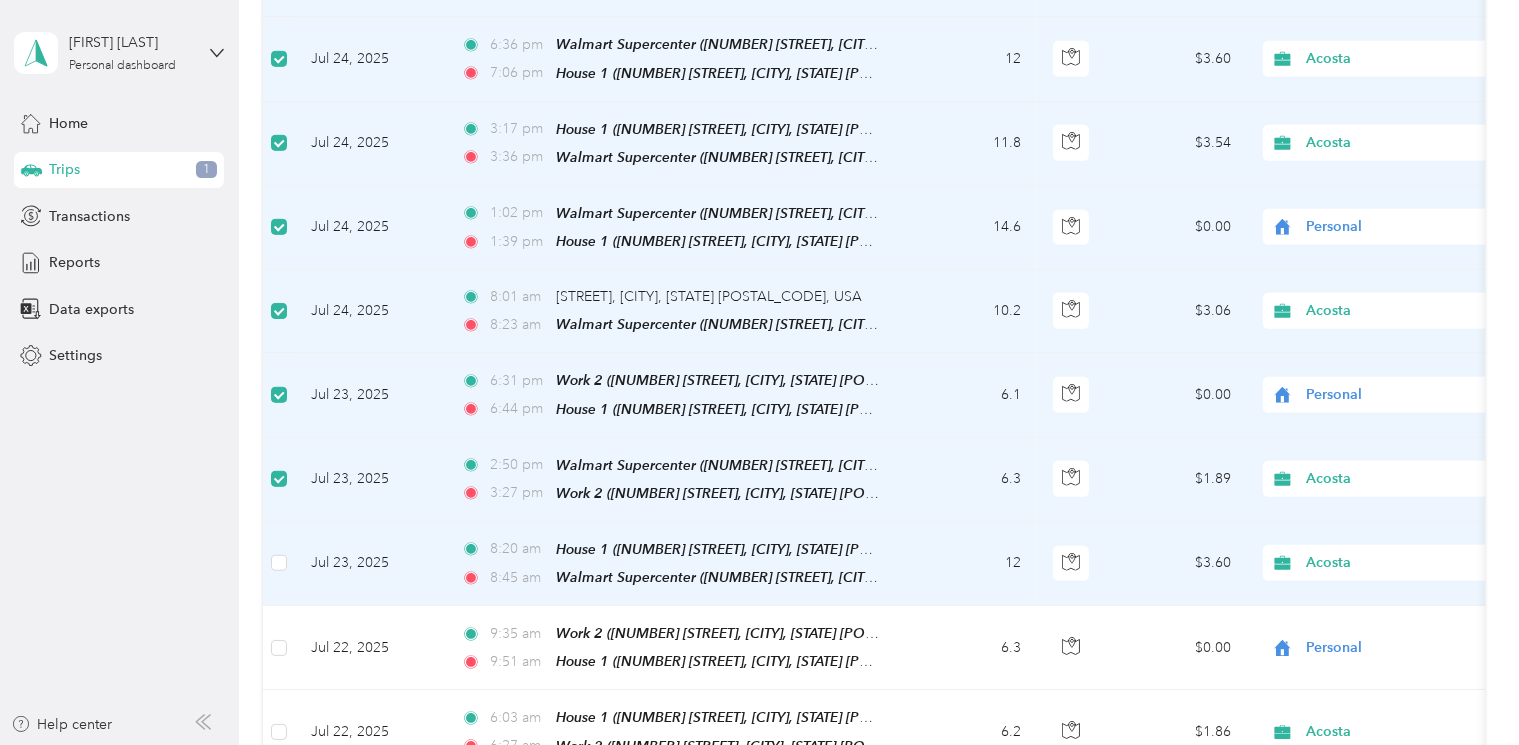 click at bounding box center [279, 564] 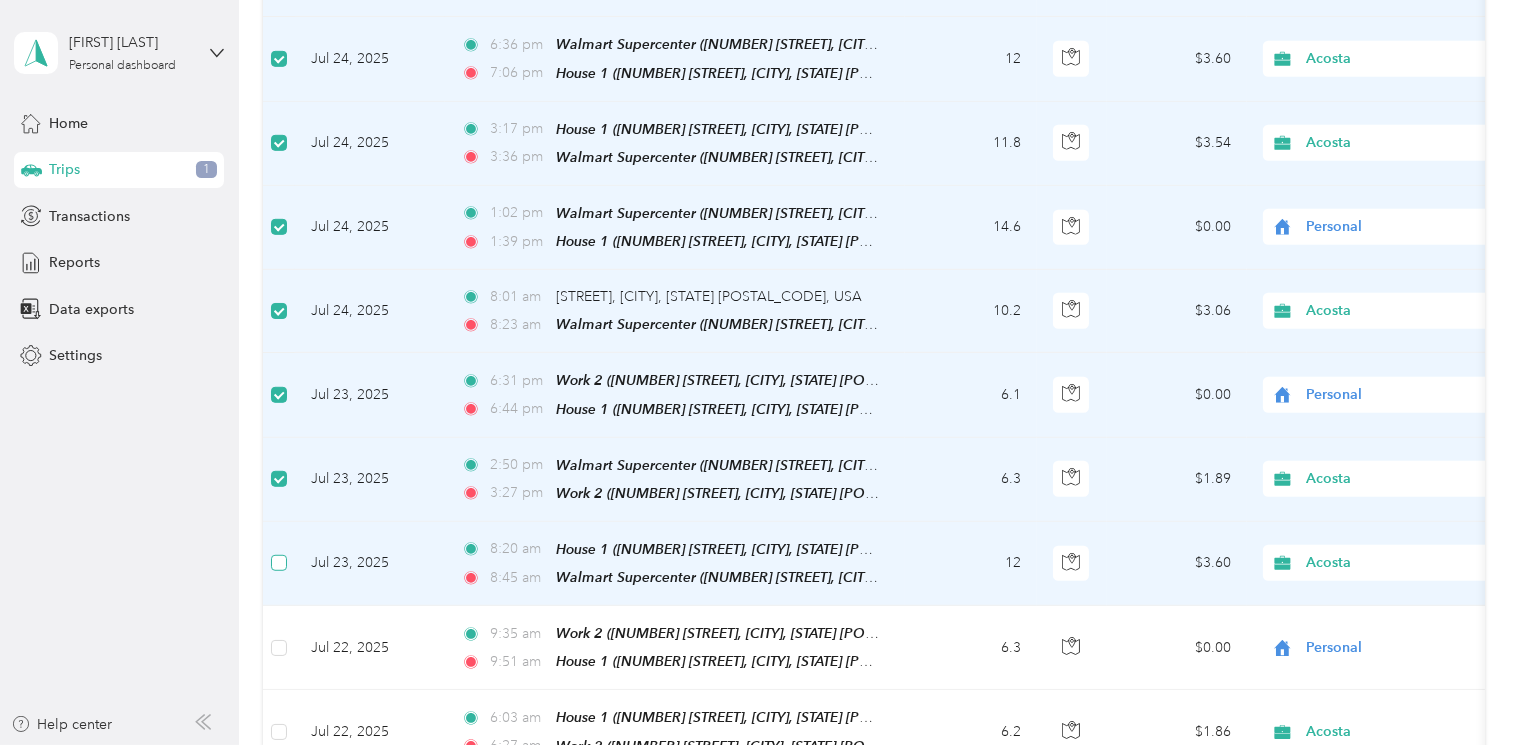 click at bounding box center (279, 563) 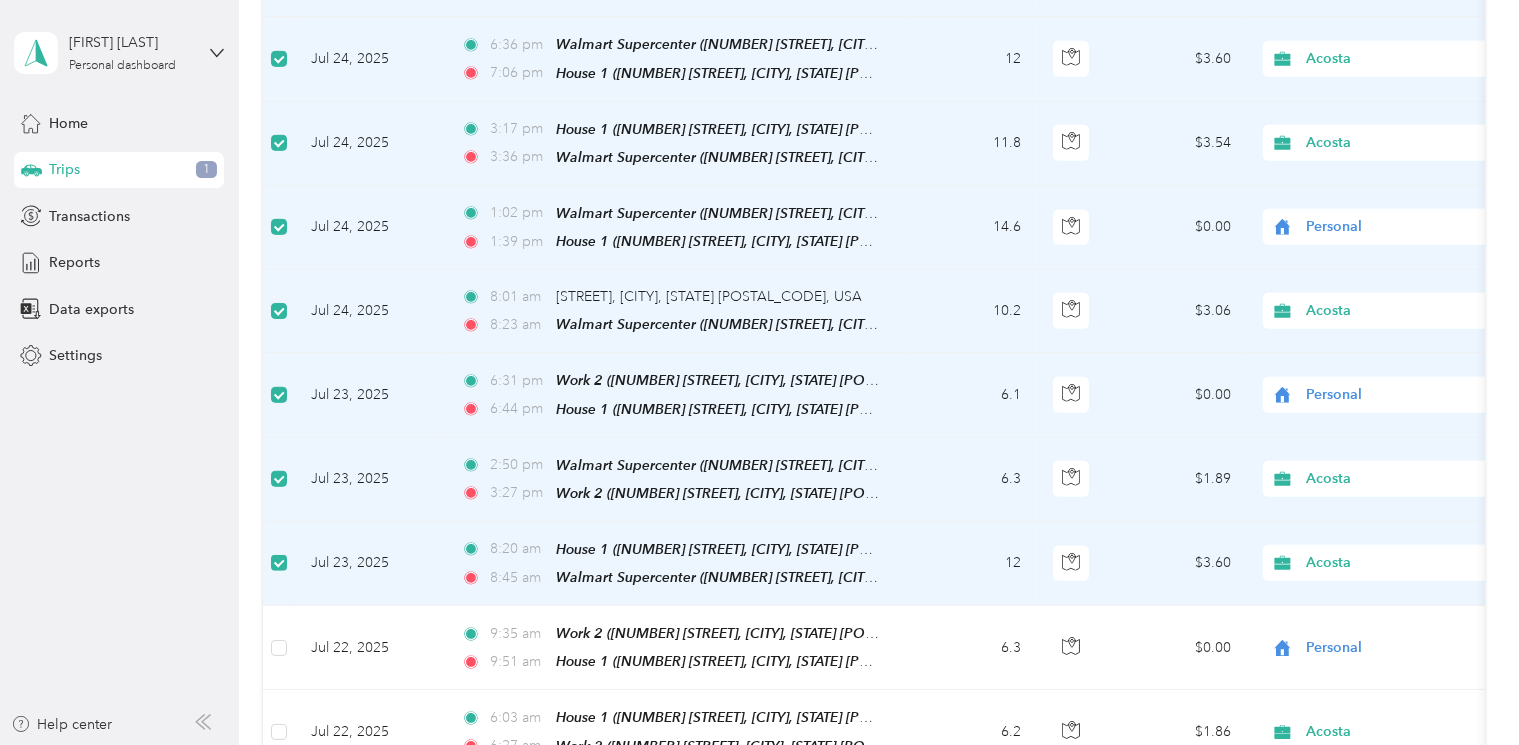 click at bounding box center [279, 563] 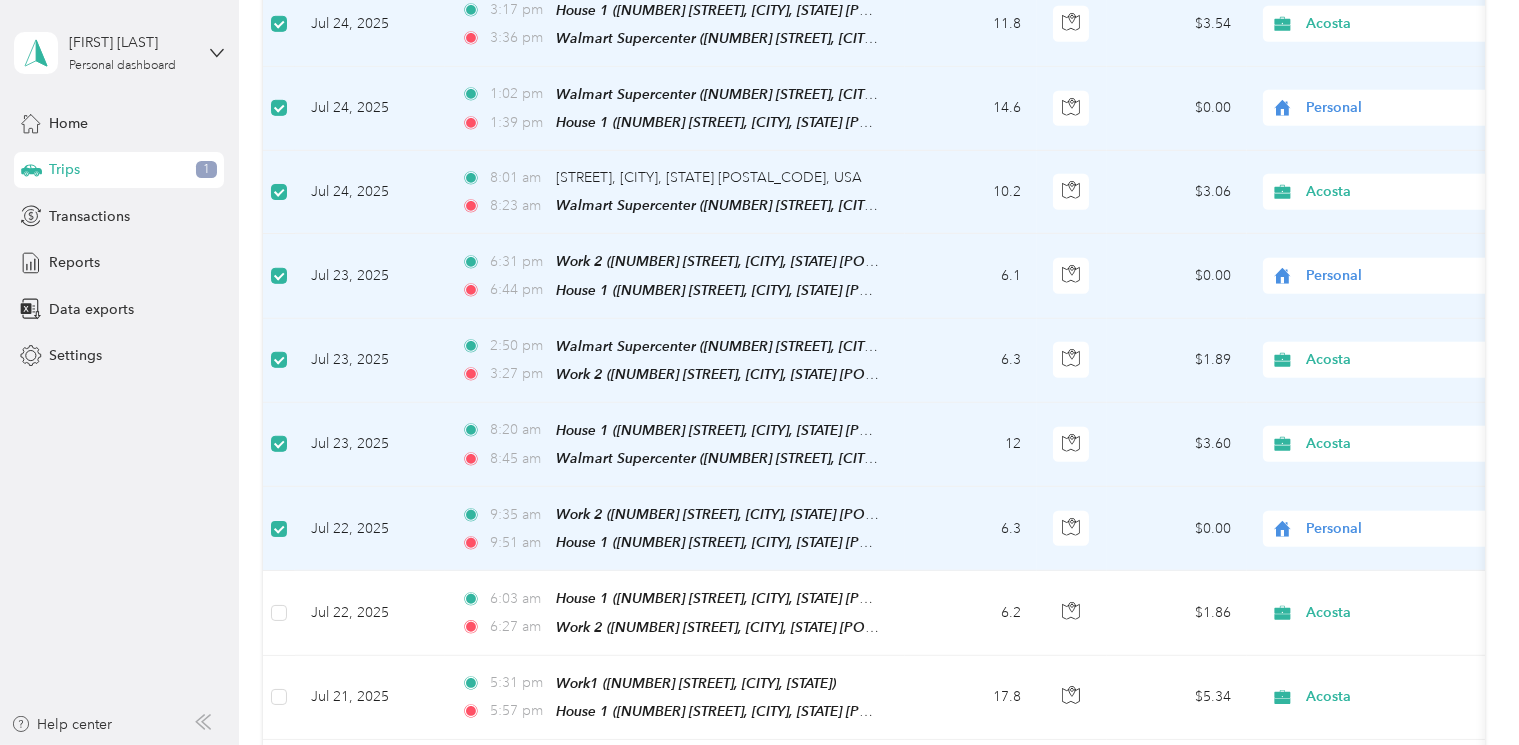 scroll, scrollTop: 1999, scrollLeft: 0, axis: vertical 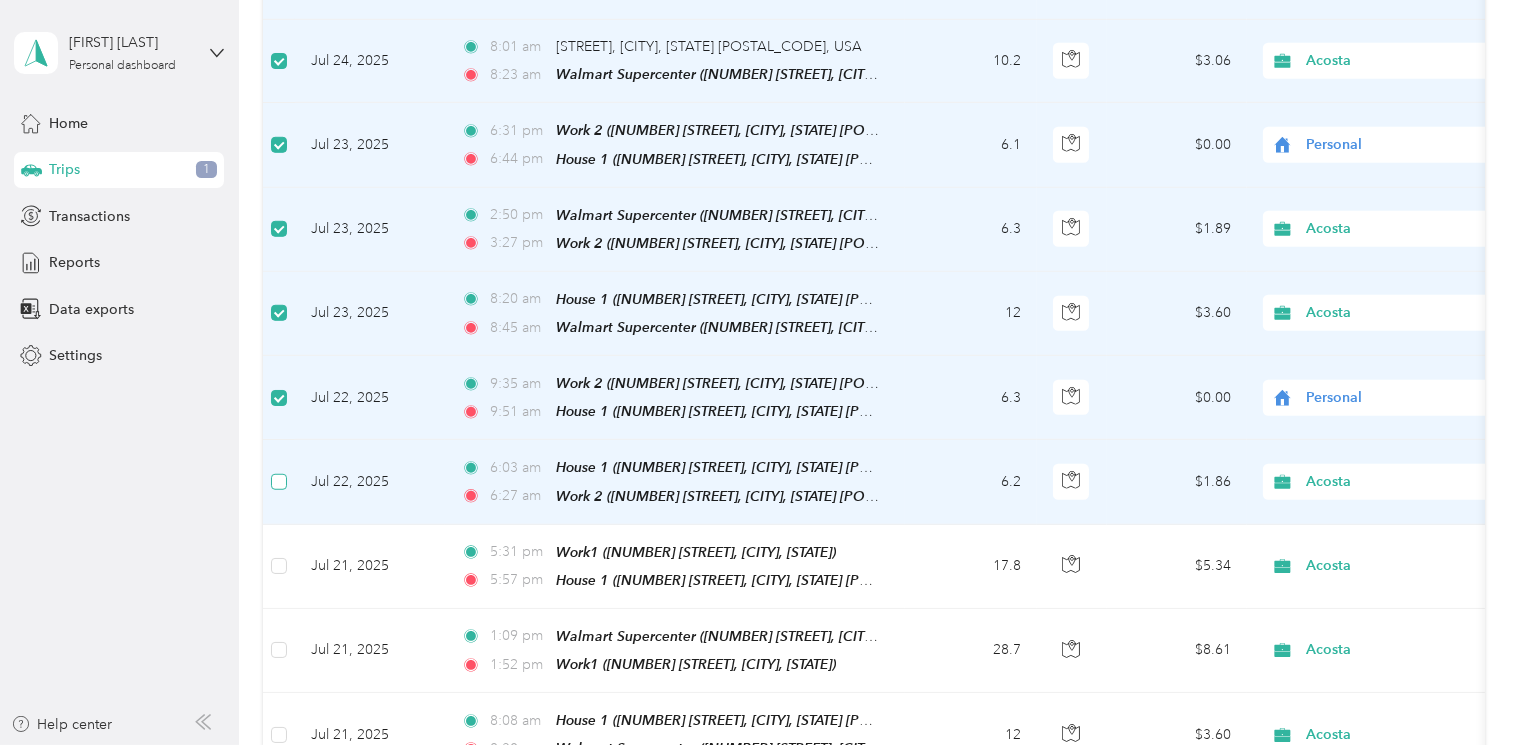 click at bounding box center (279, 482) 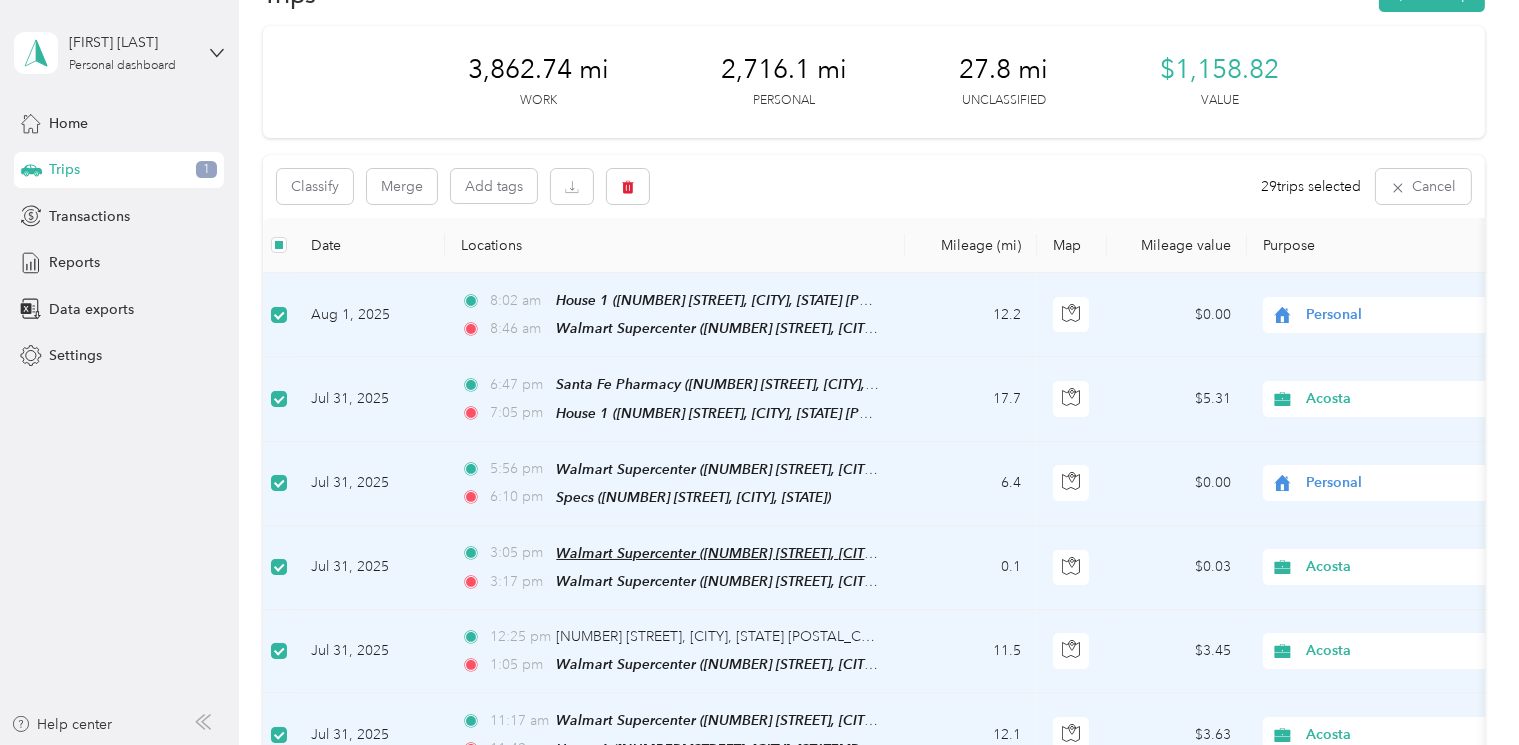 scroll, scrollTop: 0, scrollLeft: 0, axis: both 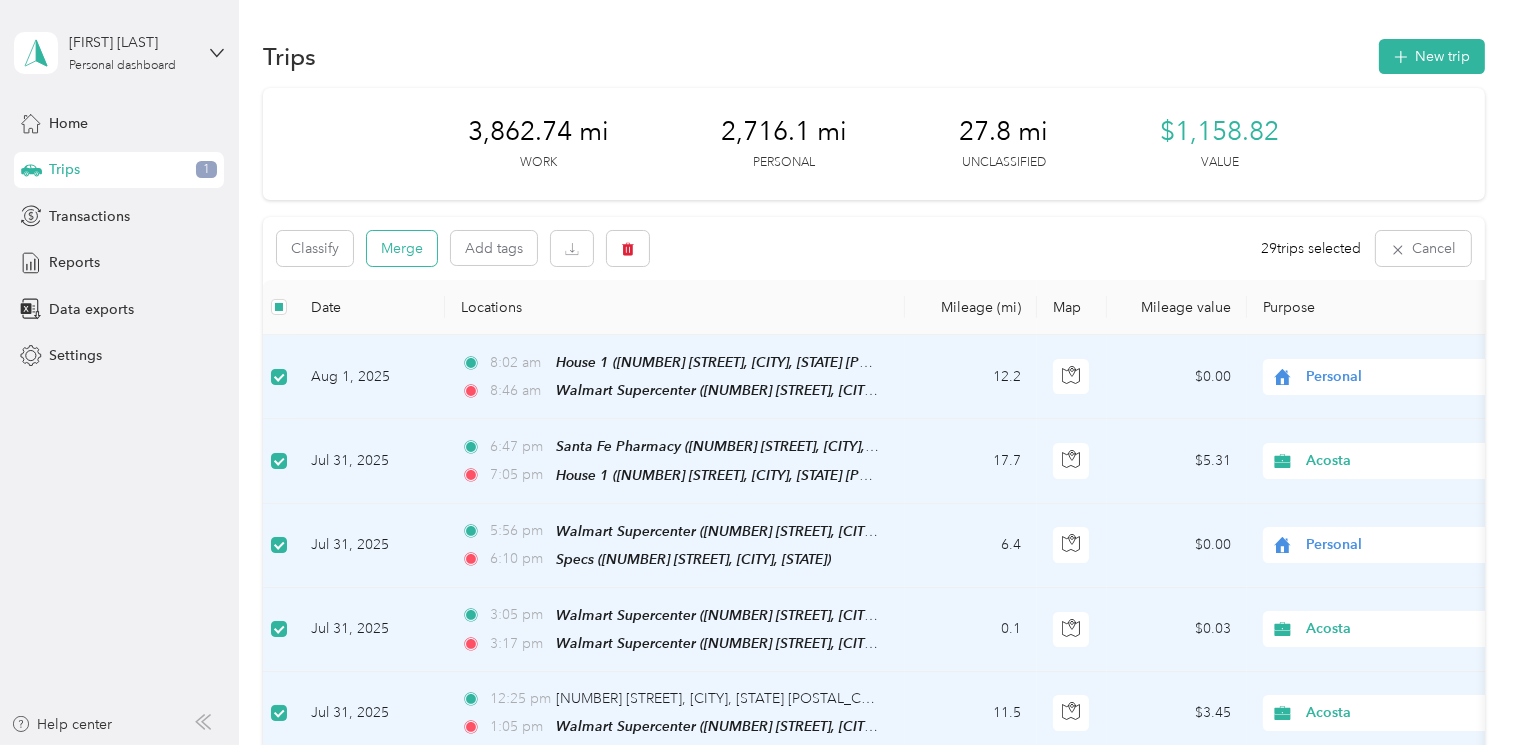 click on "Merge" at bounding box center (402, 248) 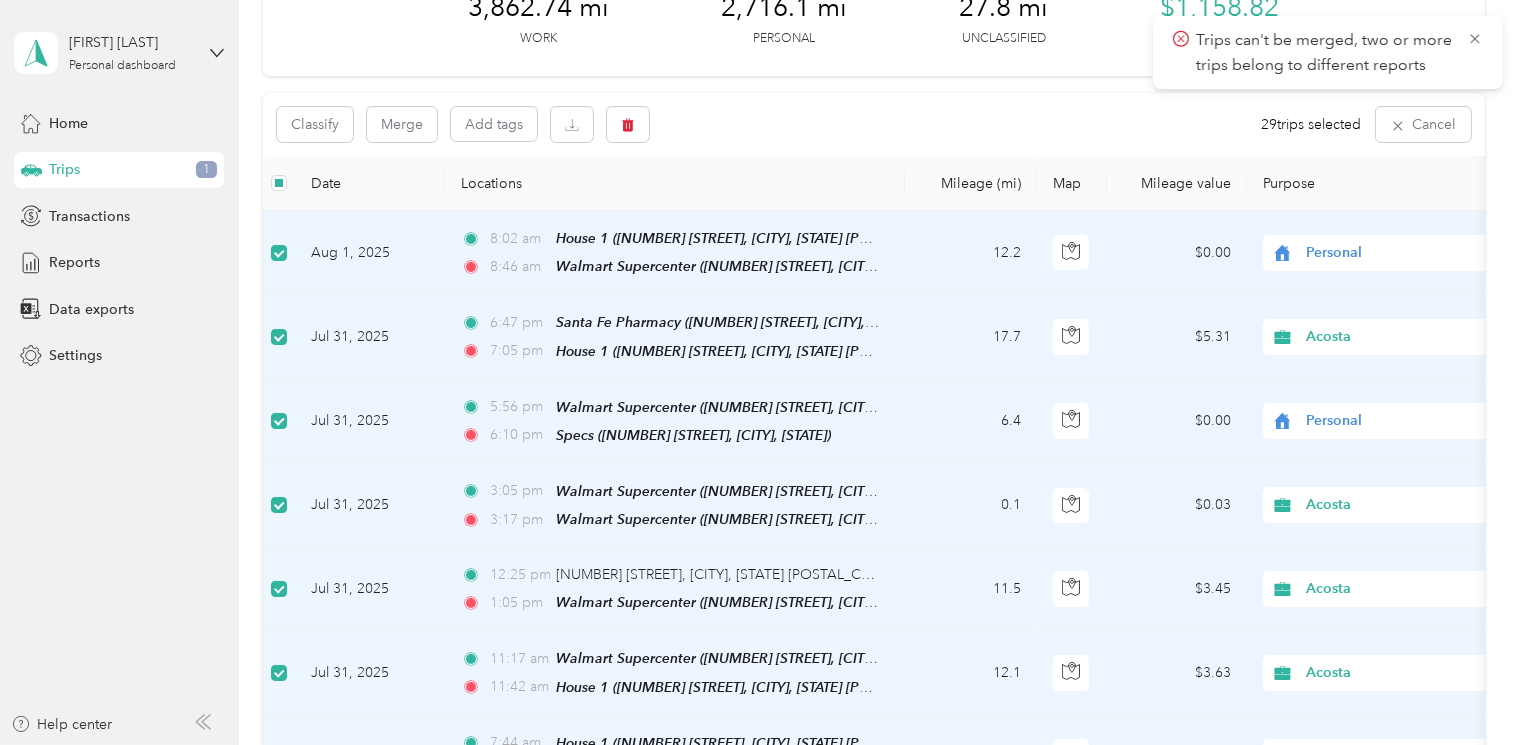 scroll, scrollTop: 0, scrollLeft: 0, axis: both 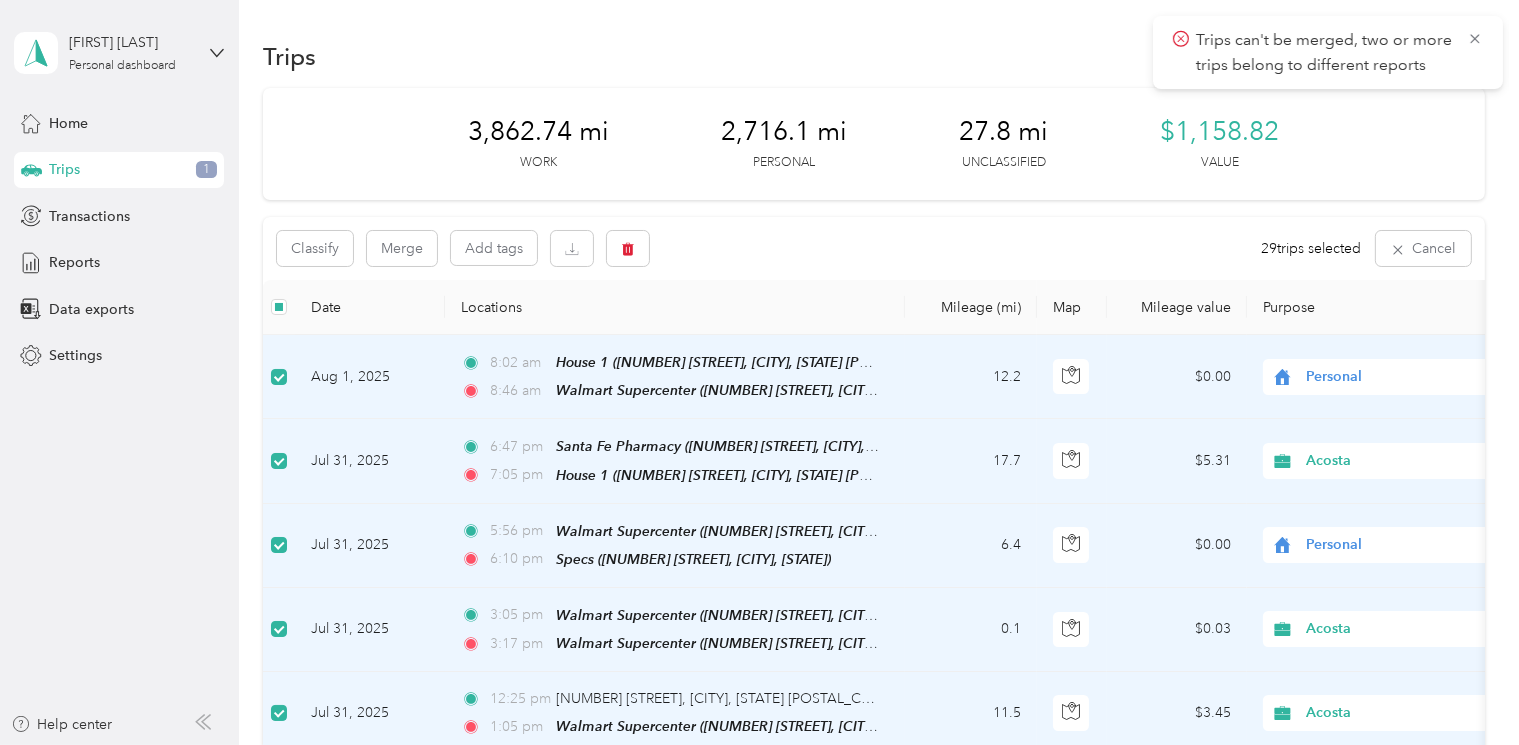 click on "Trips can't be merged, two or more trips belong to different reports" at bounding box center [1328, 52] 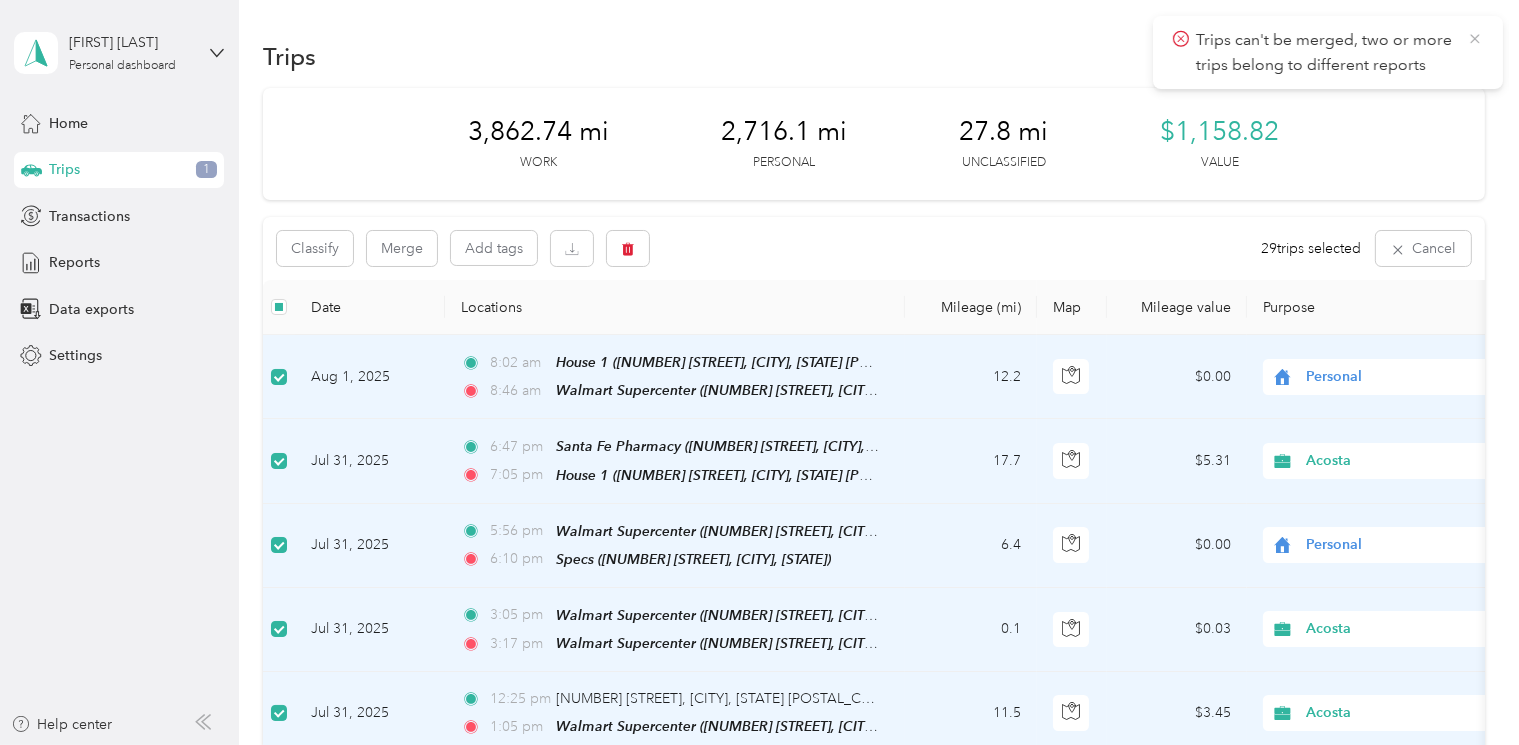 click 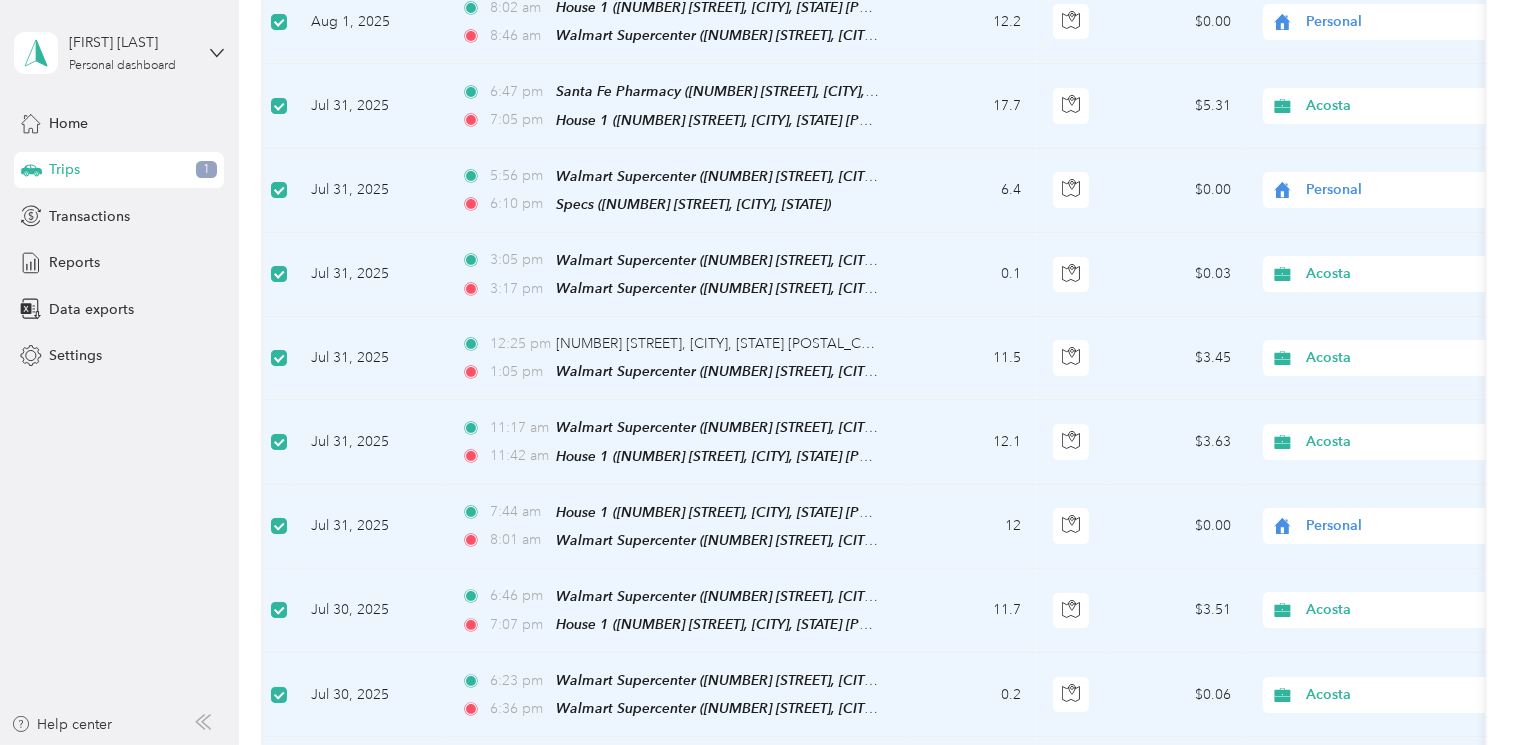 scroll, scrollTop: 124, scrollLeft: 0, axis: vertical 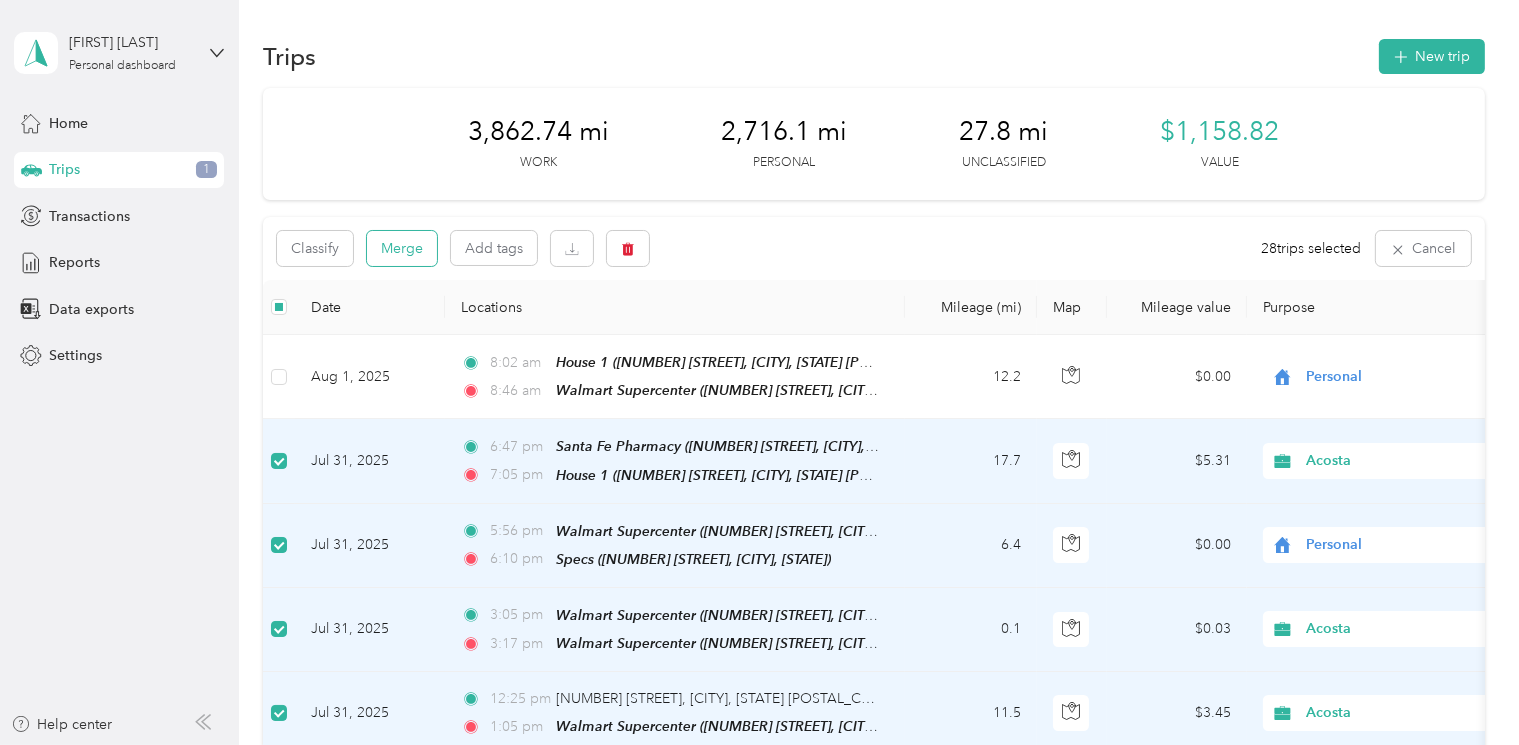 click on "Merge" at bounding box center [402, 248] 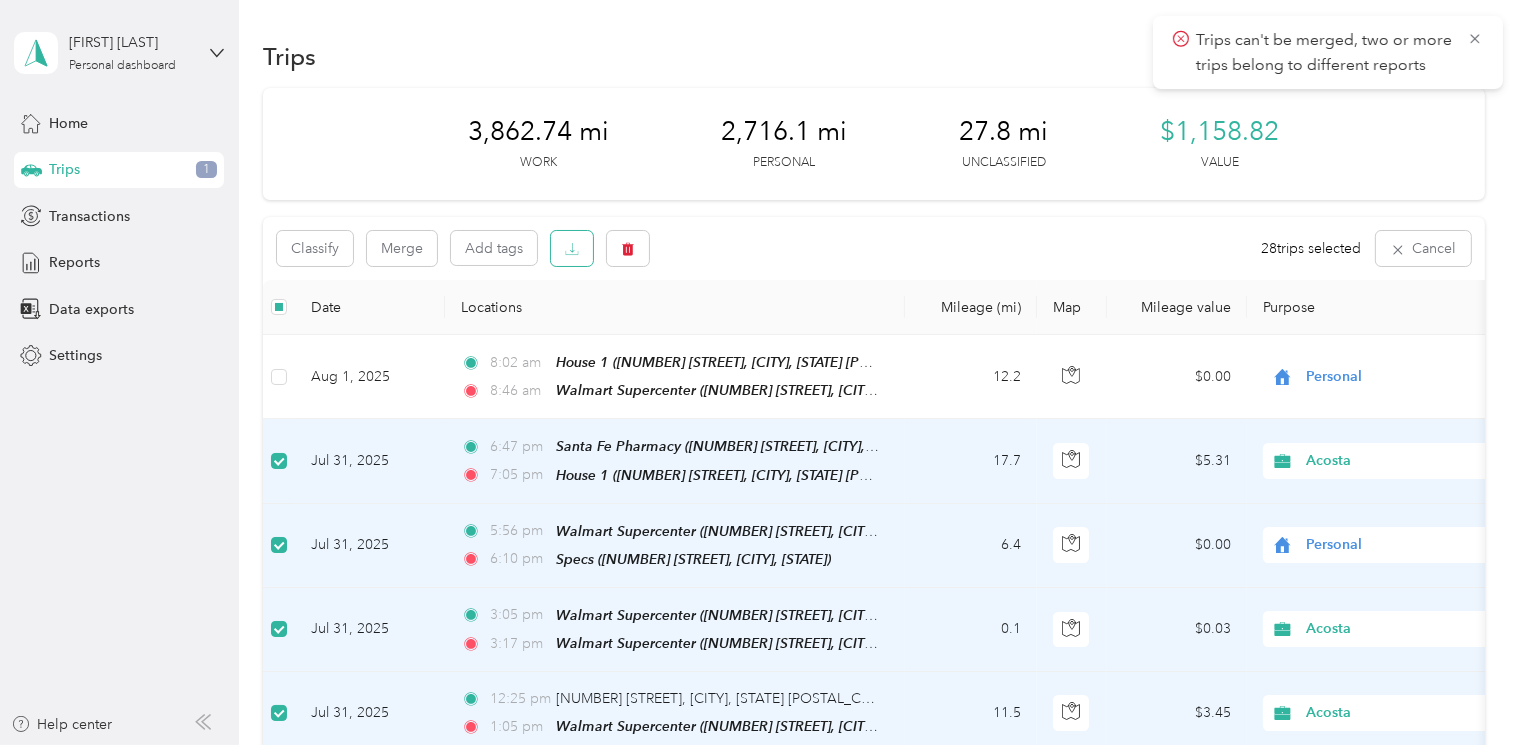 click 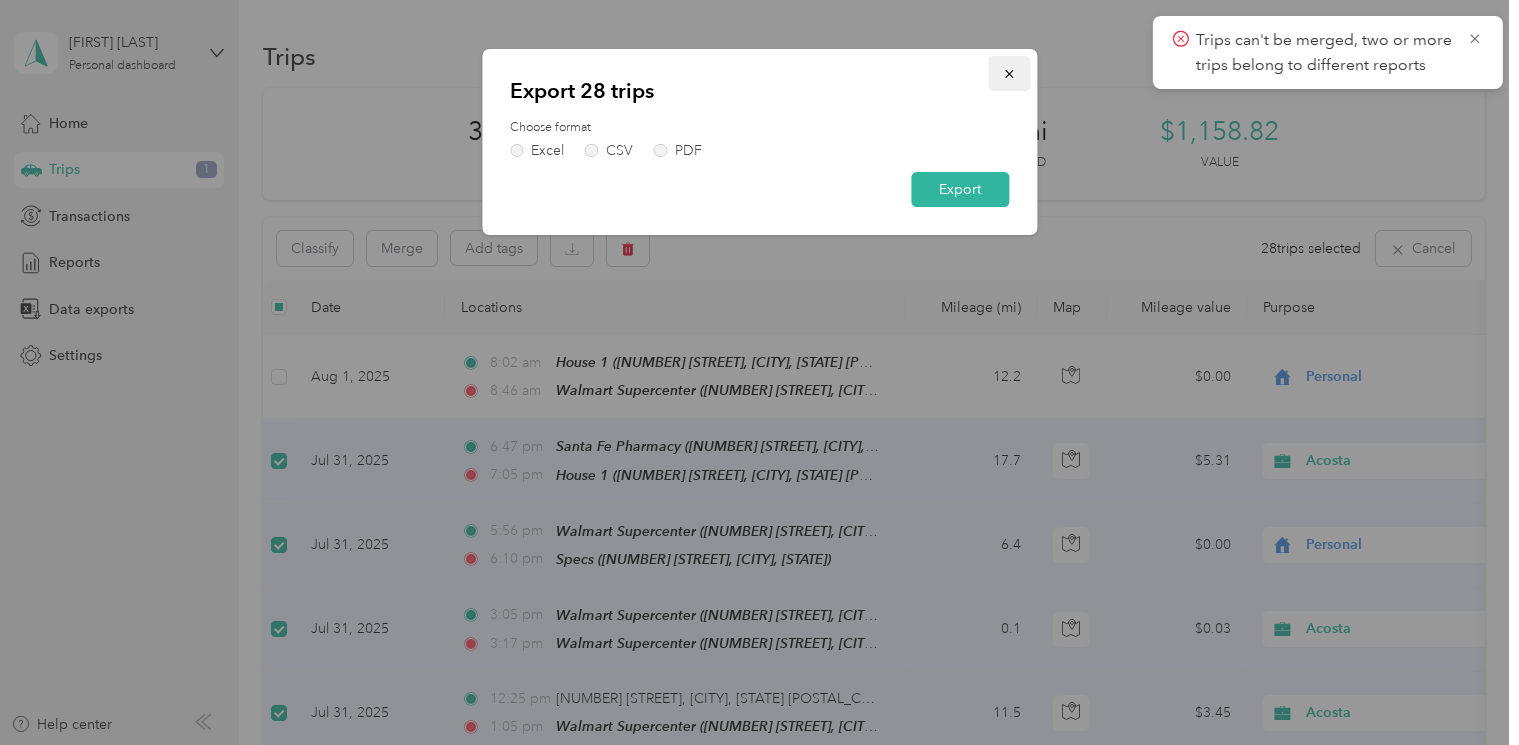 click at bounding box center [1009, 73] 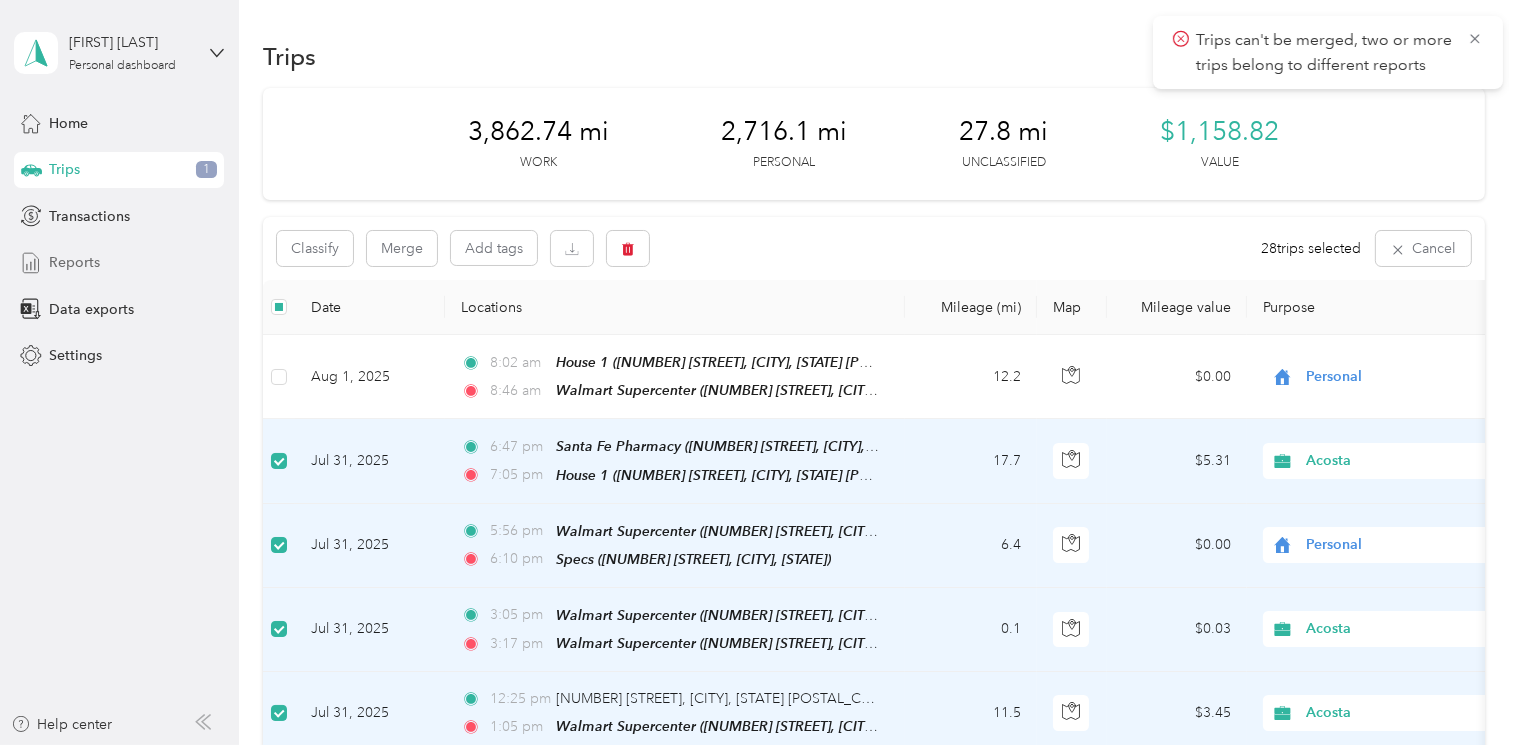 click on "Reports" at bounding box center (74, 262) 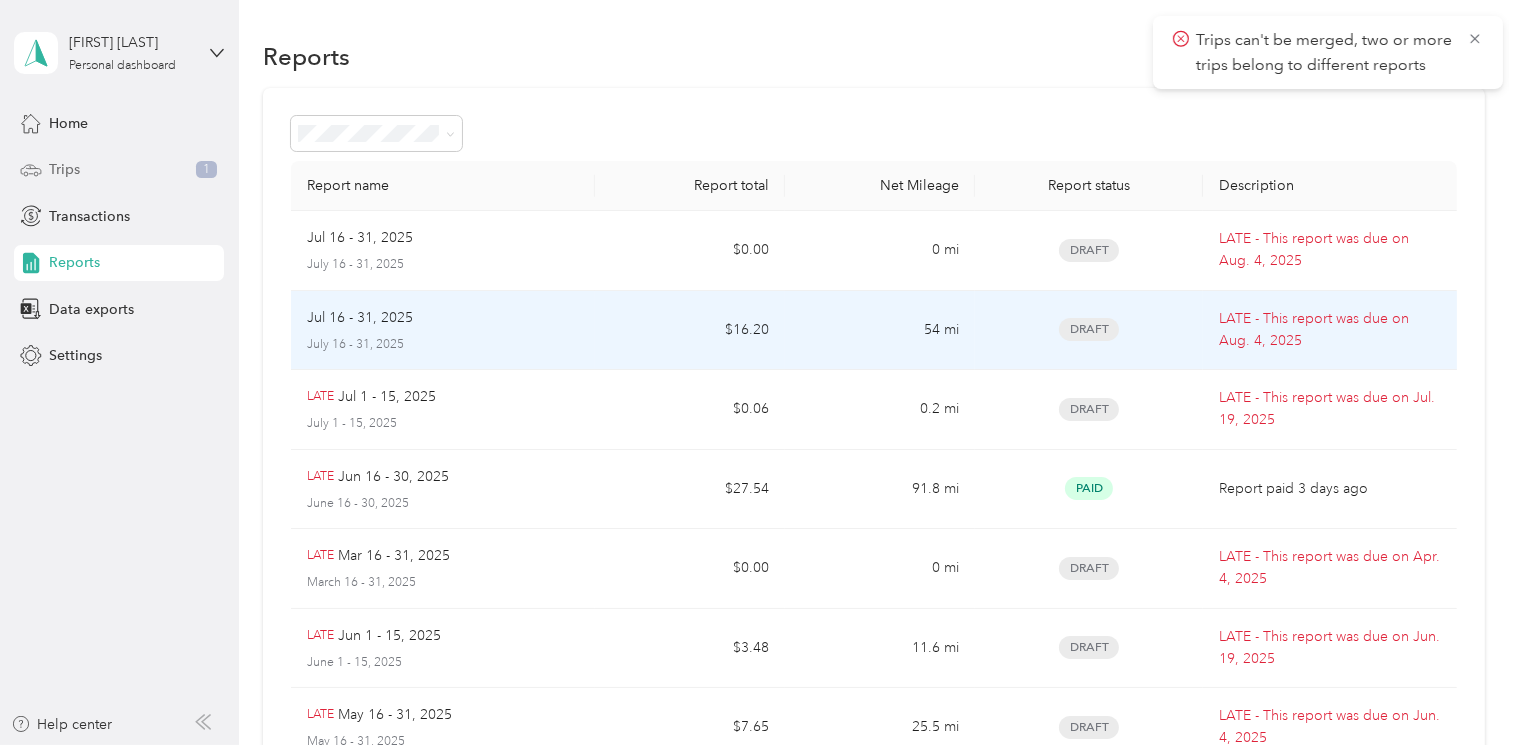 click on "Draft" at bounding box center [1089, 329] 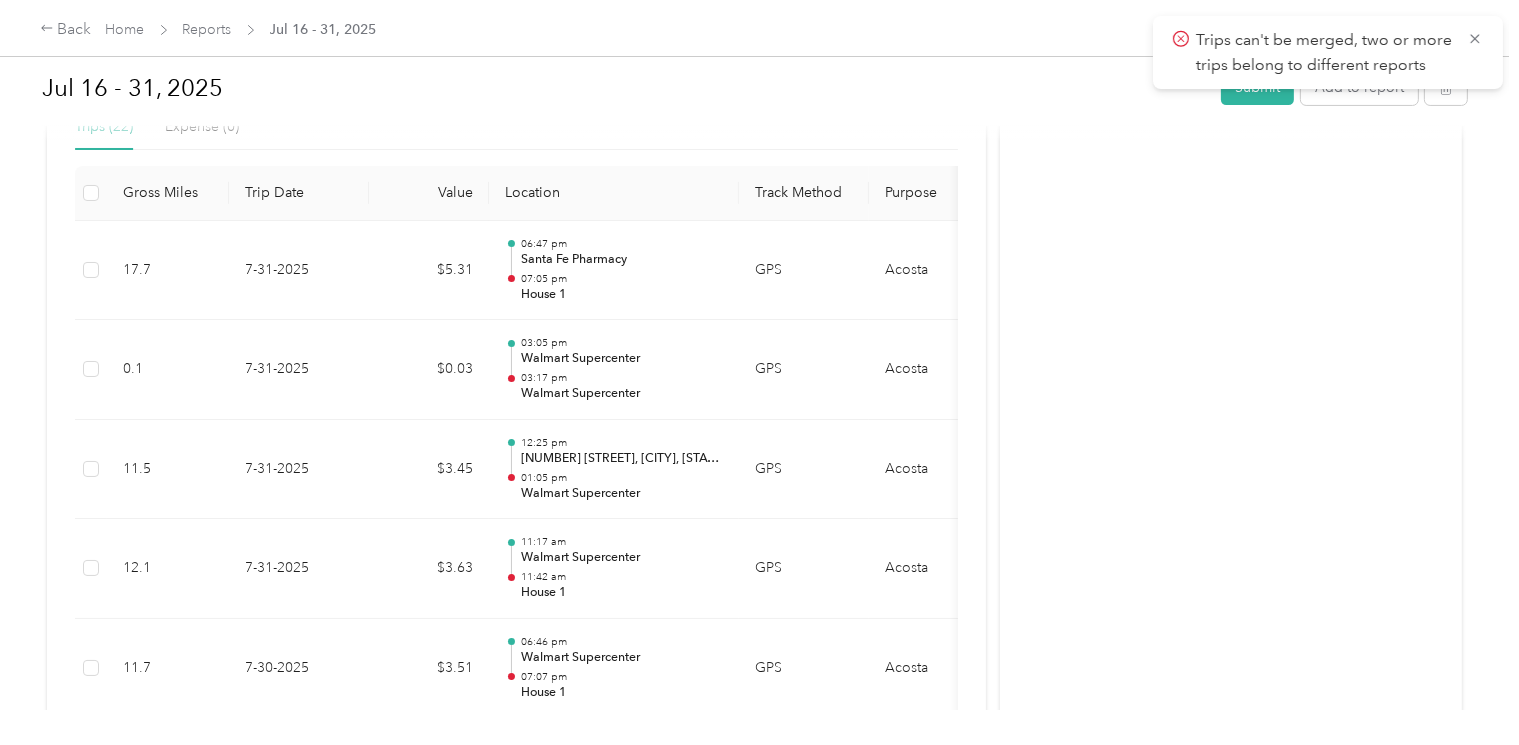scroll, scrollTop: 499, scrollLeft: 0, axis: vertical 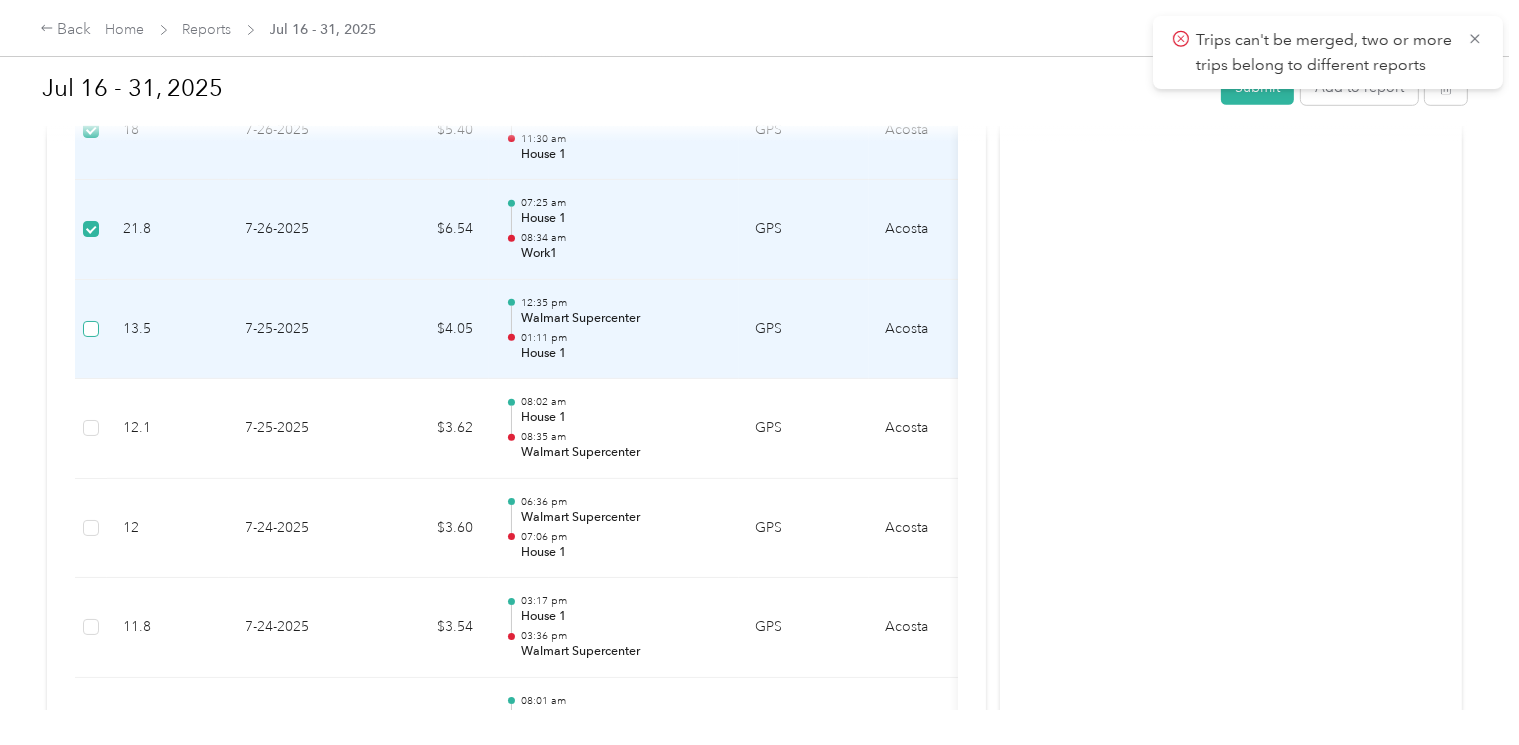click at bounding box center (91, 329) 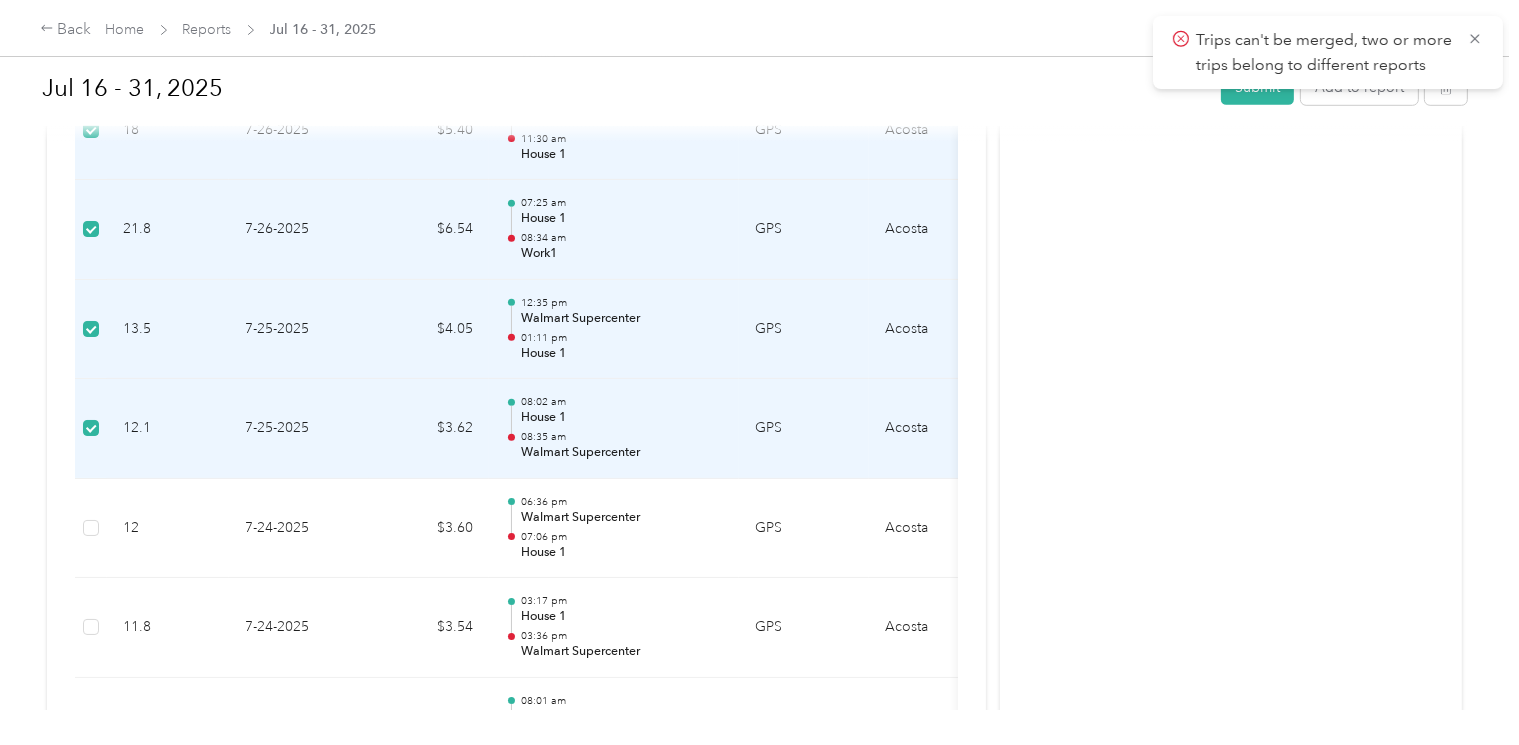 scroll, scrollTop: 1874, scrollLeft: 0, axis: vertical 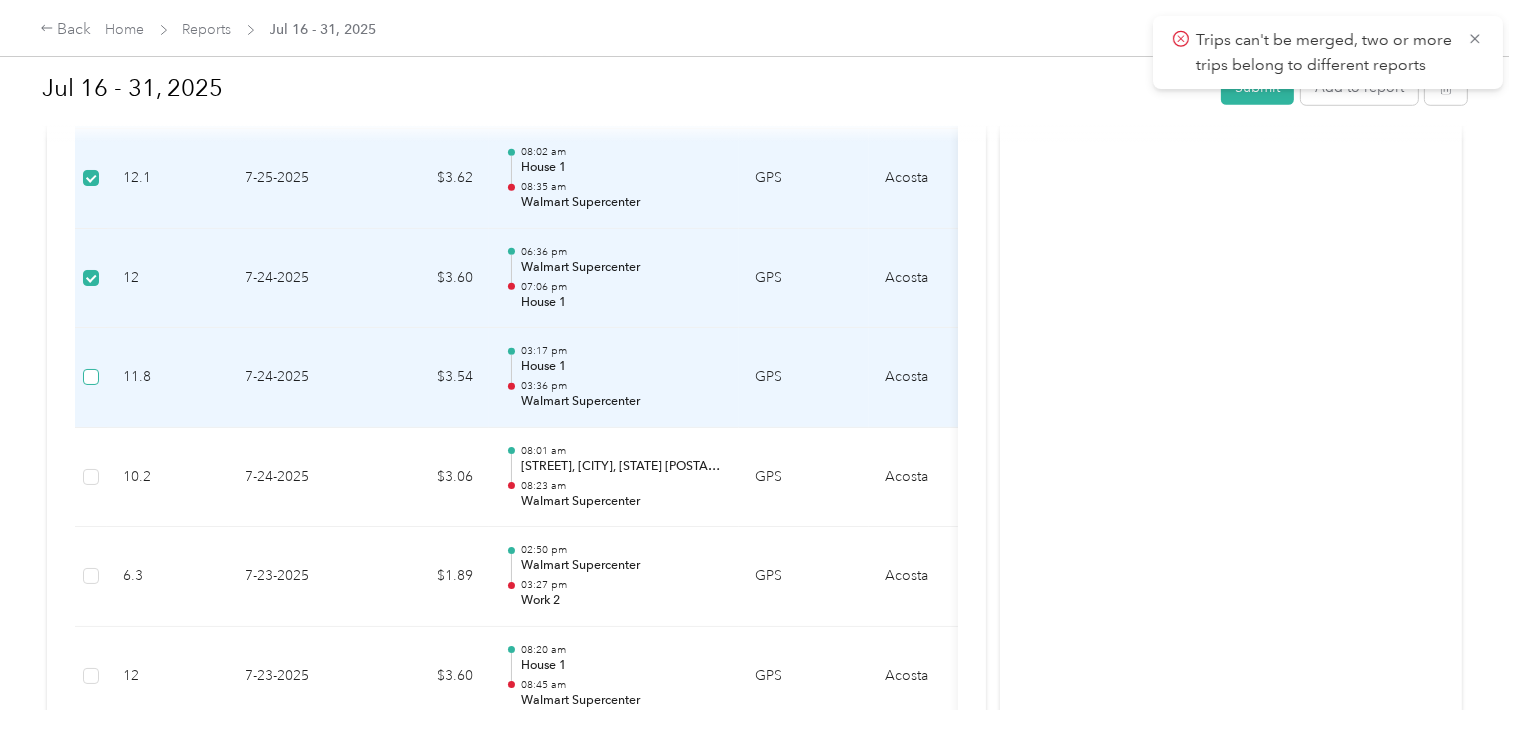 click at bounding box center (91, 377) 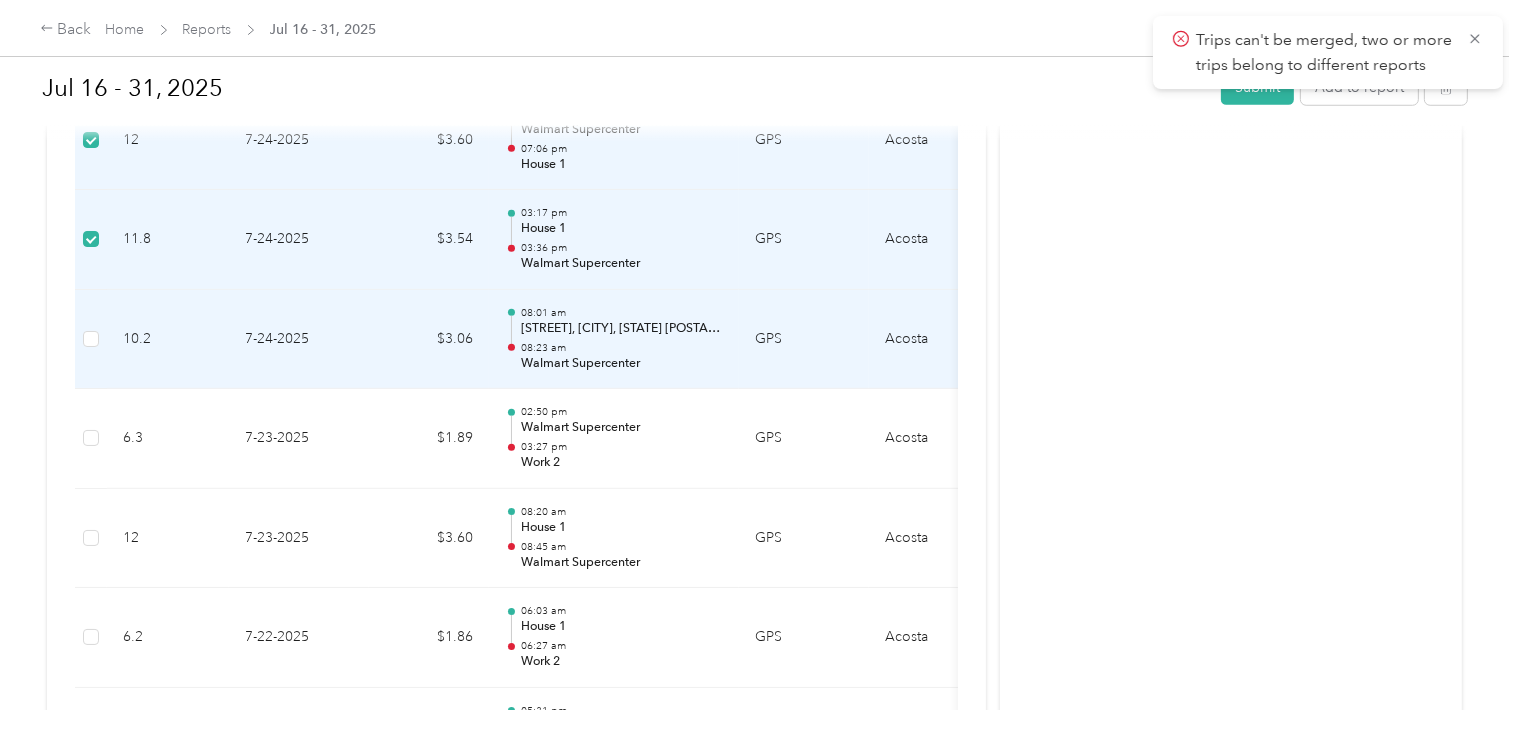 scroll, scrollTop: 2125, scrollLeft: 0, axis: vertical 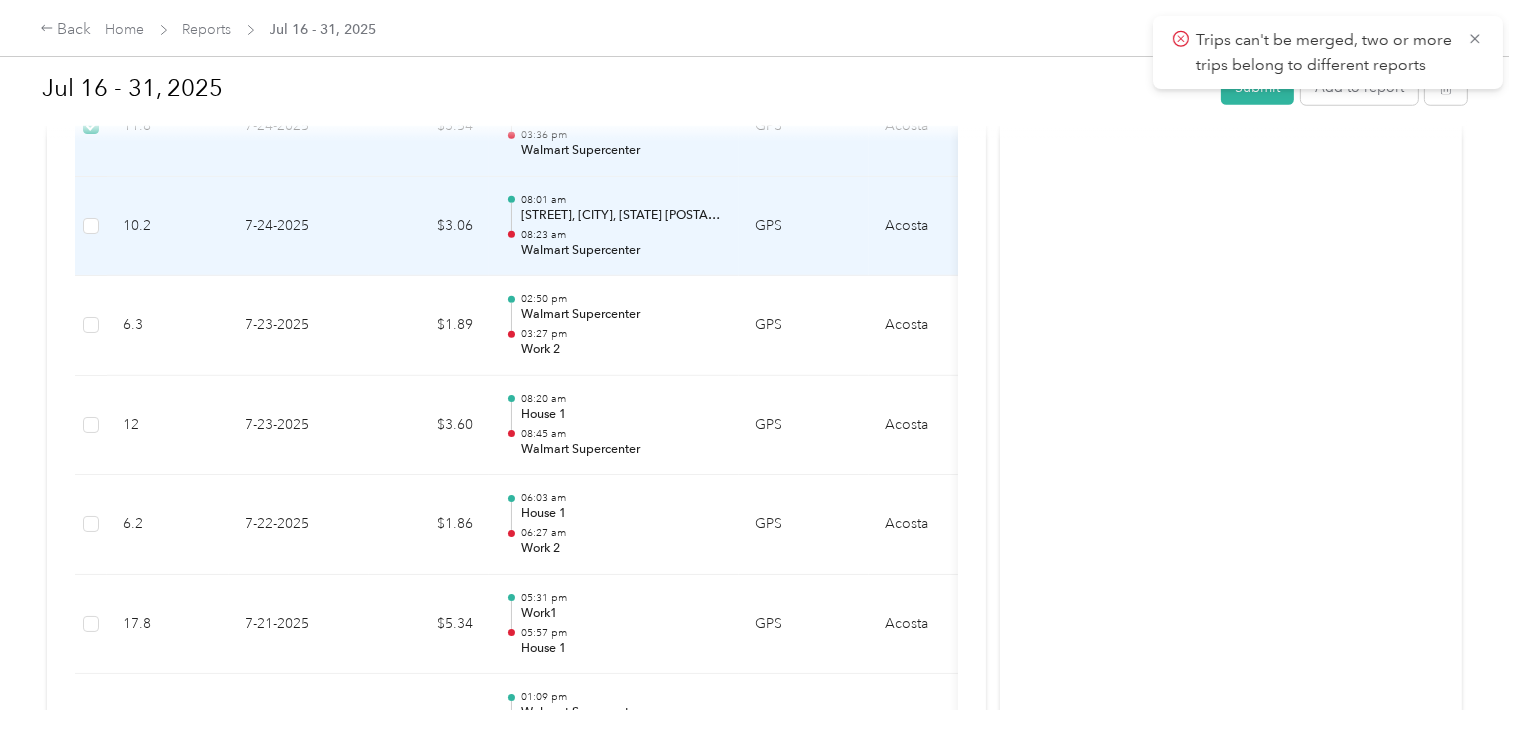 click at bounding box center (91, 227) 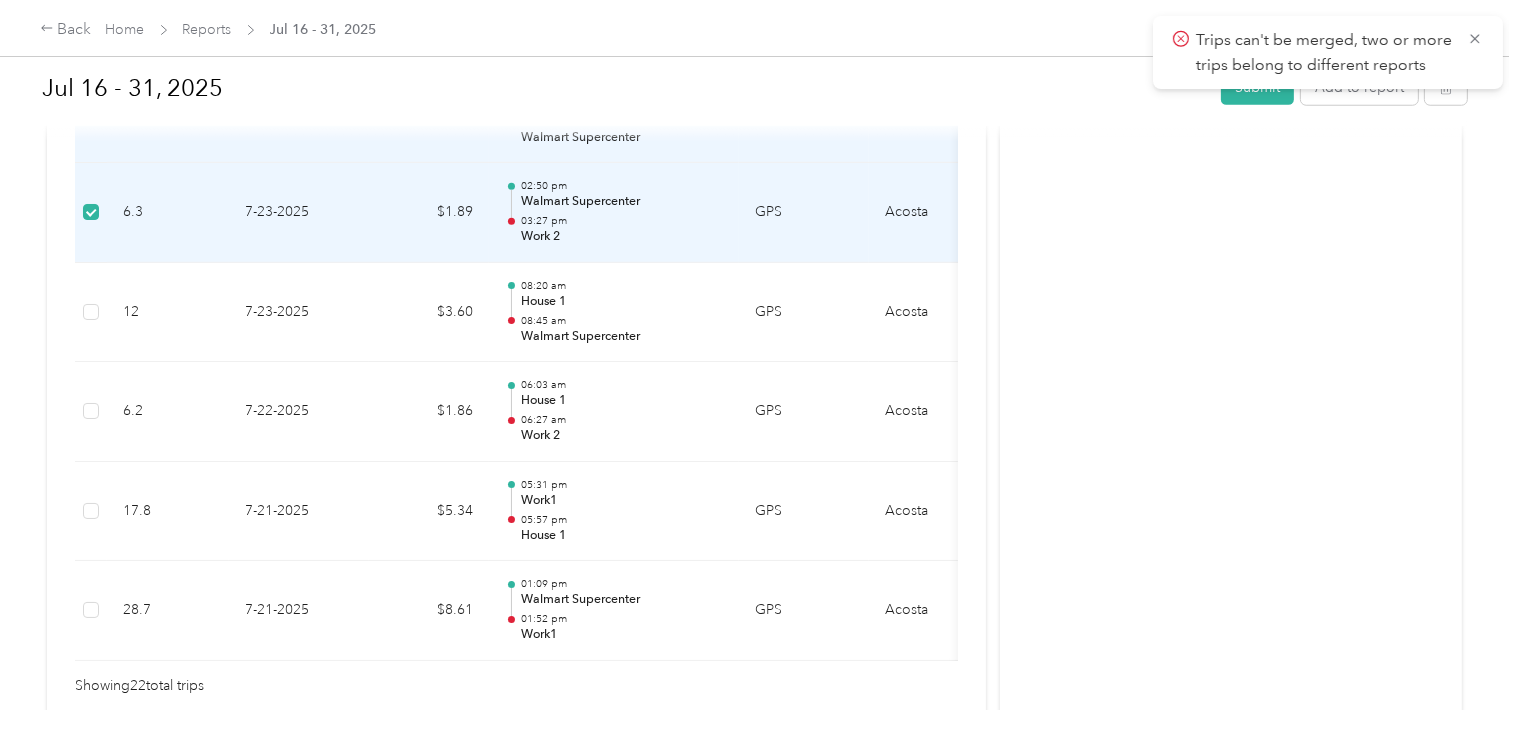 scroll, scrollTop: 2250, scrollLeft: 0, axis: vertical 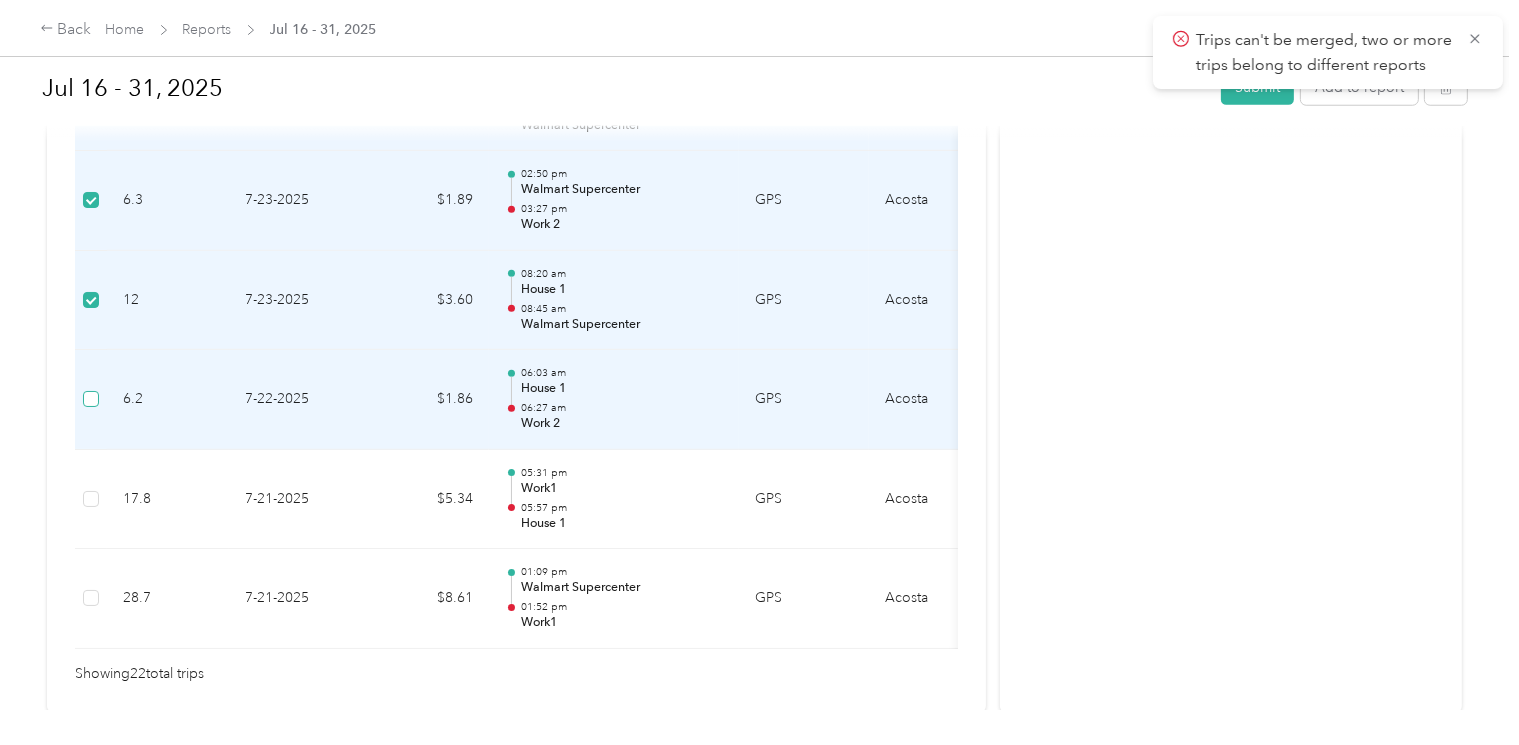 click at bounding box center [91, 399] 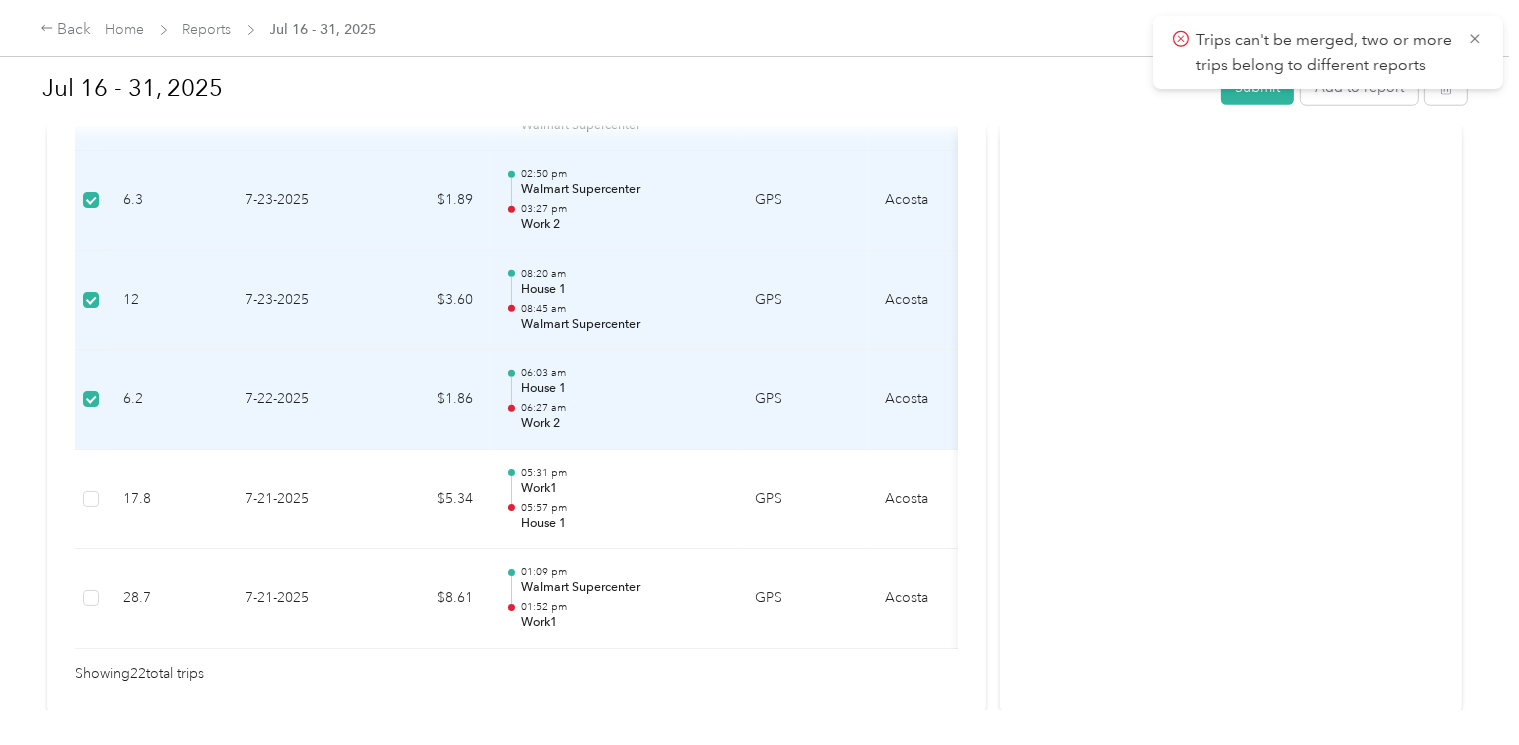 scroll, scrollTop: 2355, scrollLeft: 0, axis: vertical 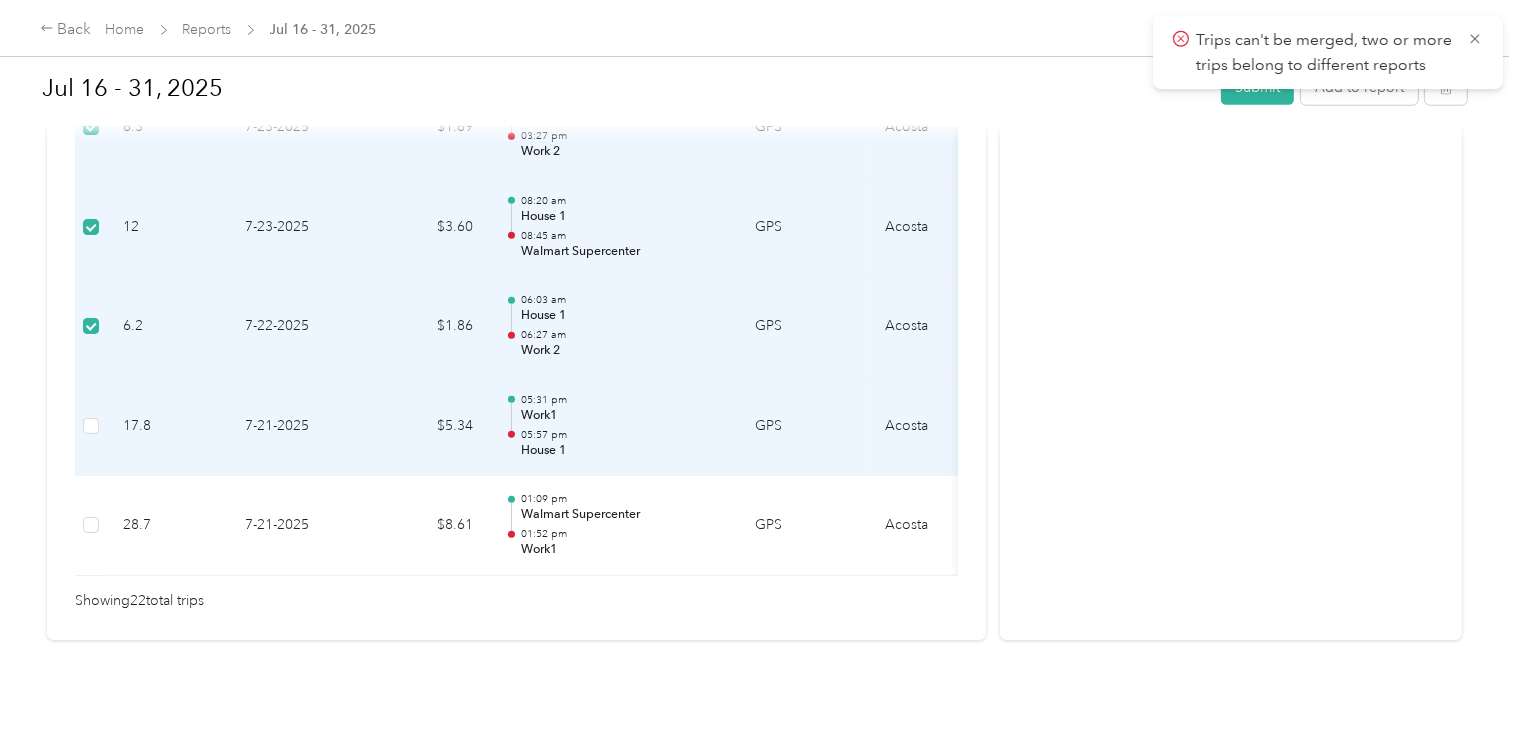 click on "17.8" at bounding box center (168, 427) 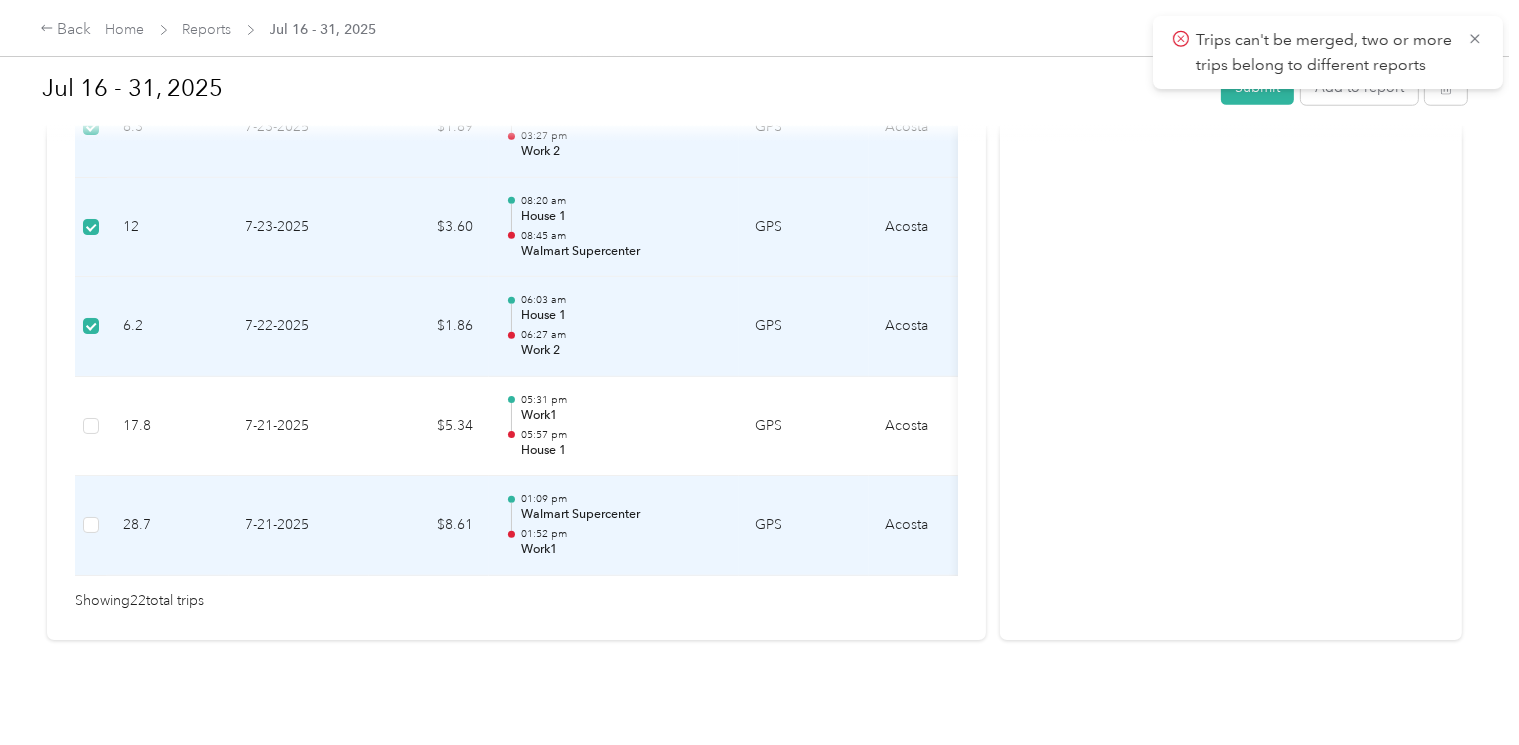 click at bounding box center (91, 526) 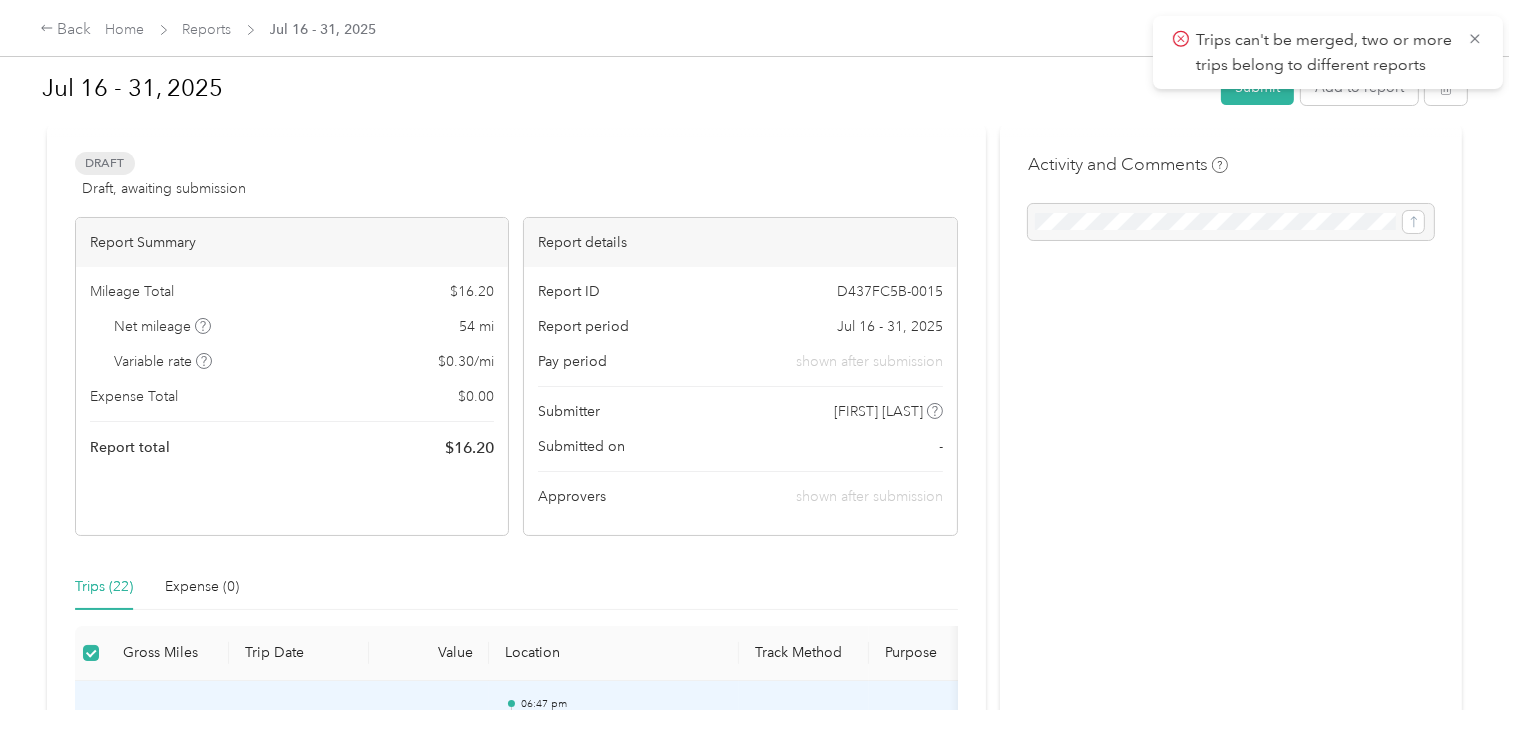 scroll, scrollTop: 0, scrollLeft: 0, axis: both 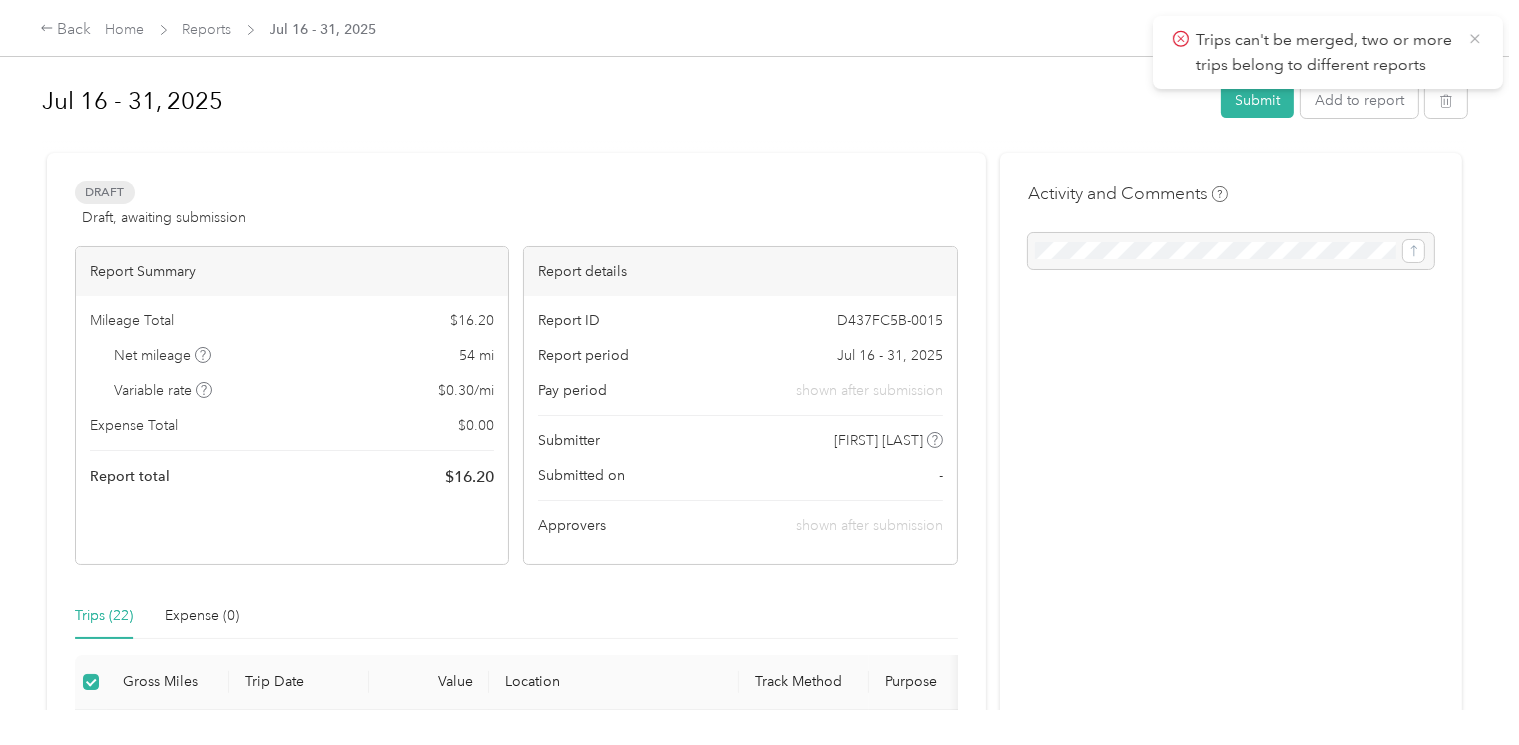 click 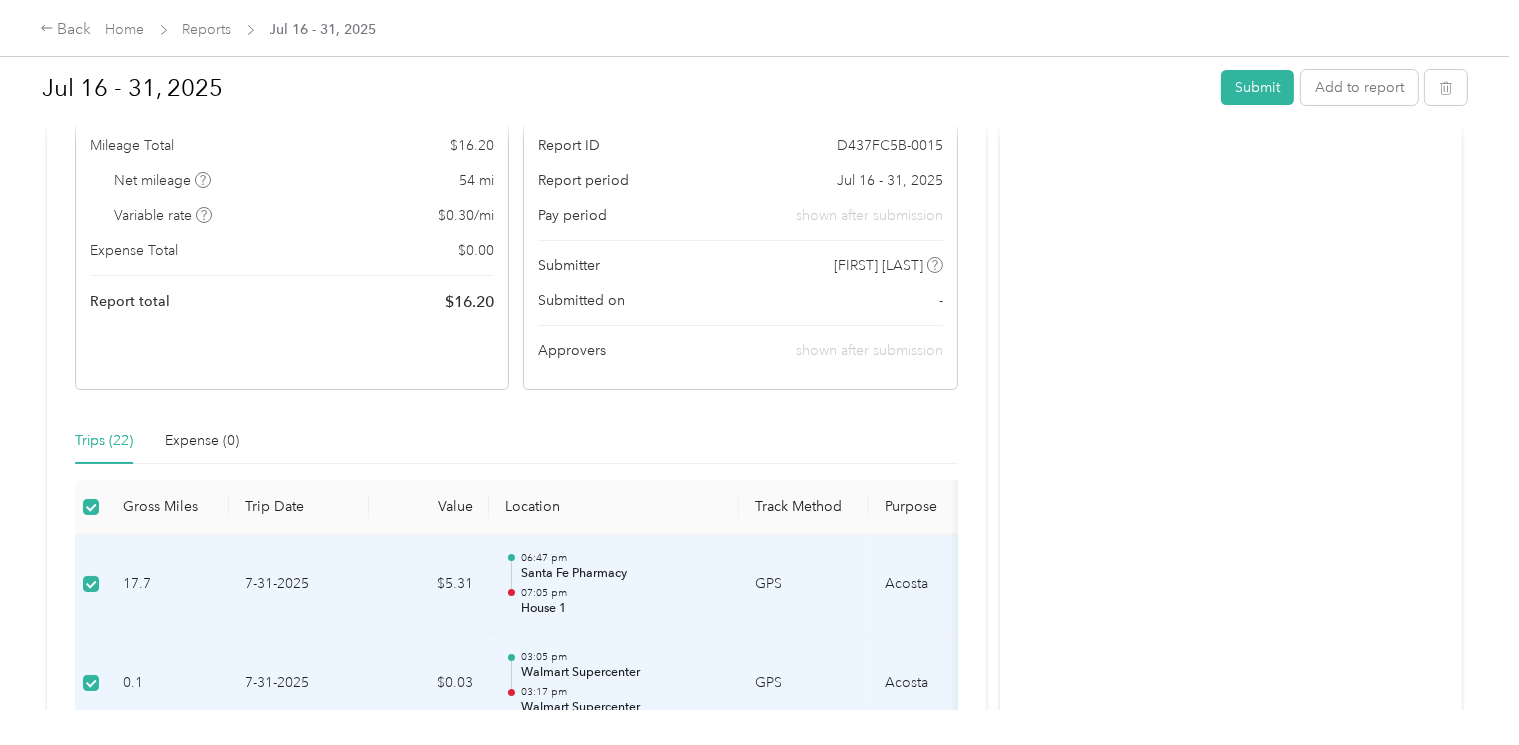 scroll, scrollTop: 0, scrollLeft: 0, axis: both 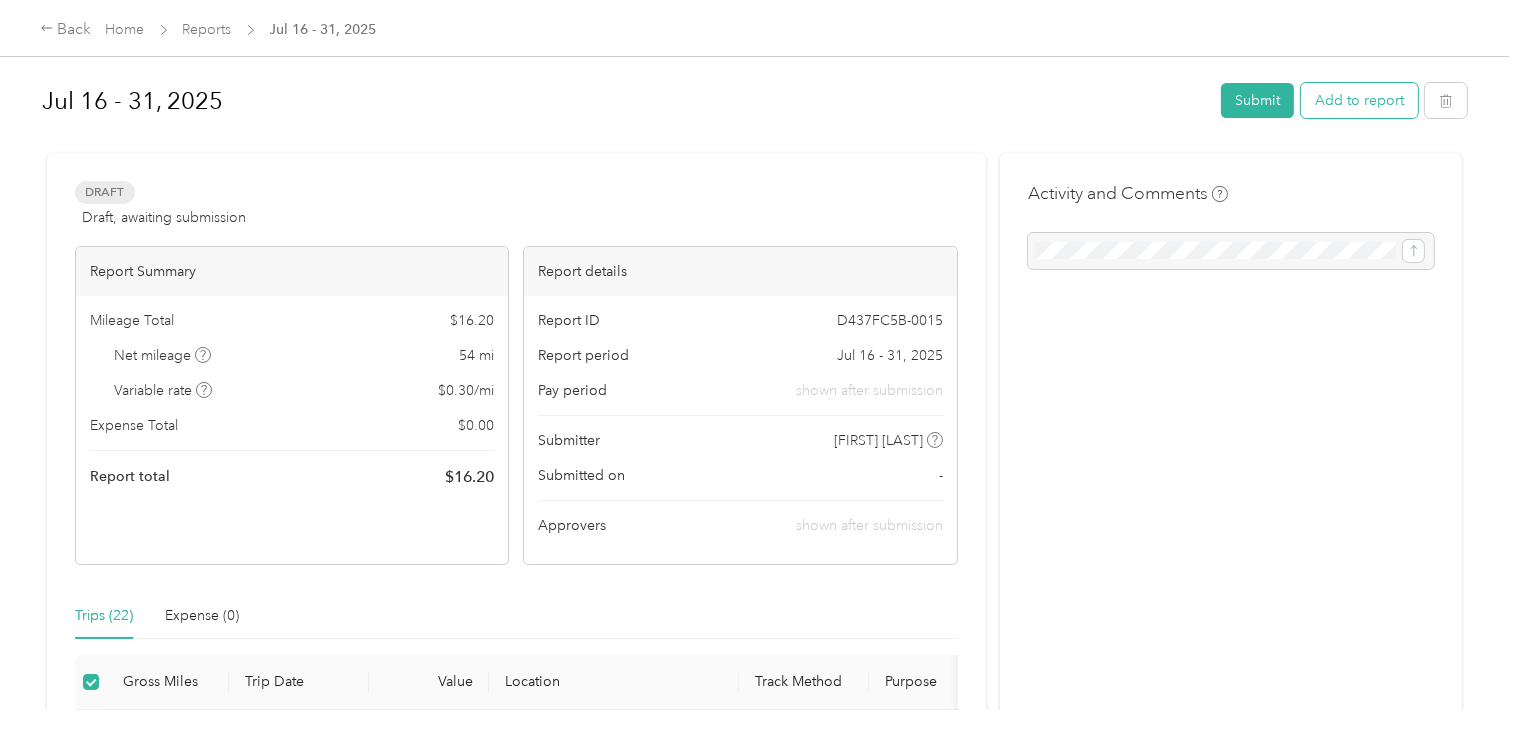 click on "Add to report" at bounding box center [1359, 100] 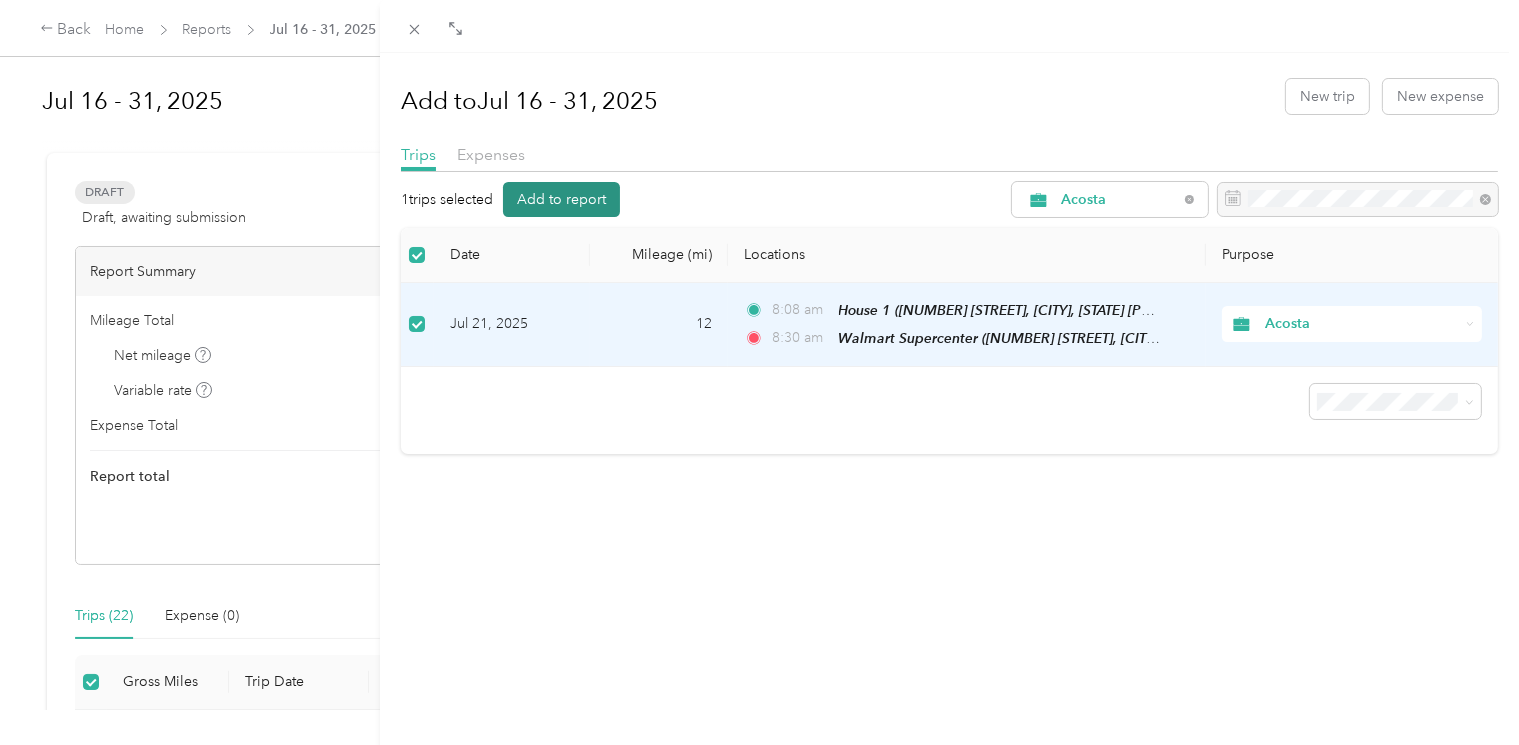 click on "Add to report" at bounding box center [561, 199] 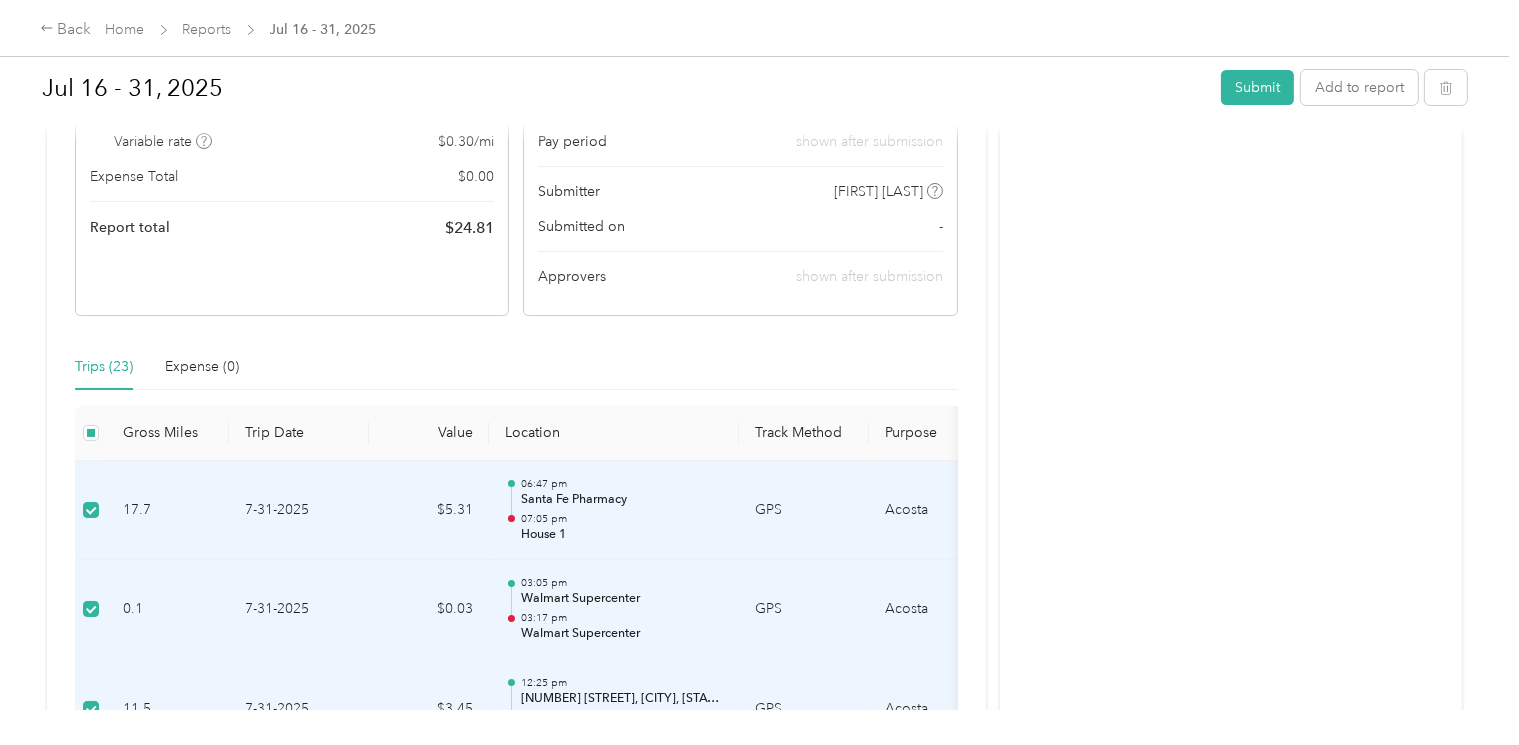 scroll, scrollTop: 0, scrollLeft: 0, axis: both 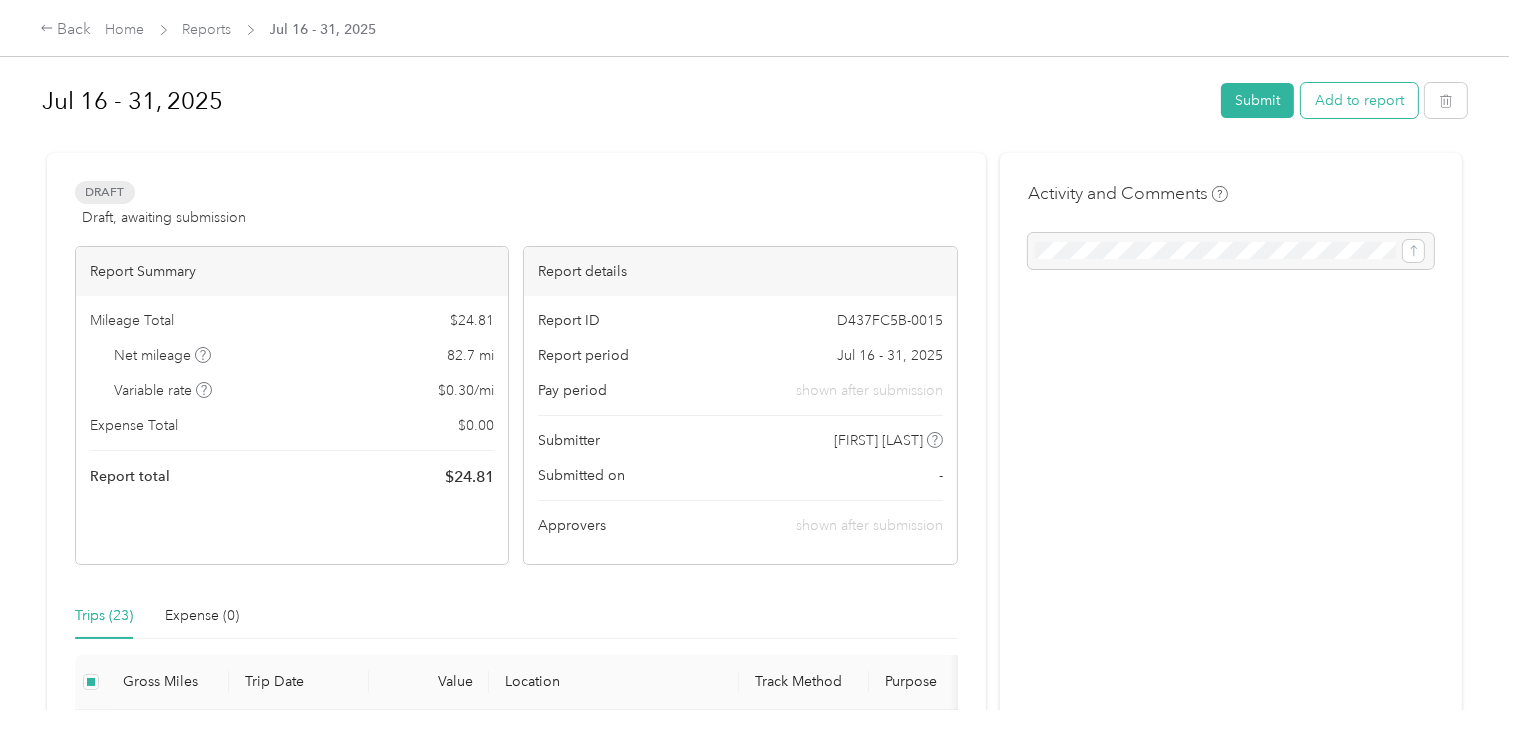 click on "Add to report" at bounding box center (1359, 100) 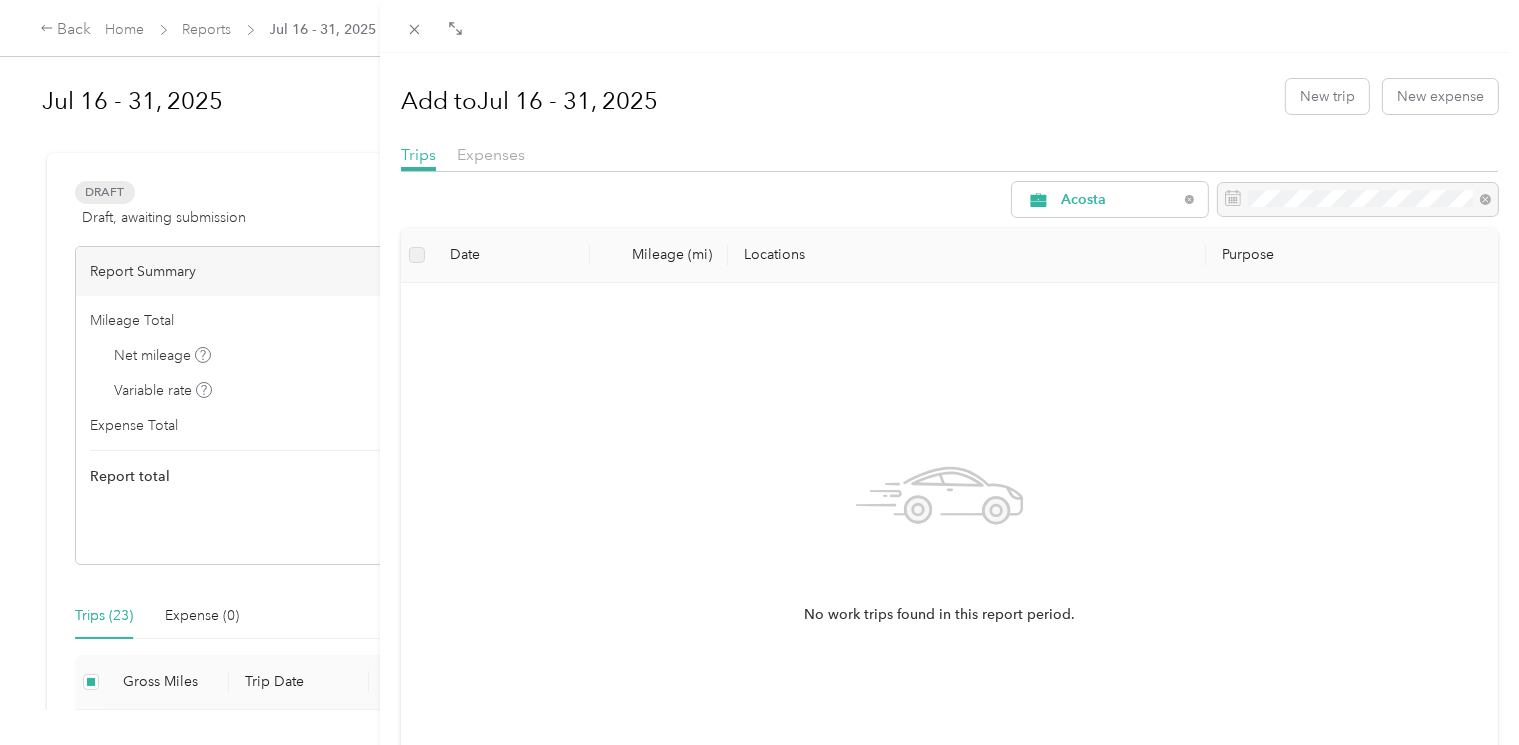 click at bounding box center (417, 255) 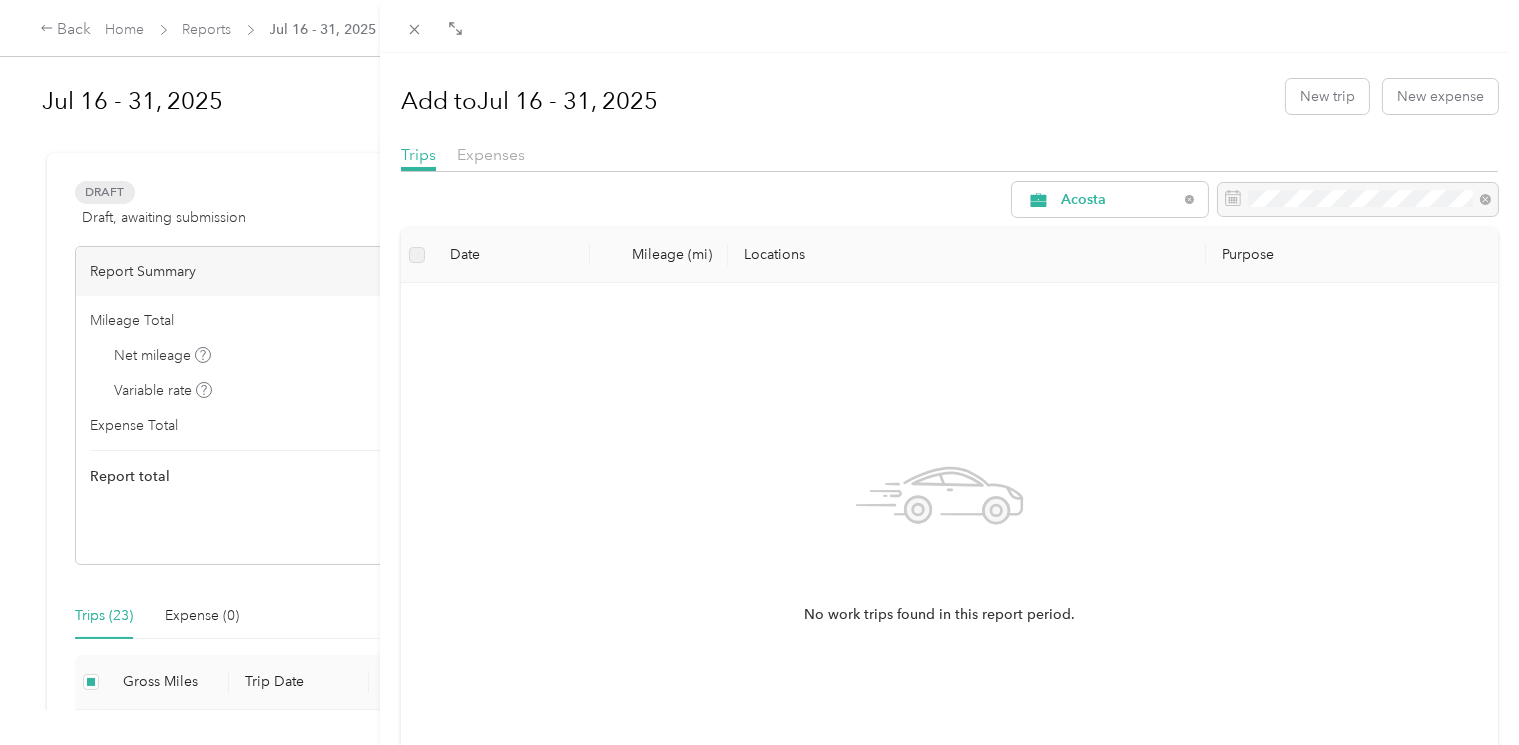 click on "Add to [MONTH] [DAY] - [DAY], [YEAR] New trip New expense Trips Expenses Acosta Date Mileage (mi) Locations Purpose           No work trips found in this report period." at bounding box center [759, 372] 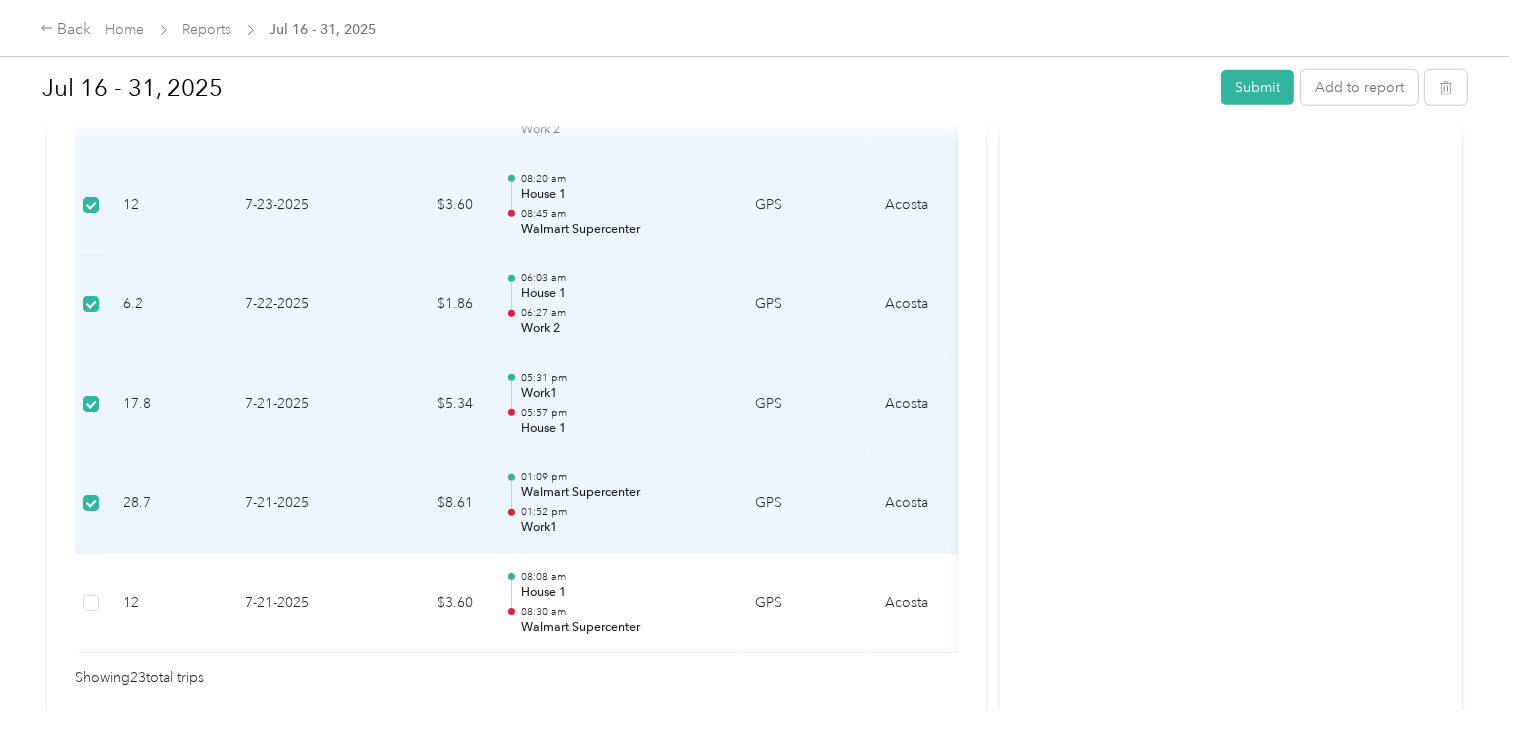 scroll, scrollTop: 2375, scrollLeft: 0, axis: vertical 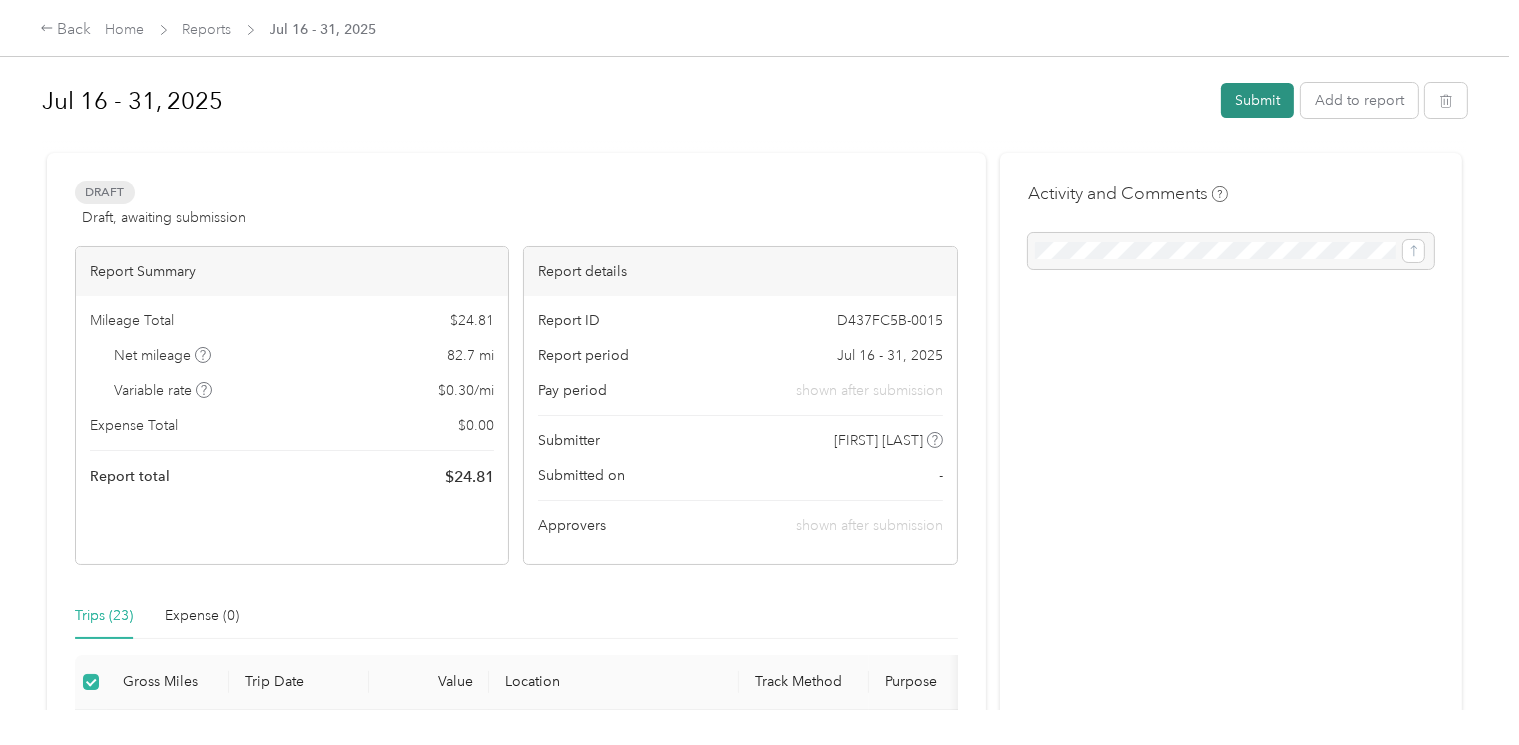 click on "Submit" at bounding box center (1257, 100) 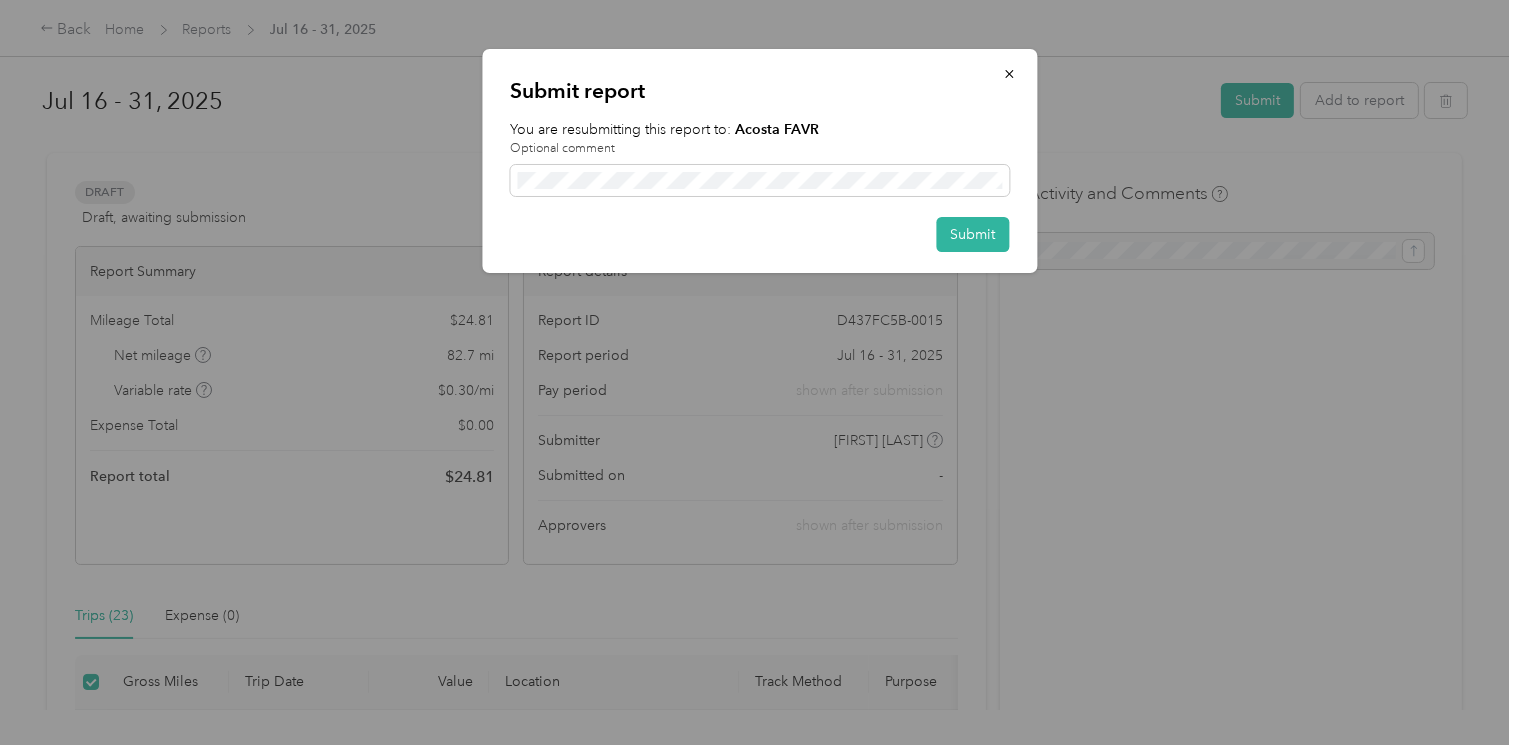 click at bounding box center (759, 372) 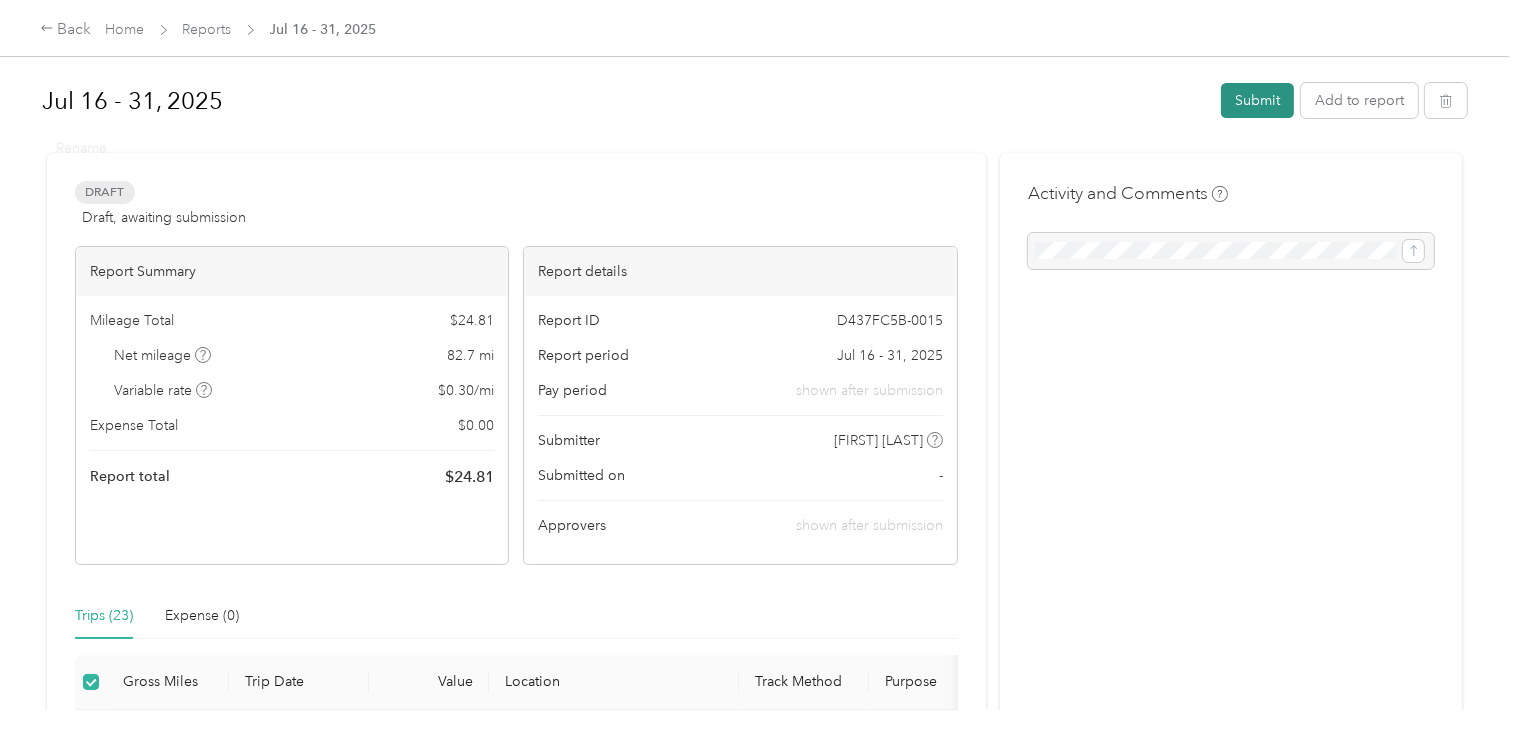click on "Submit" at bounding box center [1257, 100] 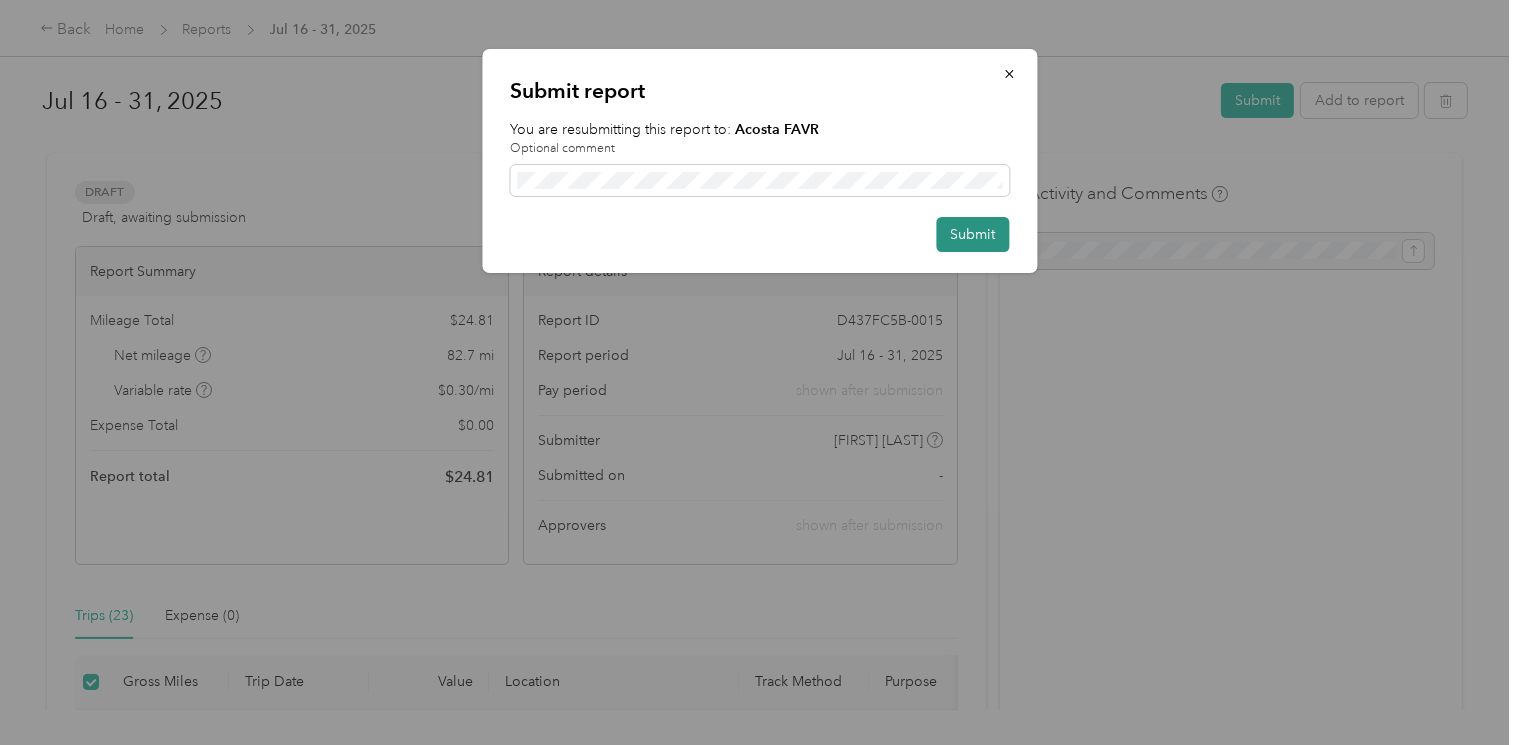 click on "Submit" at bounding box center [972, 234] 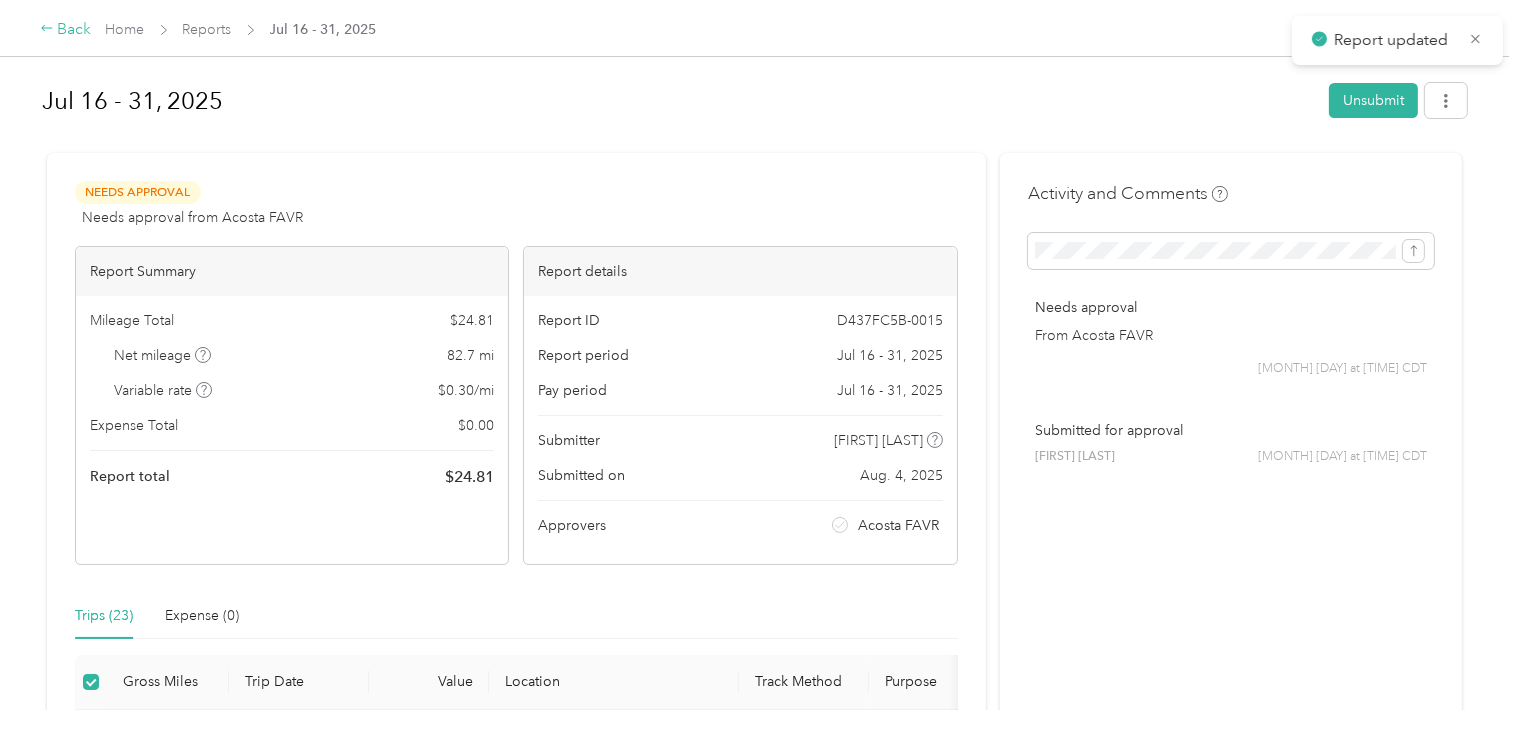 click on "Back" at bounding box center [66, 30] 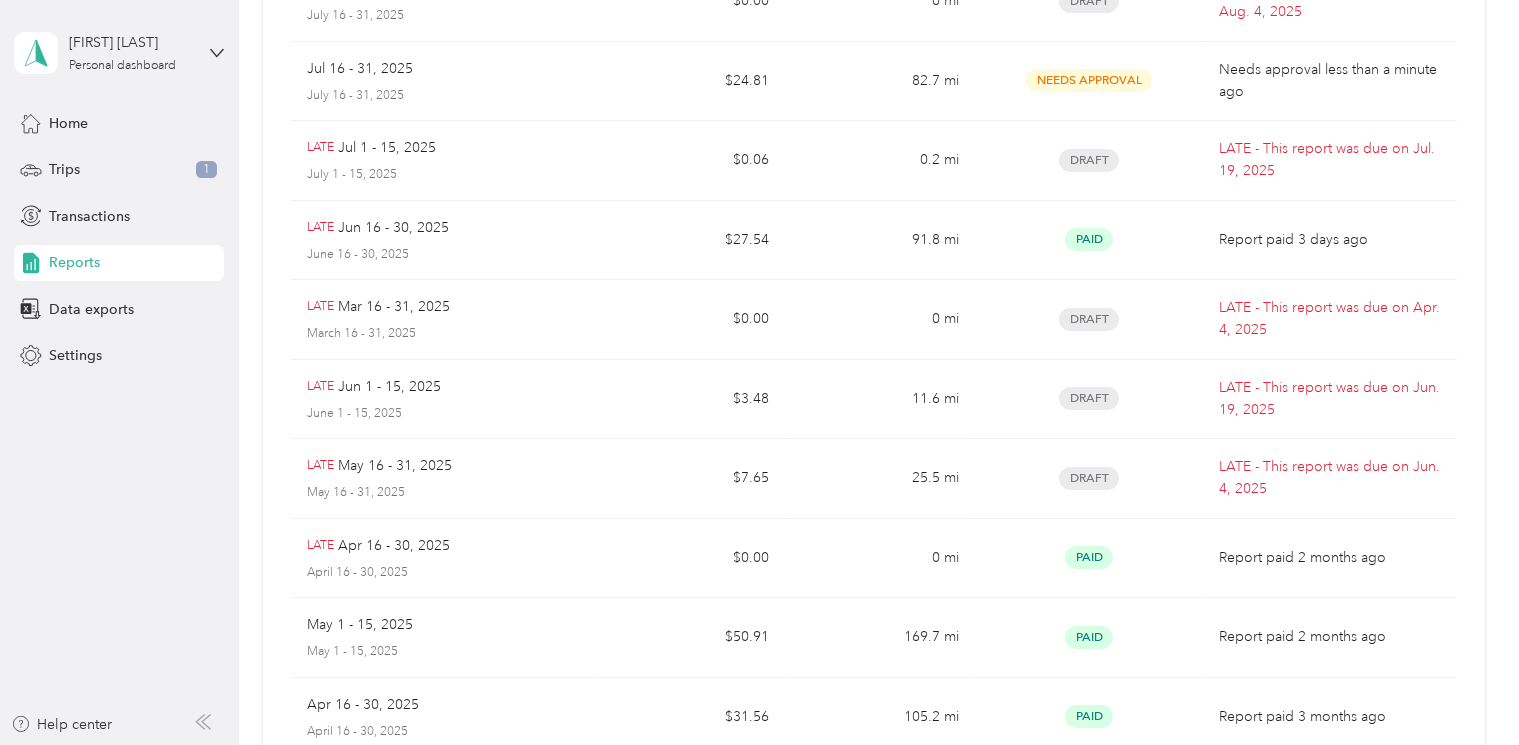 scroll, scrollTop: 124, scrollLeft: 0, axis: vertical 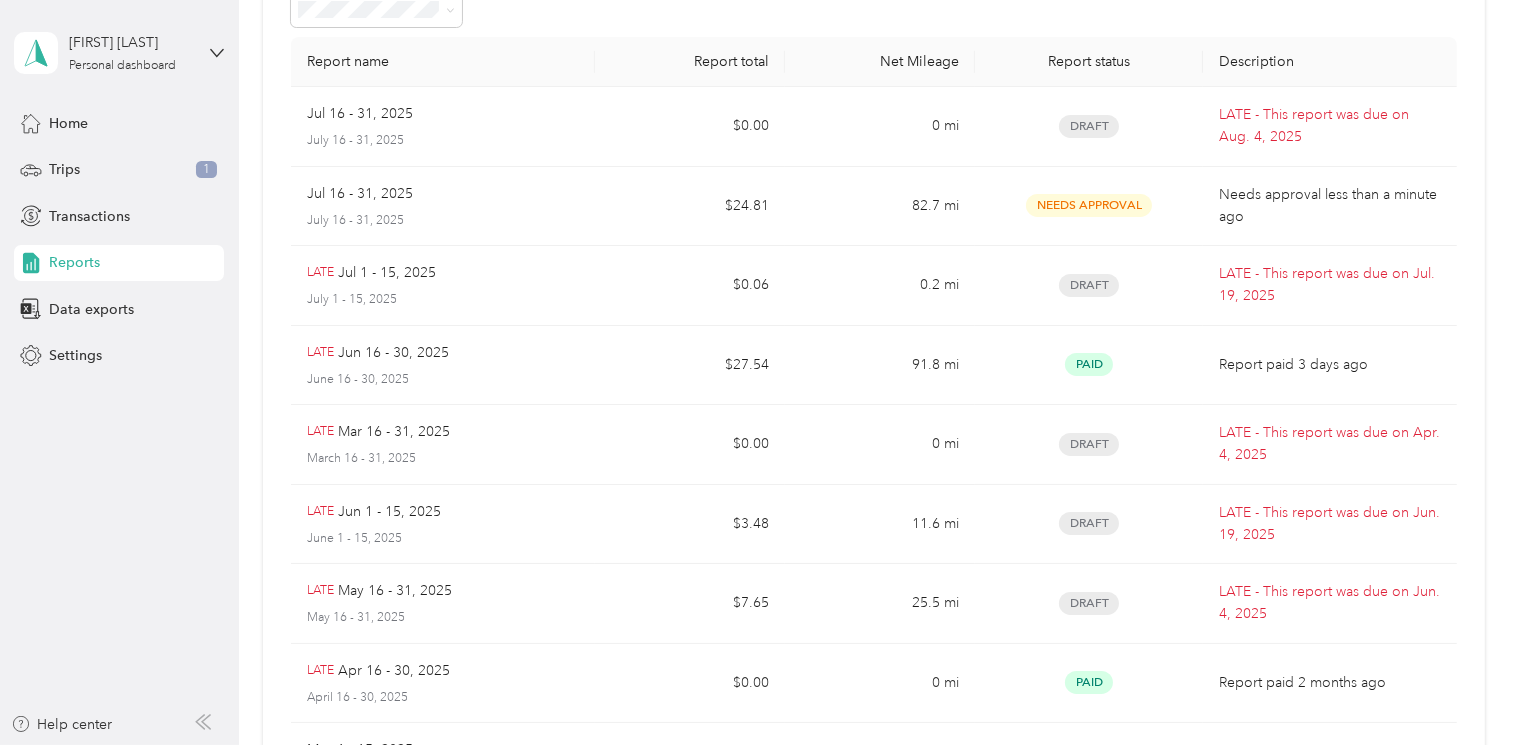 drag, startPoint x: 1157, startPoint y: 0, endPoint x: 1025, endPoint y: 61, distance: 145.41321 